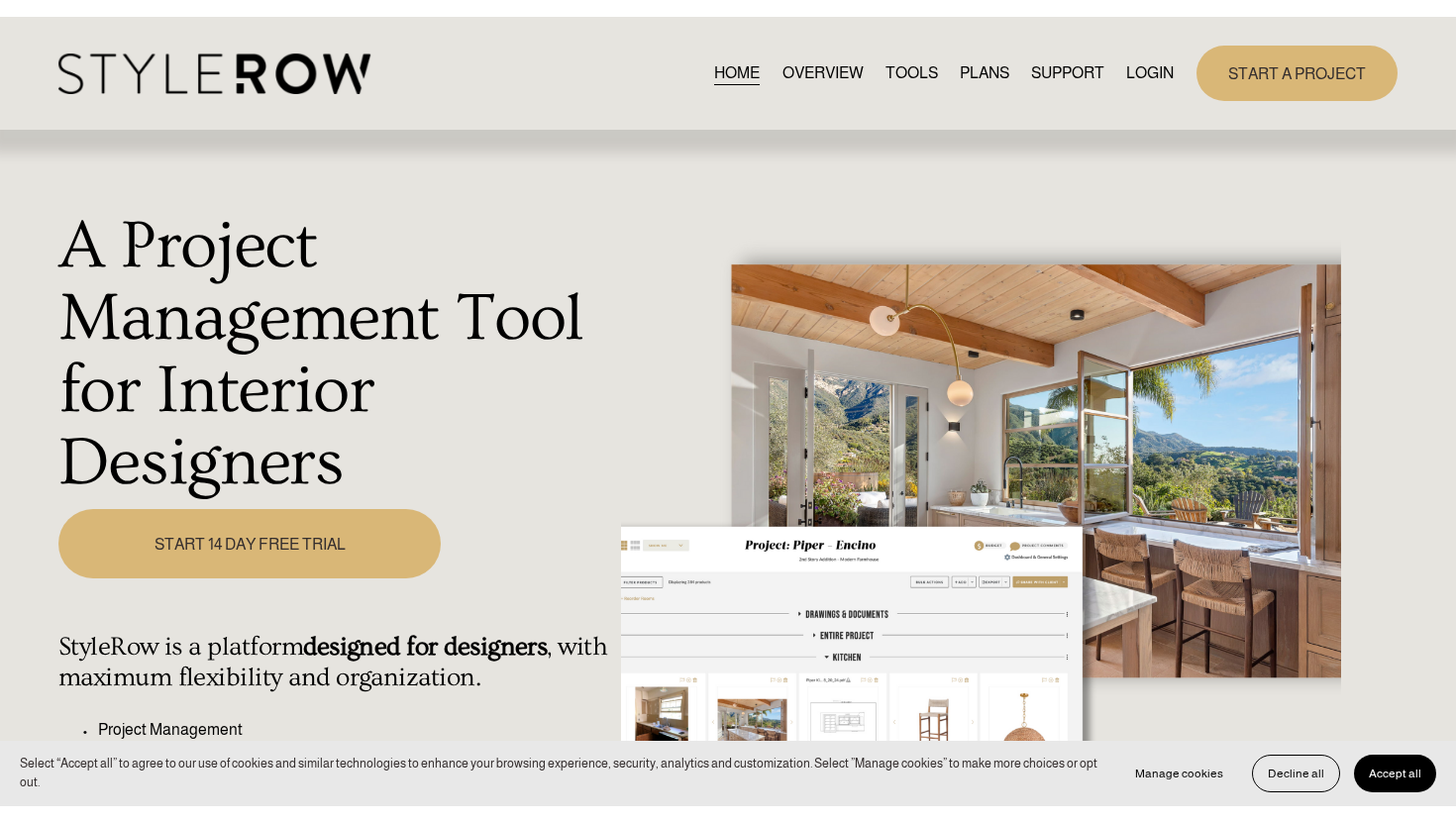 scroll, scrollTop: 0, scrollLeft: 0, axis: both 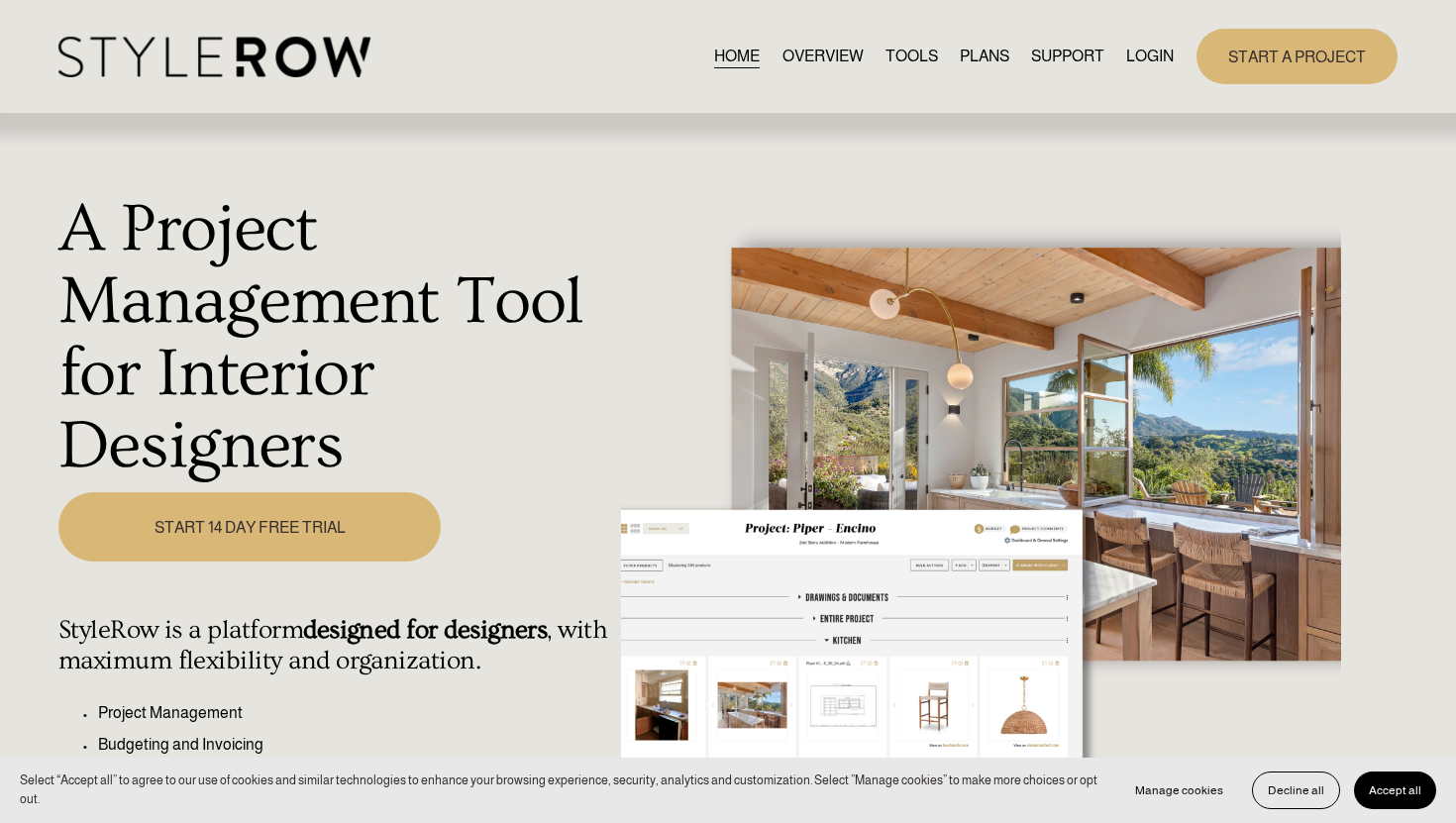click on "LOGIN" at bounding box center [1150, 55] 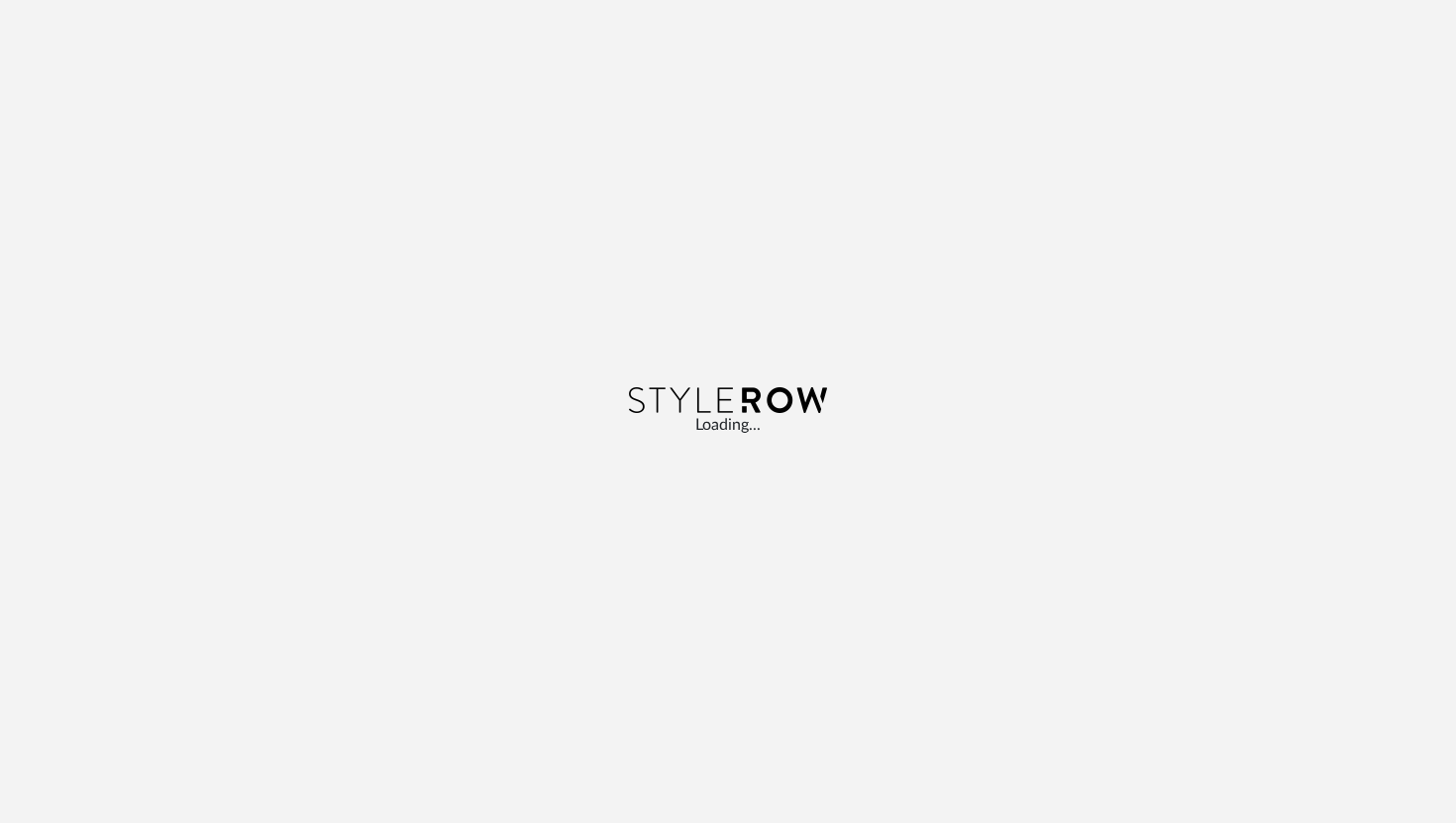 scroll, scrollTop: 0, scrollLeft: 0, axis: both 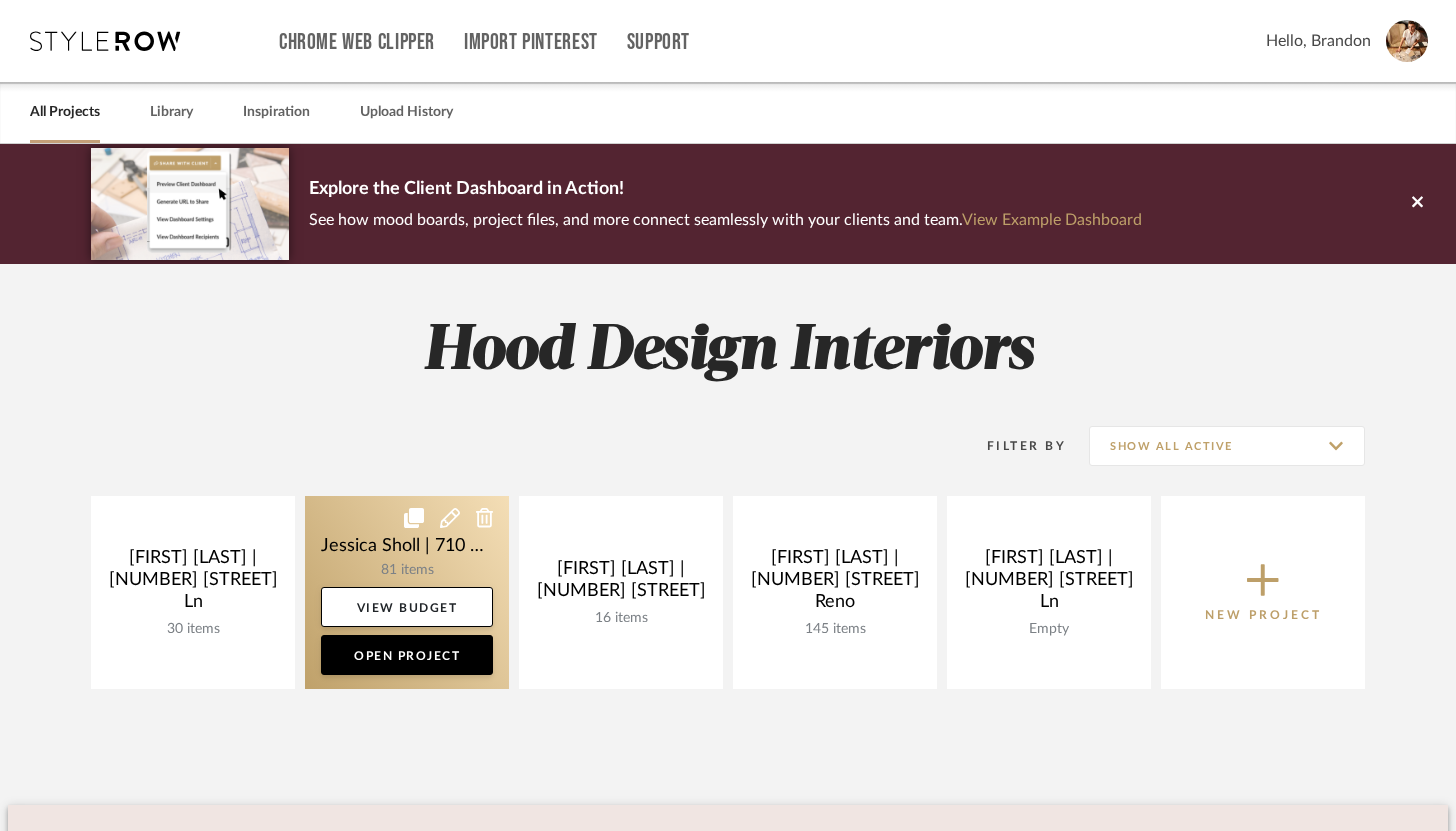 click 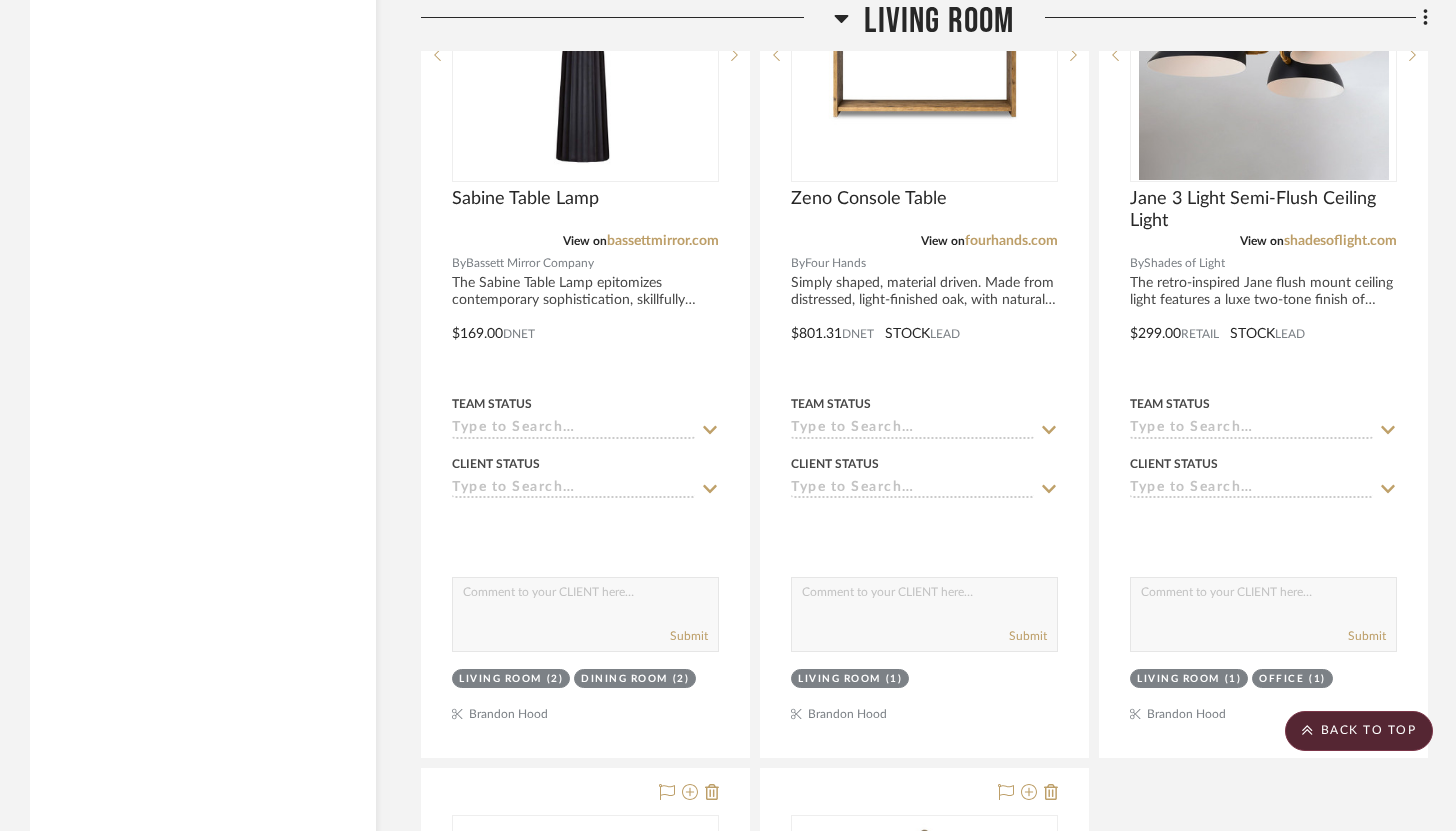 scroll, scrollTop: 10664, scrollLeft: 0, axis: vertical 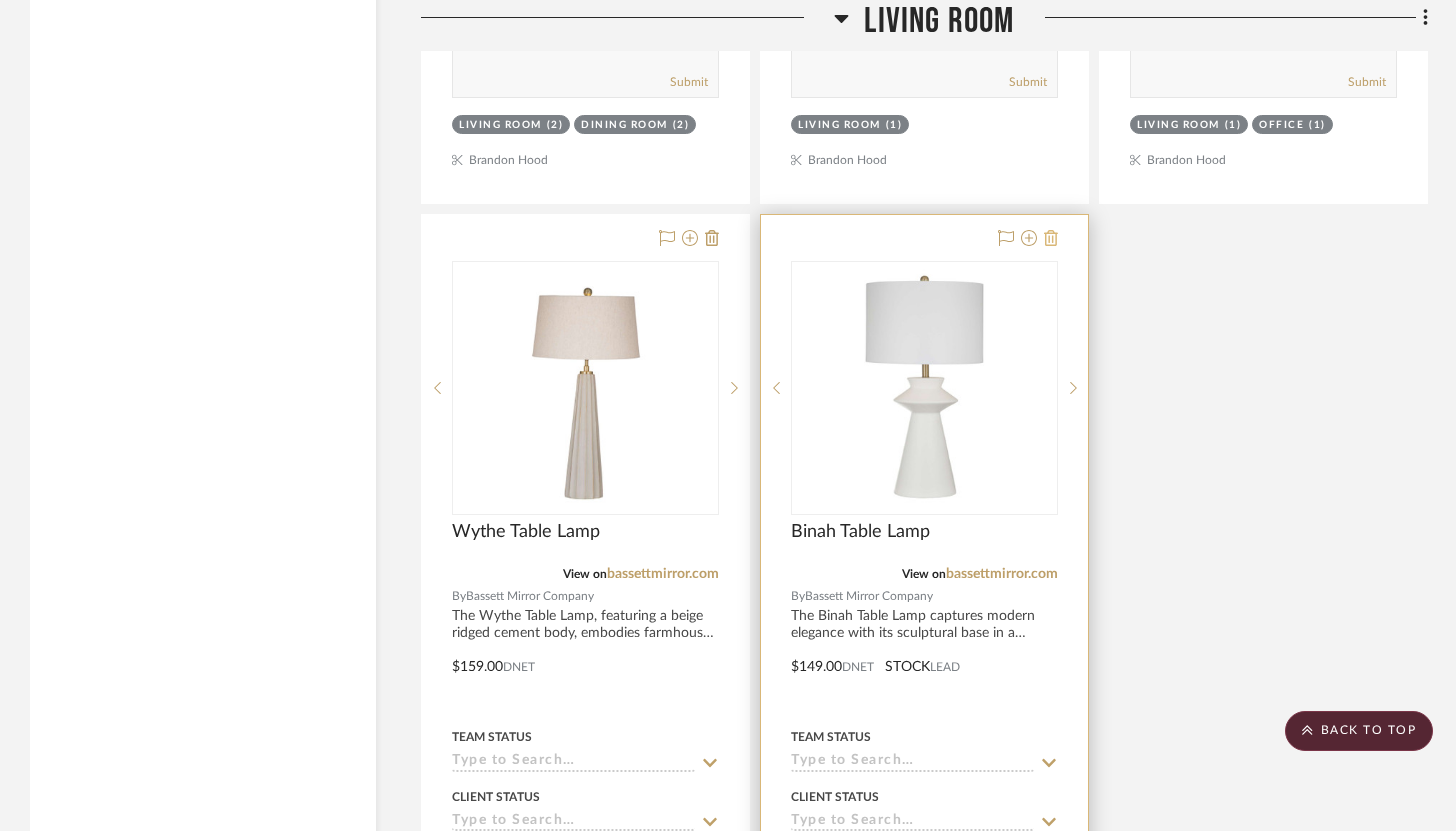 click 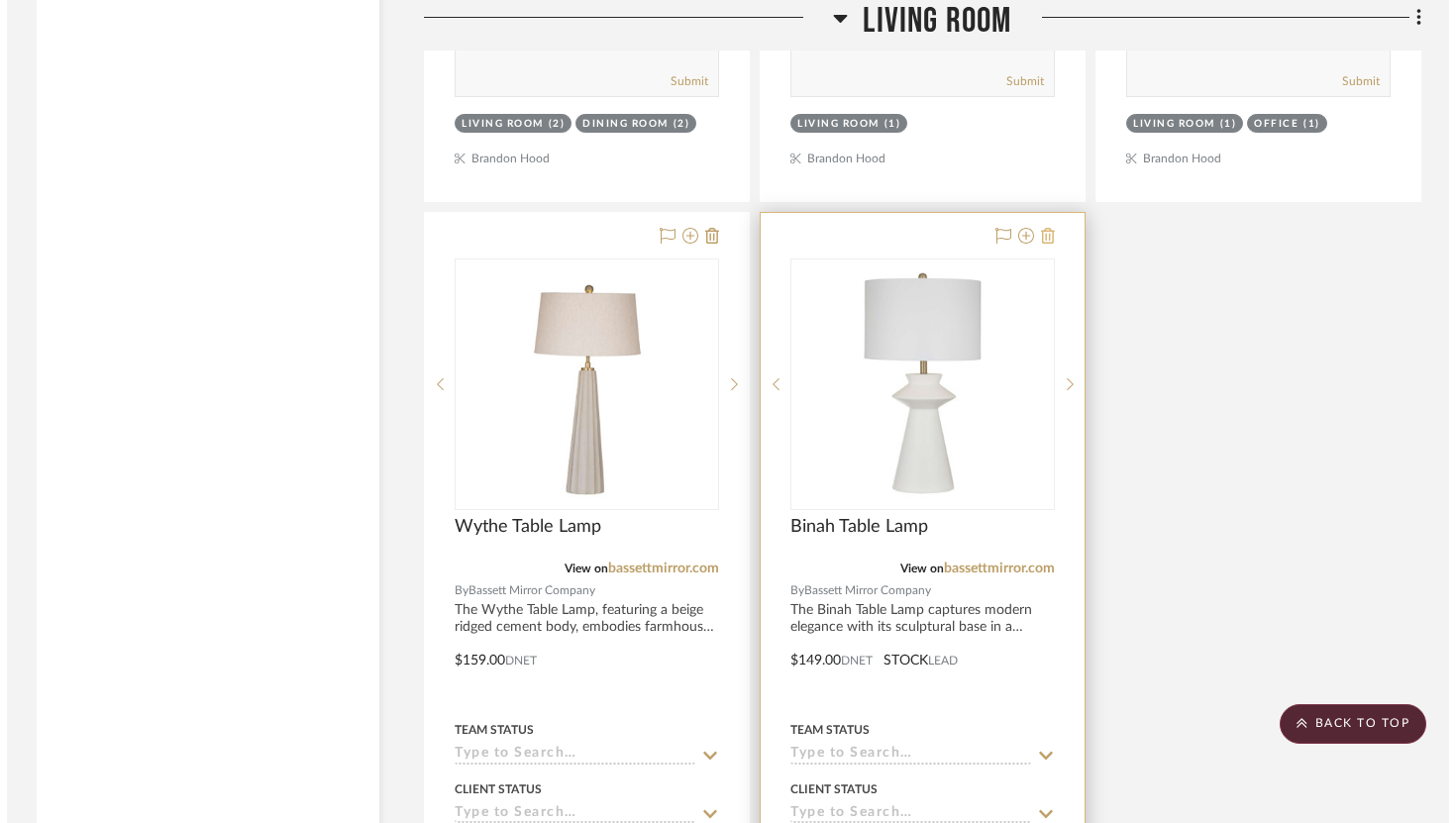 scroll, scrollTop: 0, scrollLeft: 0, axis: both 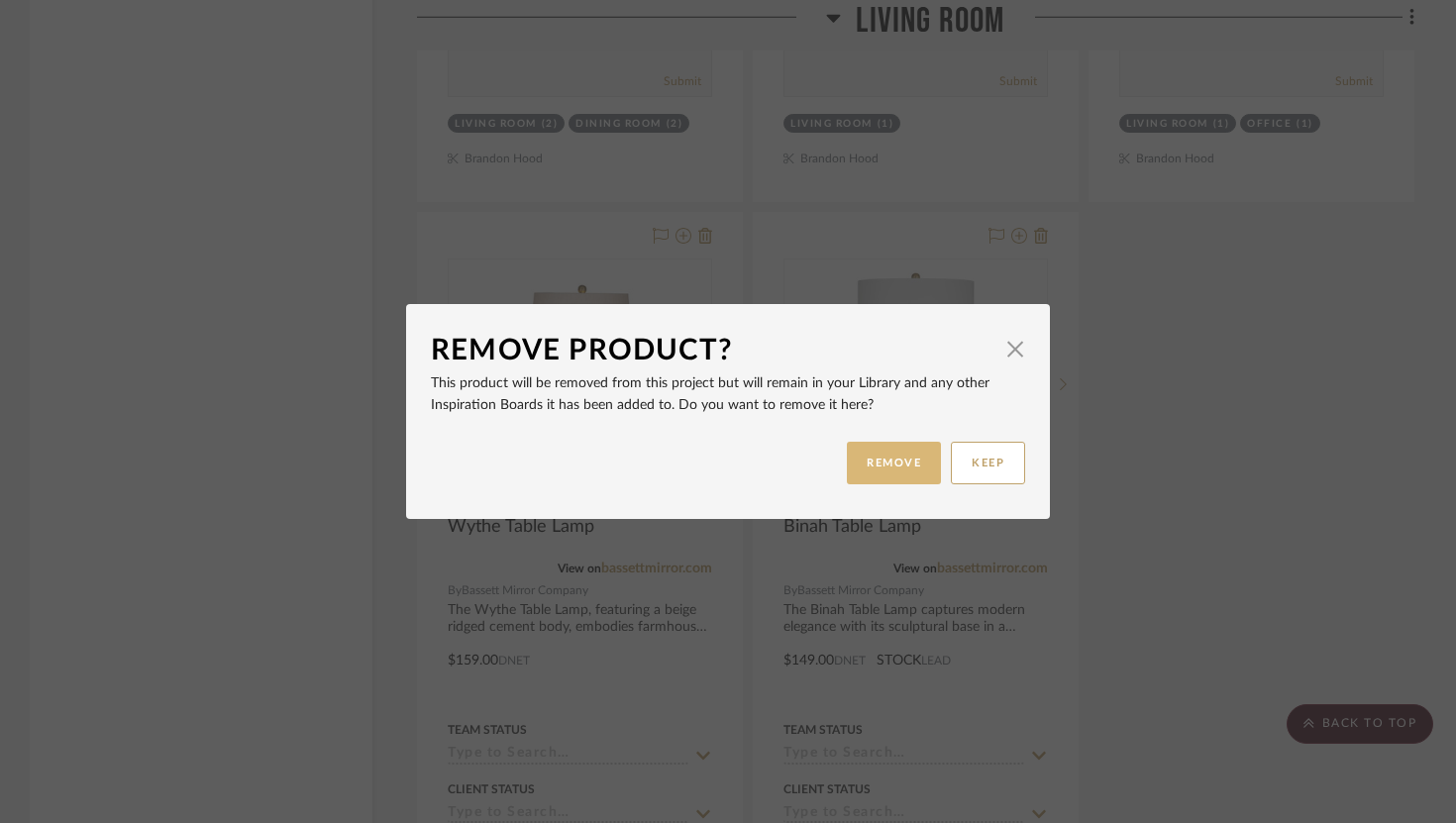 click on "REMOVE" at bounding box center (893, 463) 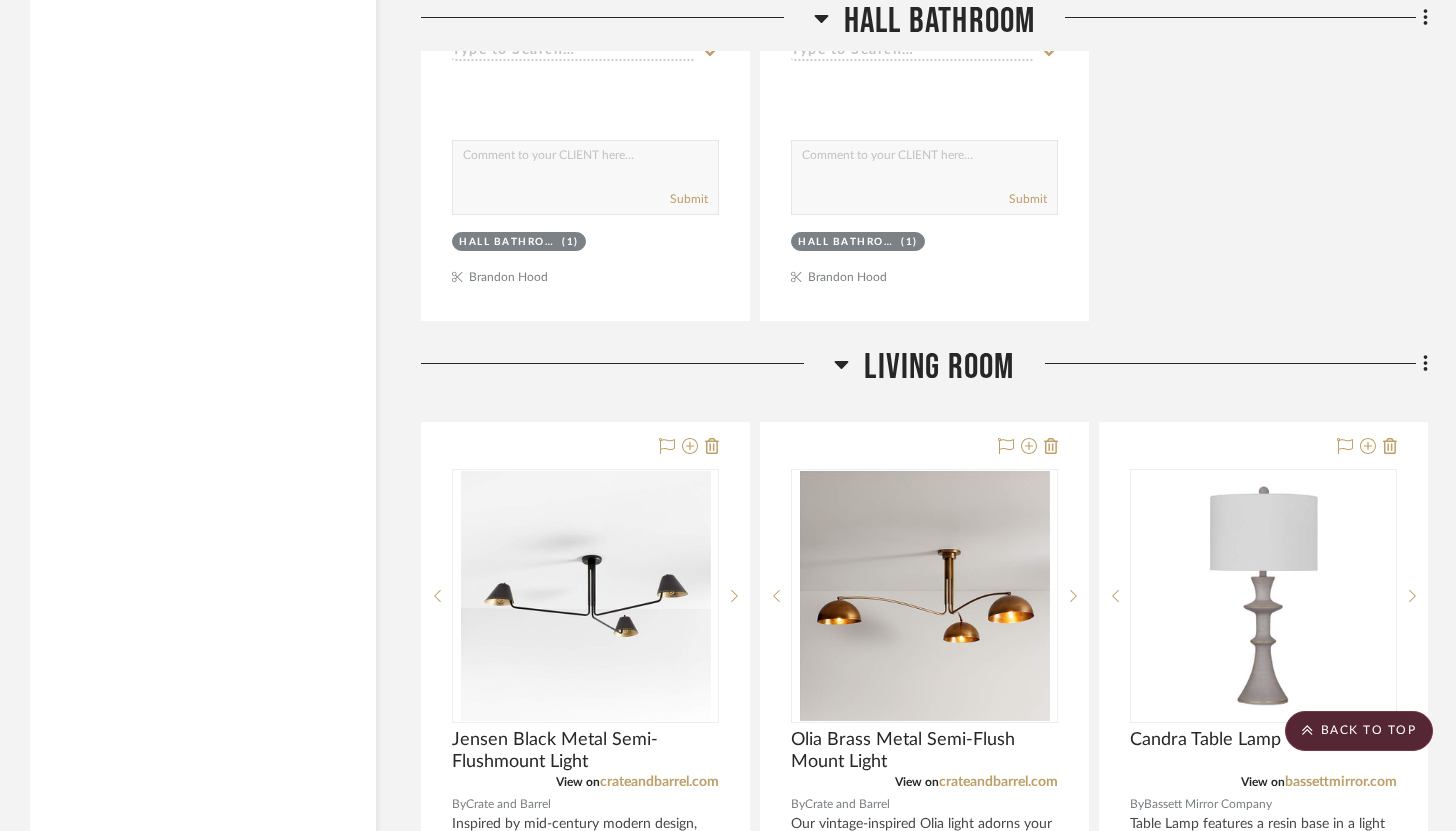 scroll, scrollTop: 8768, scrollLeft: 0, axis: vertical 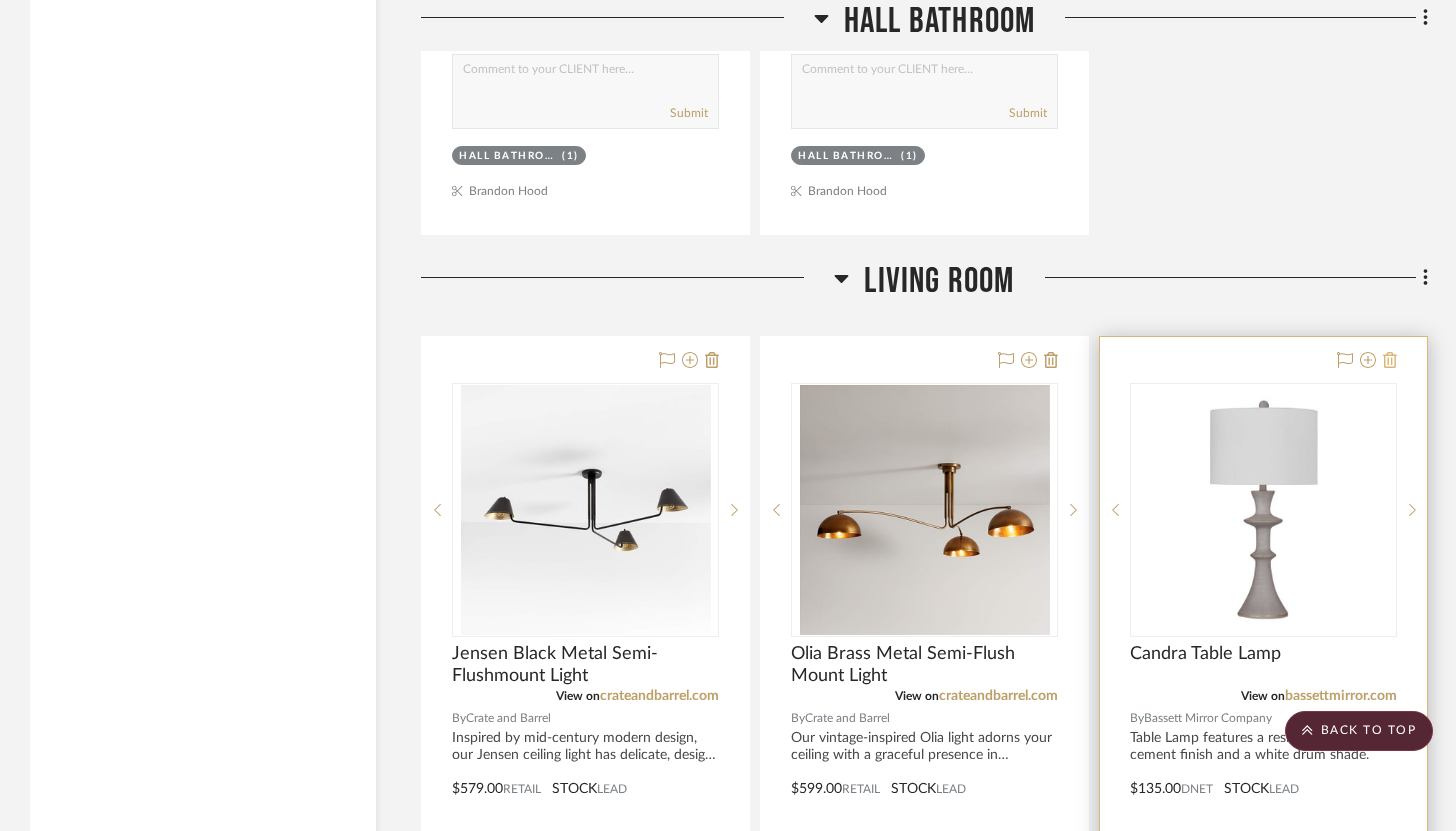 click 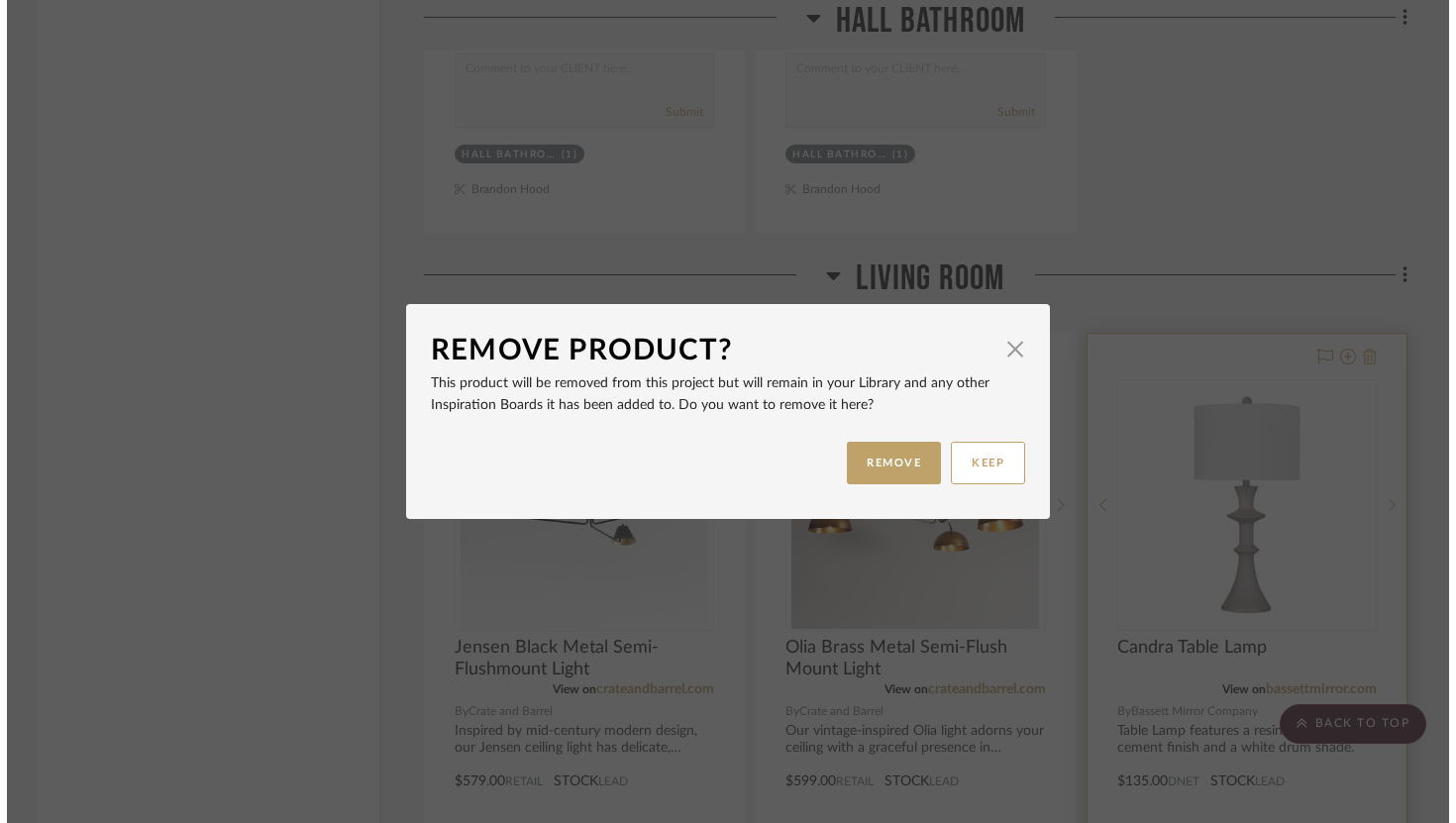 scroll, scrollTop: 0, scrollLeft: 0, axis: both 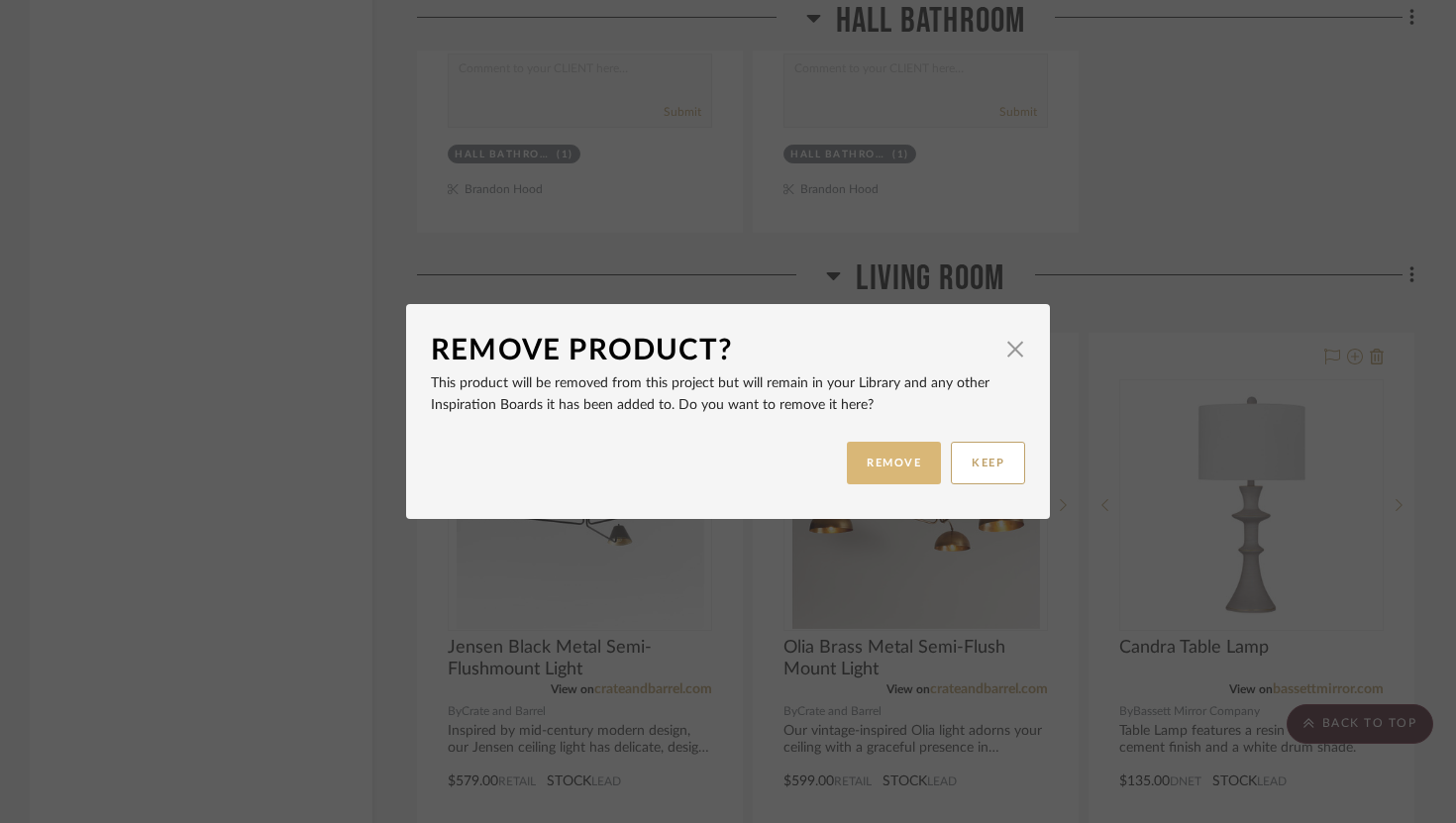 click on "REMOVE" at bounding box center [893, 463] 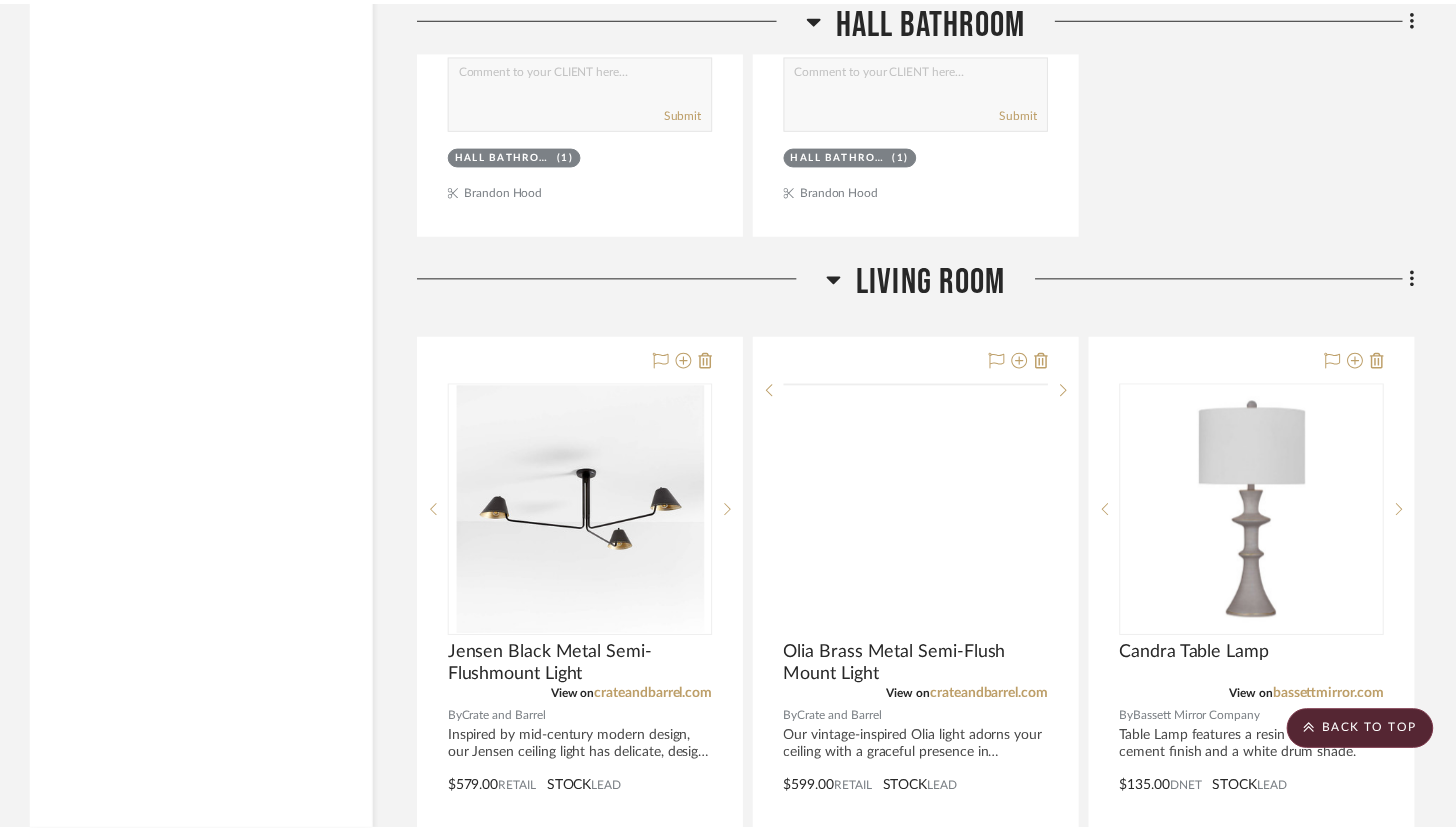 scroll, scrollTop: 8768, scrollLeft: 0, axis: vertical 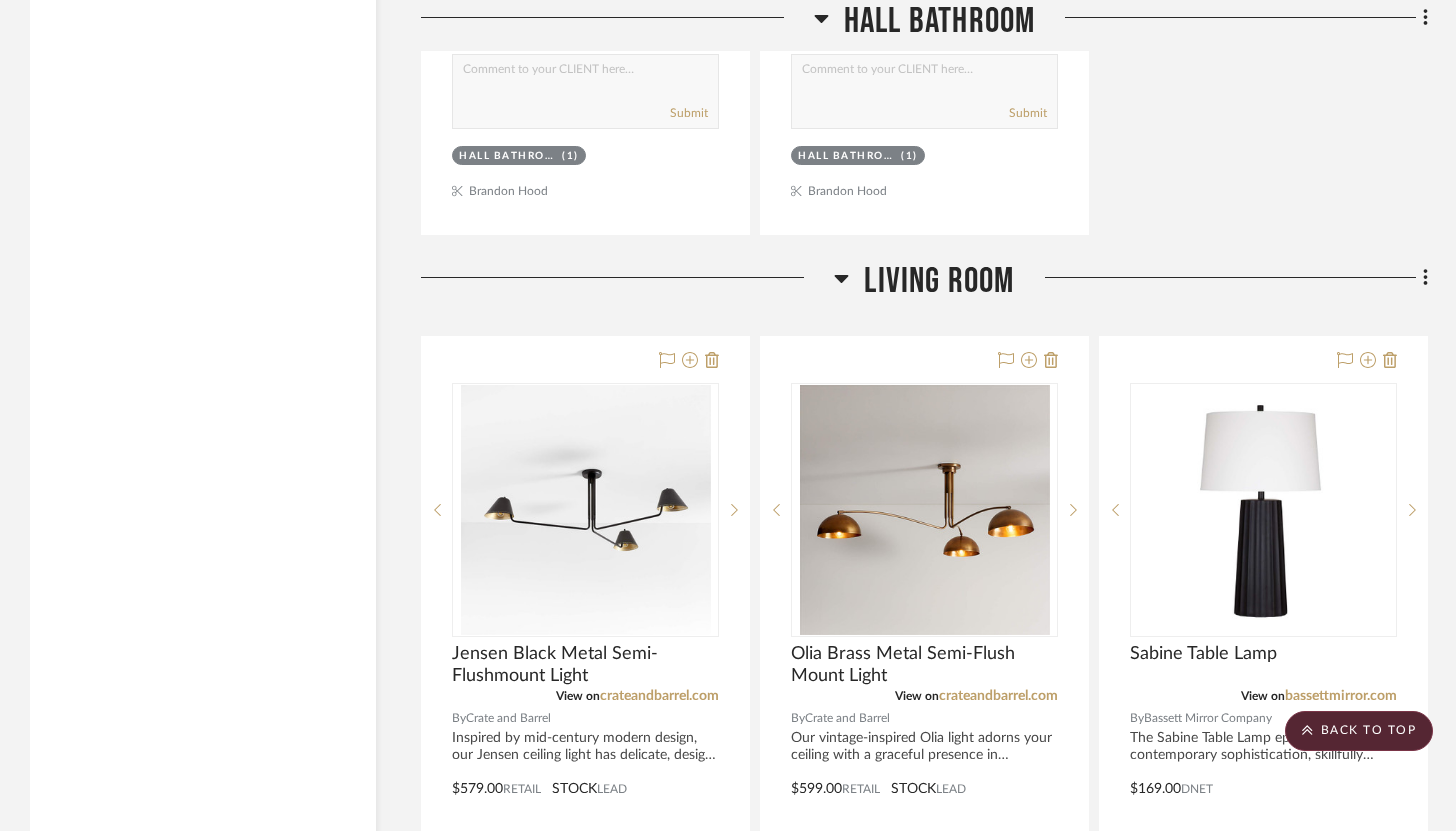 click on "Filter by keyword, category or name prior to exporting to Excel or Bulk Actions Team Comments All Team Comments Team Comments in last day Team Comments in last week Flagged Shared with Client Client Comments All Client Comments Client Comments in last day Client Comments in last week Added To PO Category  Tables   (15)   Seating   (7)   Storage   (4)   Lighting   (20)   Rugs   (17)   Mirrors   (9)   Art   (3)   Accessories    (2)   Window Coverings   (2)   Hardware   (1)  Brand Amazon  (5)  Bassett Mirror Company  (13)  Classic Home  (1)  Cooper Classics  (2)  Crate and Barrel  (2)  Four Hands  (15)  Loloi Rugs  (17)  MinxNY  (1)  Shades of Light  (7)  Surya  (5)  Target  (3)  TOV  (1)  Wayfair Professional  (6)  World Market  (1)  Upload Method Clipped  (80)  Uploaded  (1)  Added By Brandon Hood  (81)  Item Type Product  (80)  Site Photo or PDF  (1)  Lead Time Weeks In Stock Price 0  7,500 +  0 7500  Filter Products   Displaying 91 products  Reorder Rooms LOADING Project Documents  SIGNED J...sal.docx.pdf" 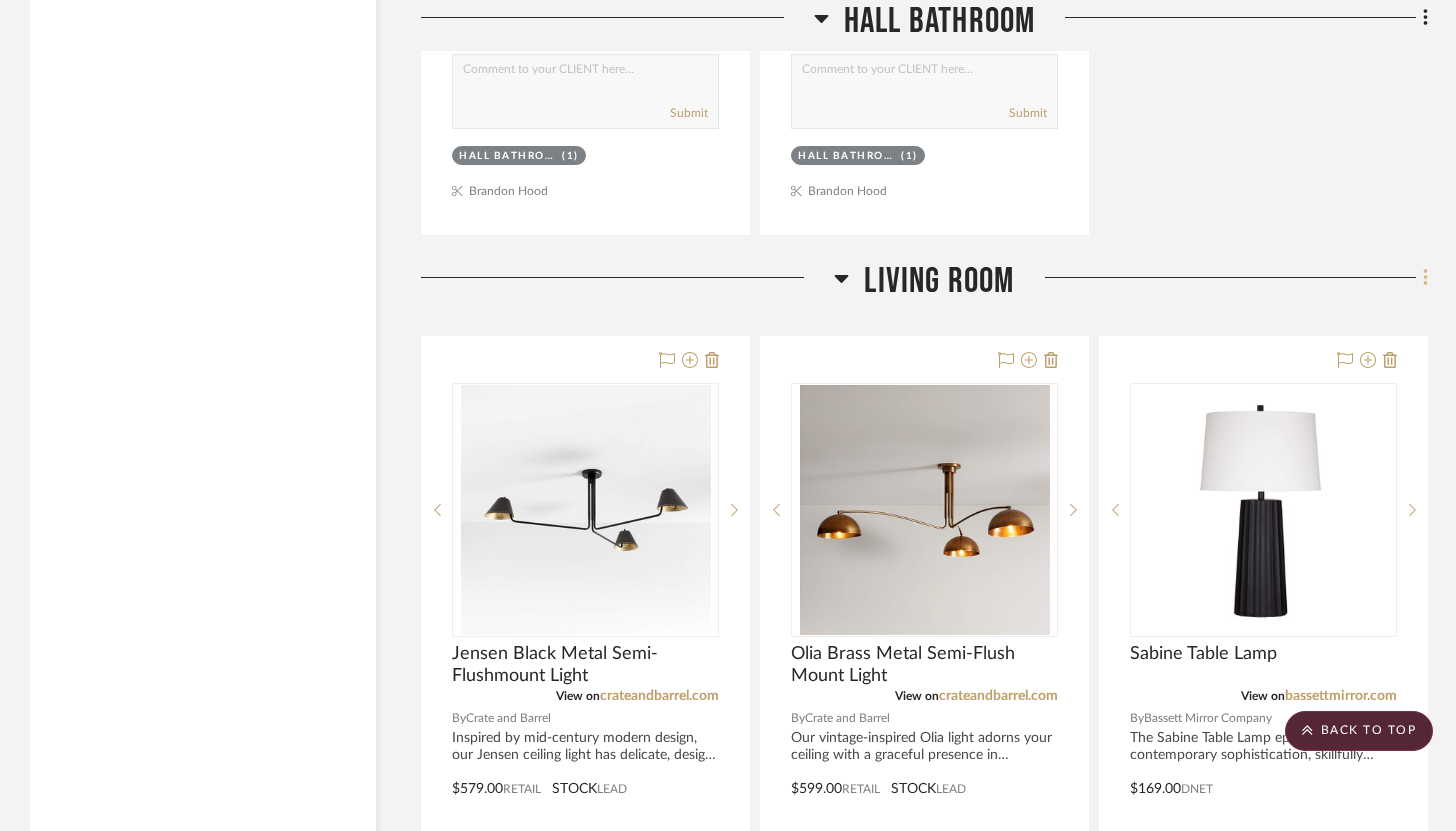 click 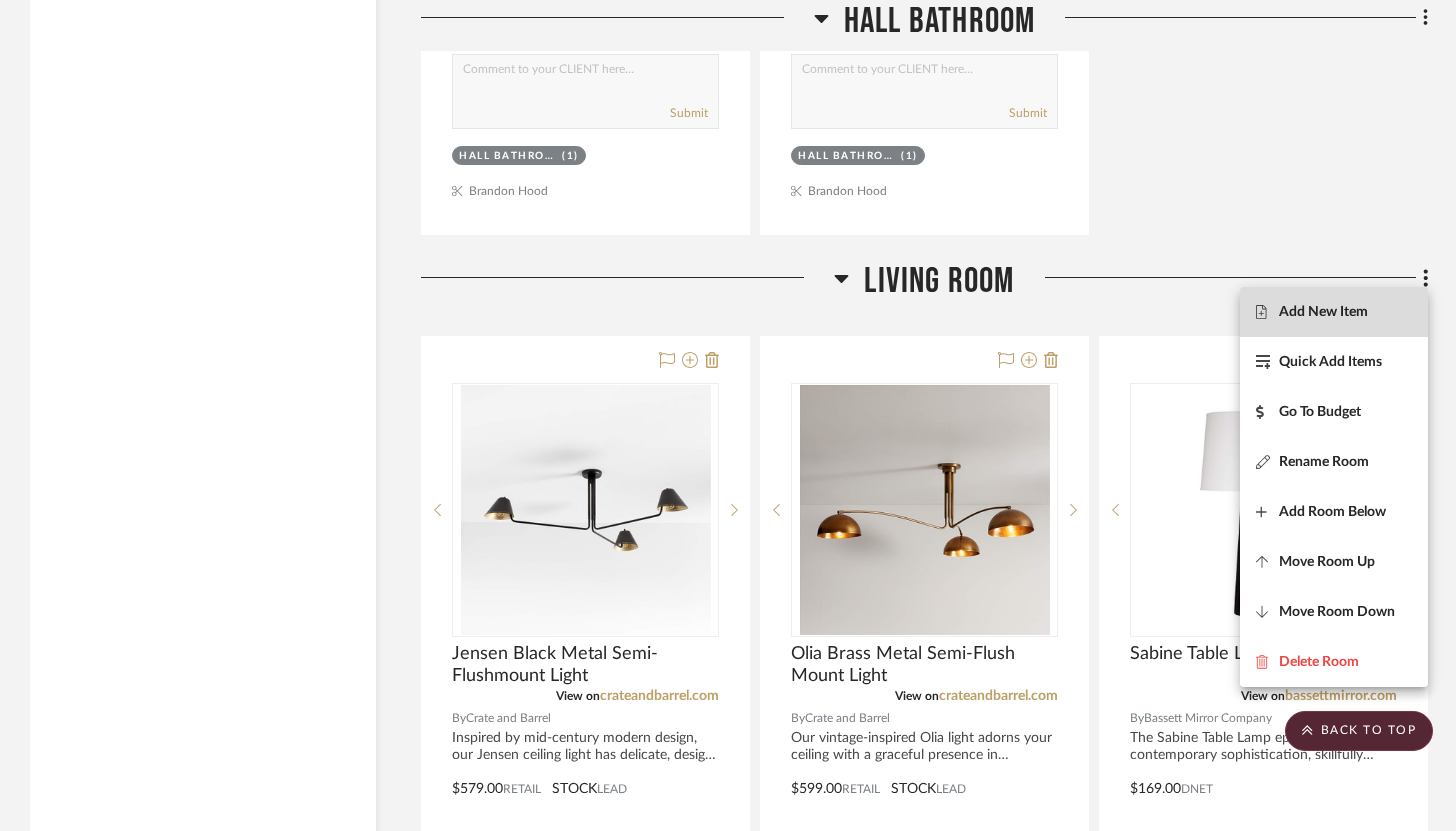 click on "Add New Item" at bounding box center [1334, 312] 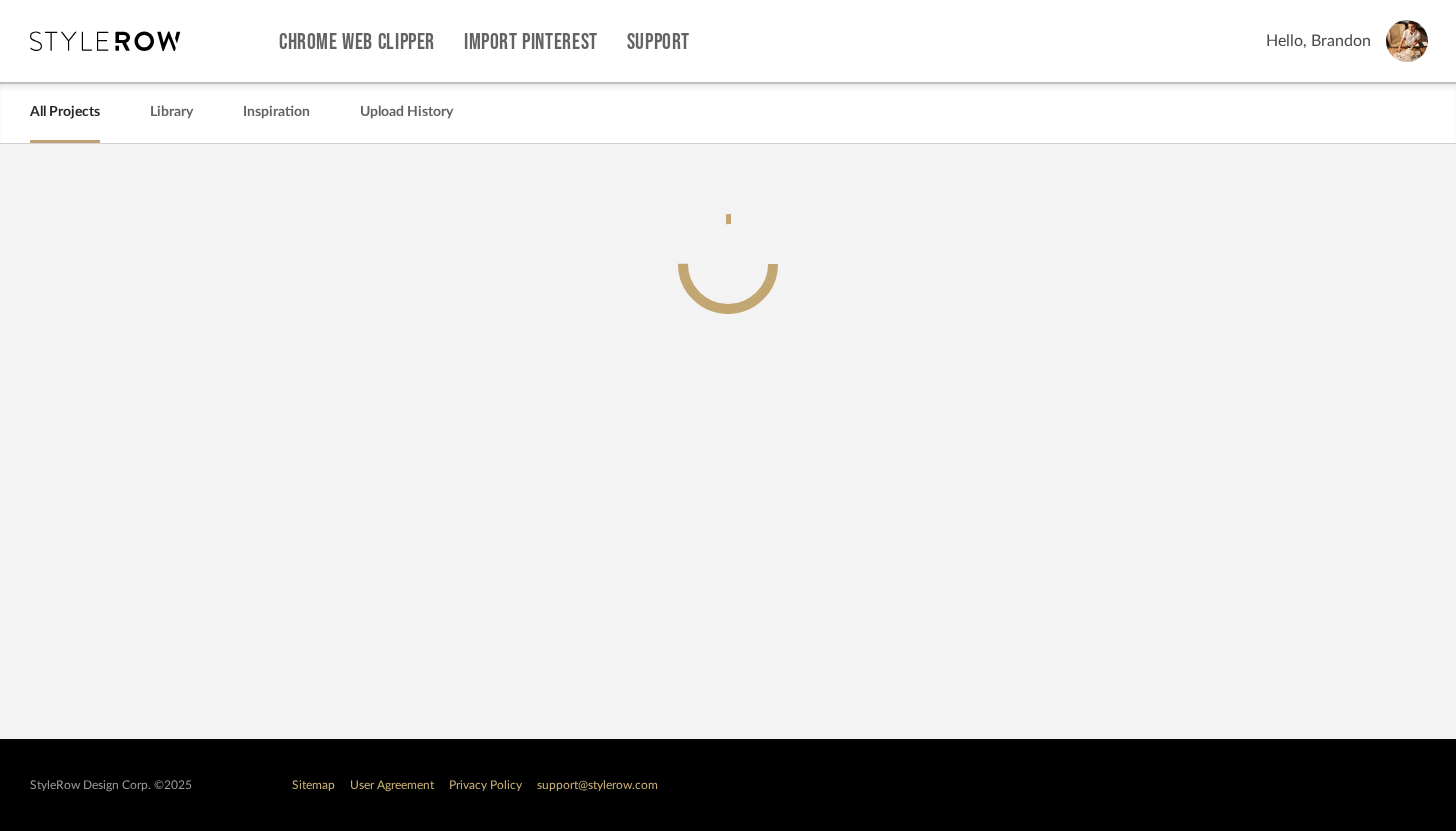 scroll, scrollTop: 0, scrollLeft: 0, axis: both 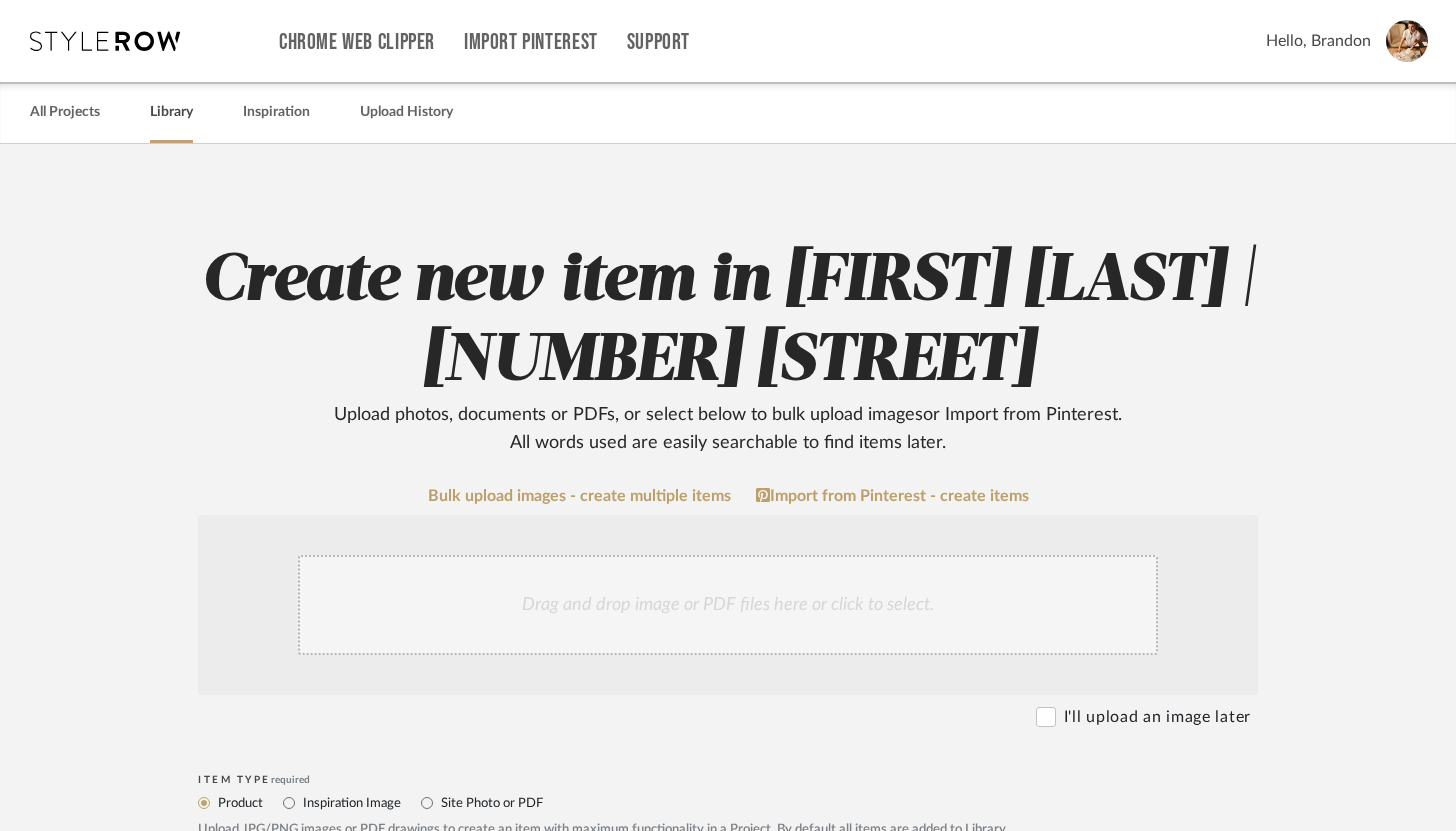click on "Library" at bounding box center [171, 112] 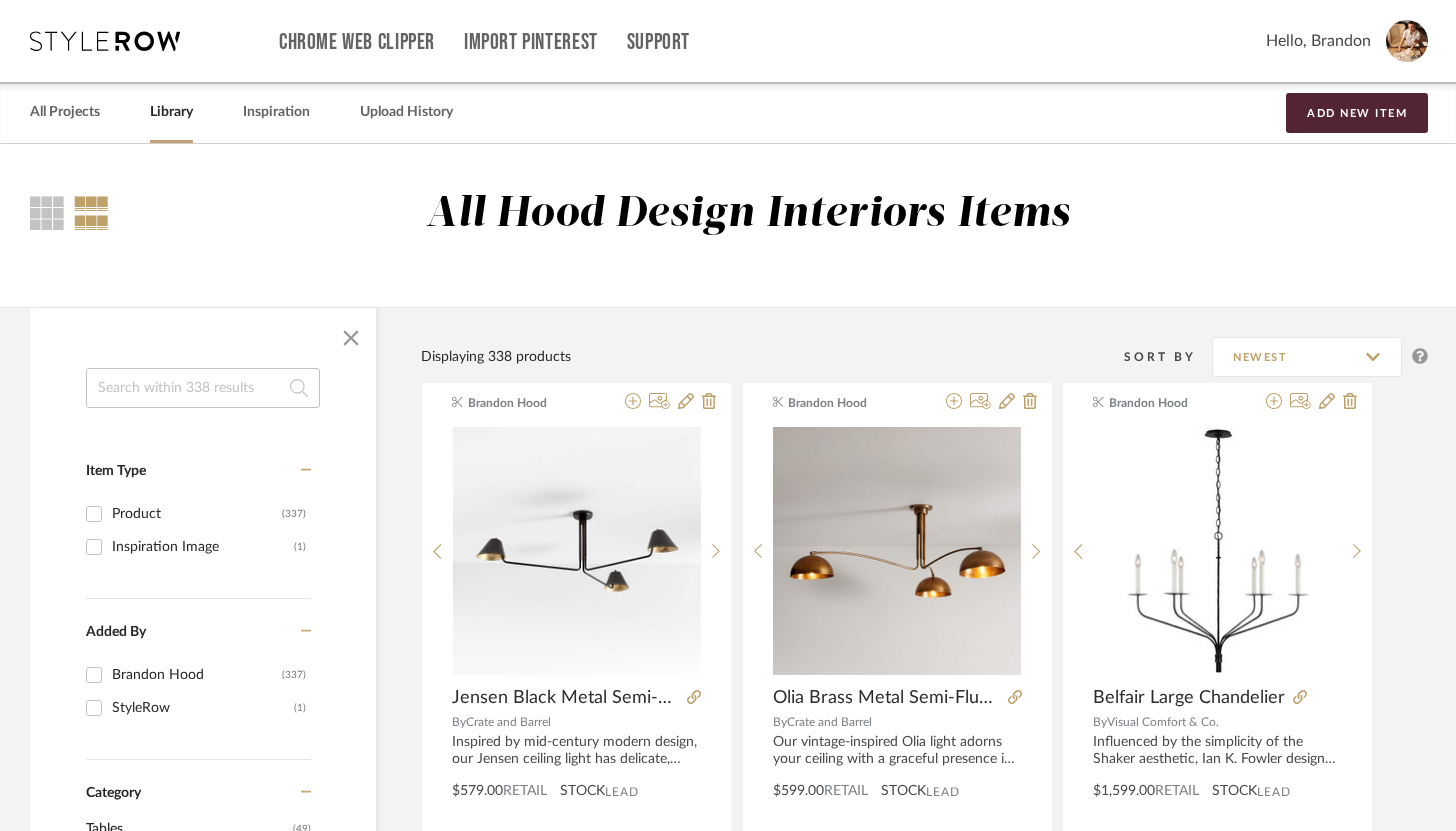 click 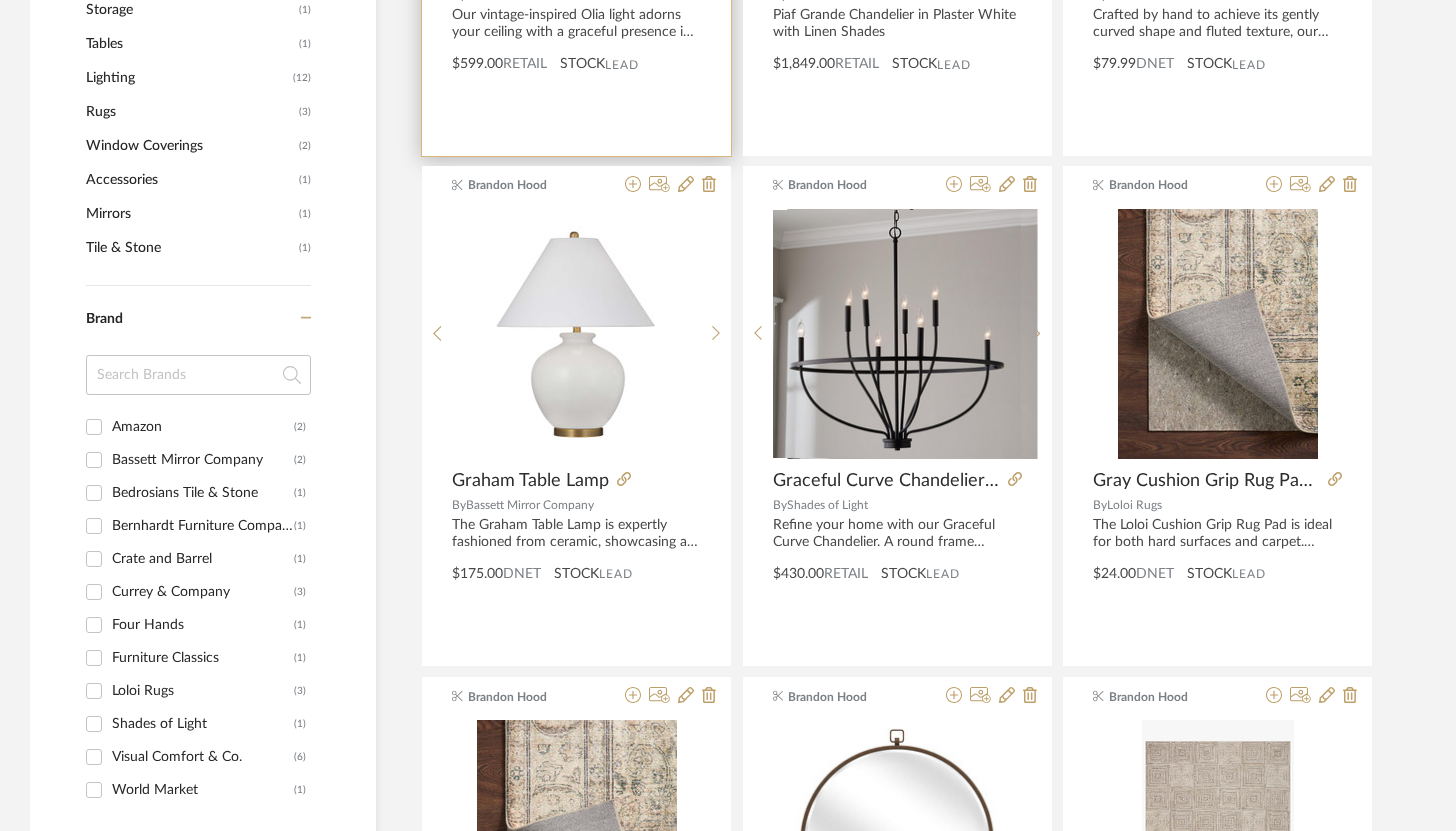scroll, scrollTop: 790, scrollLeft: 0, axis: vertical 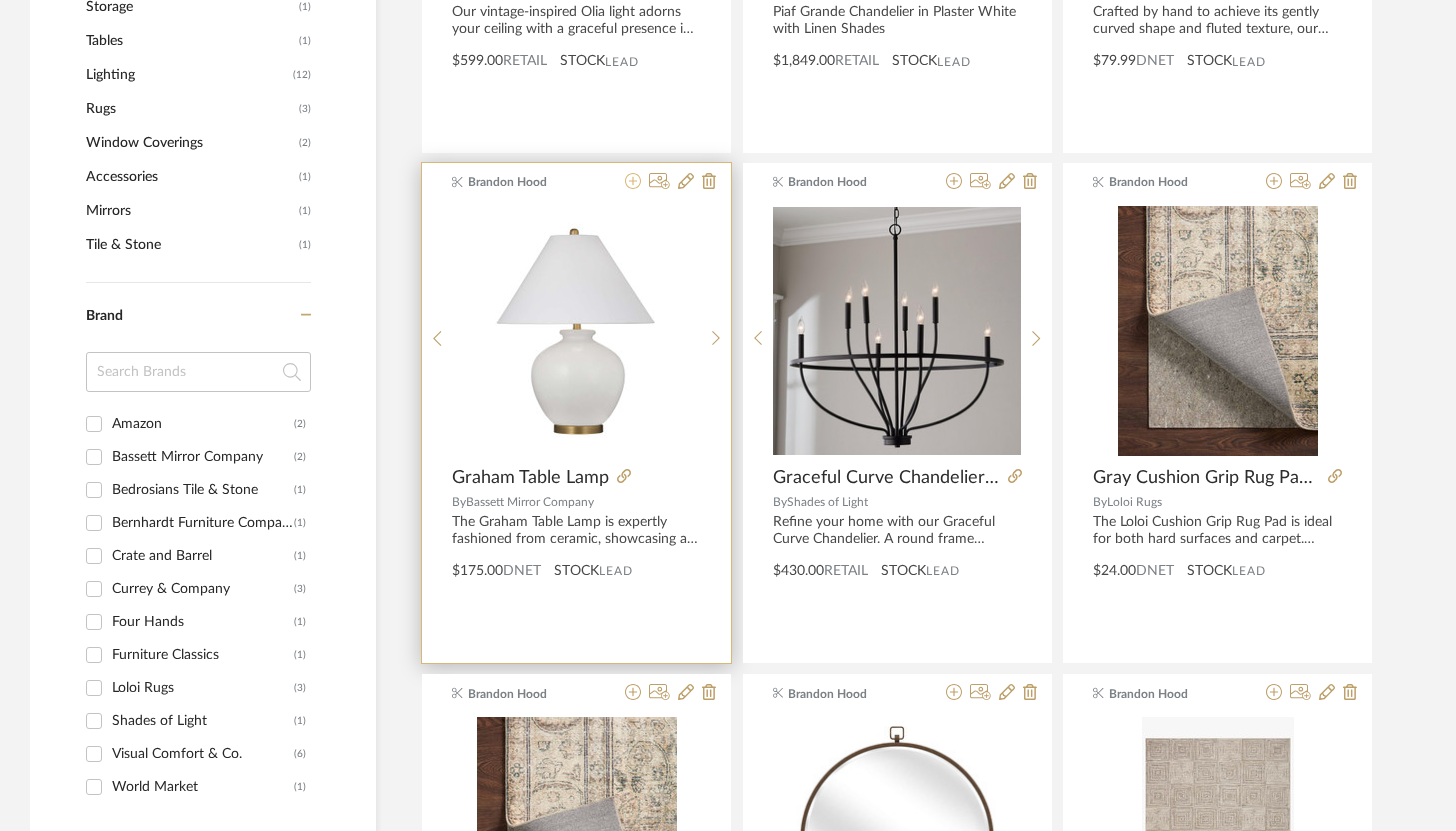 type on "gr" 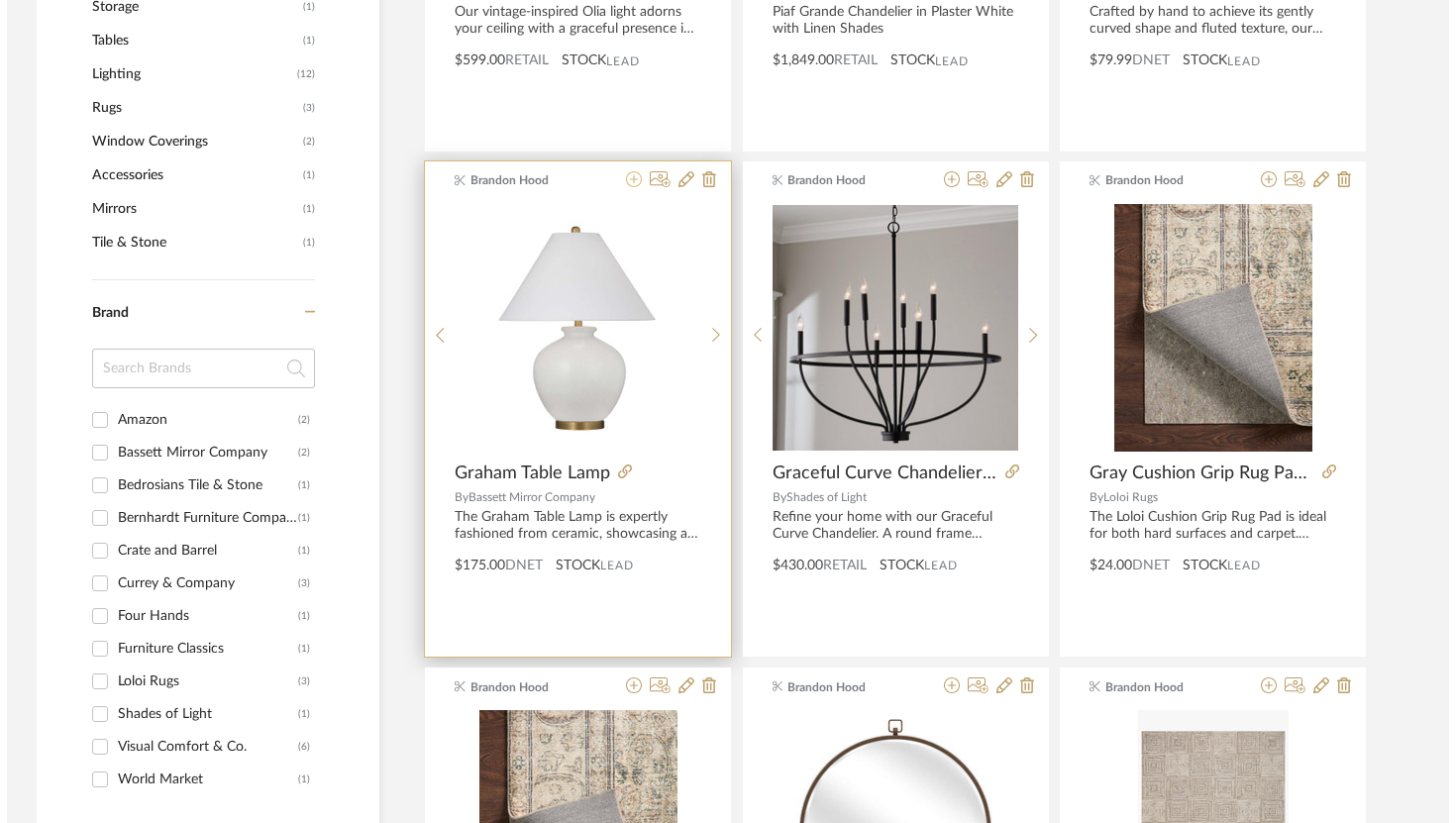 scroll, scrollTop: 0, scrollLeft: 0, axis: both 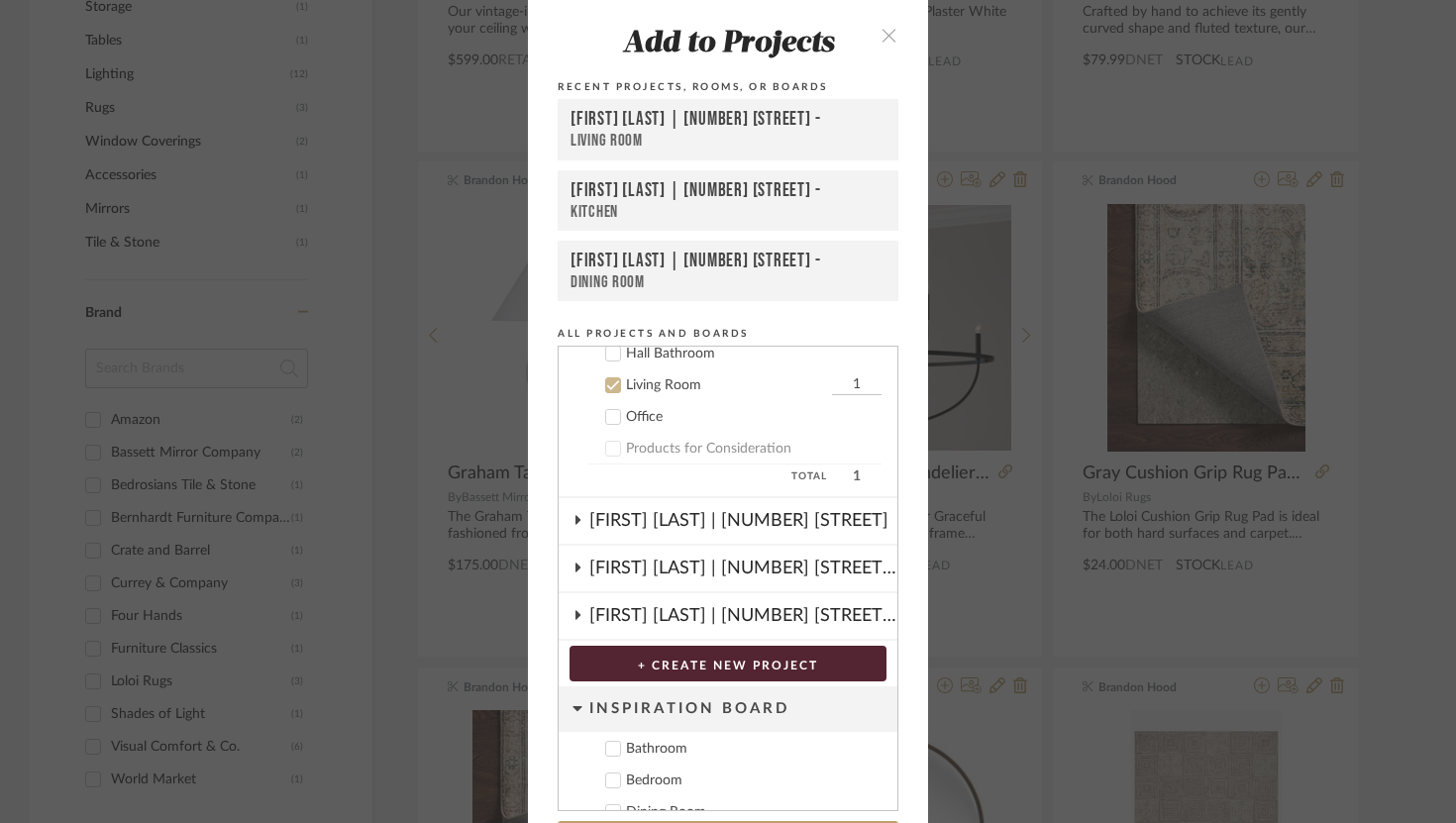 click on "1" at bounding box center [857, 385] 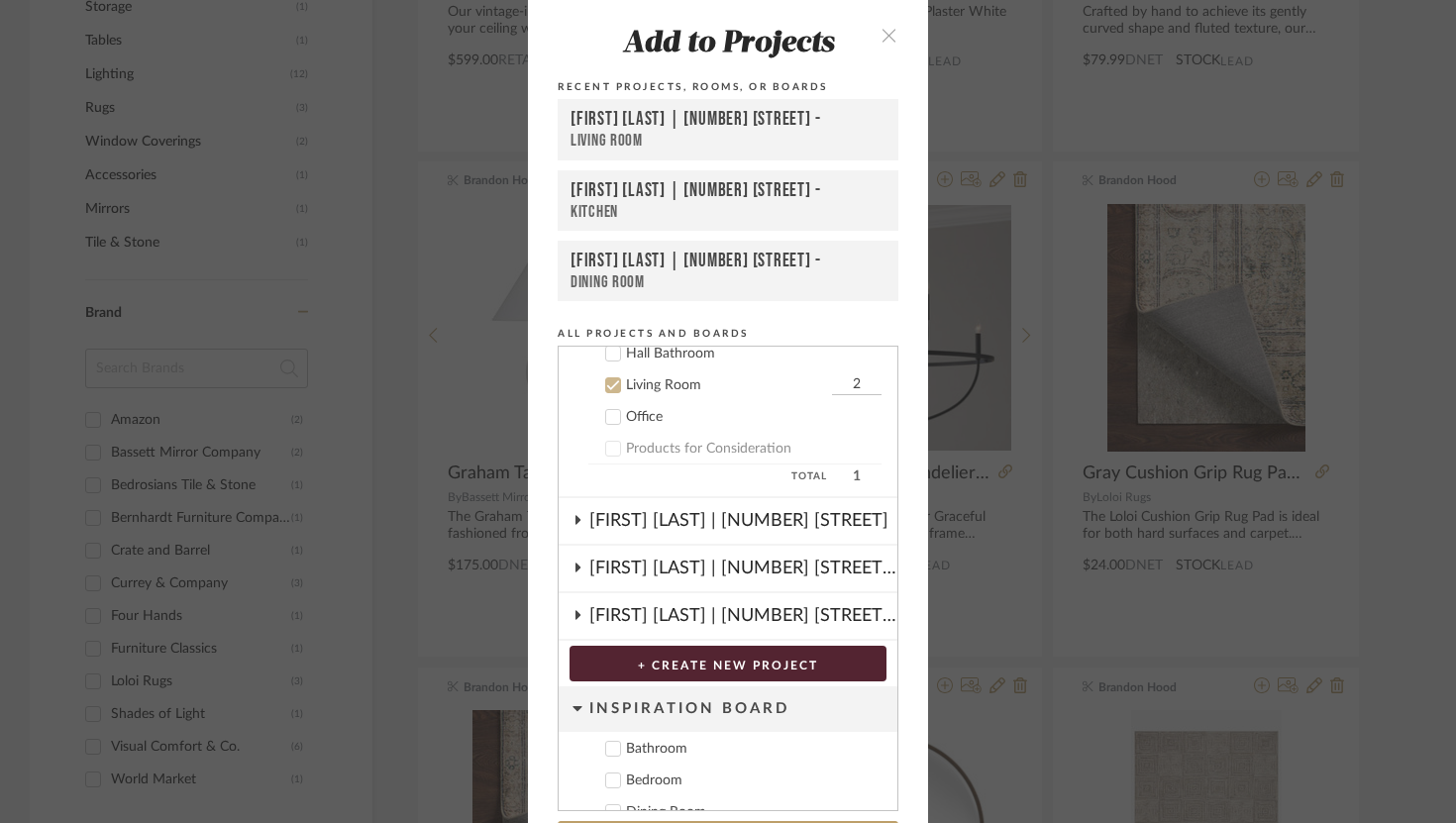 scroll, scrollTop: 321, scrollLeft: 0, axis: vertical 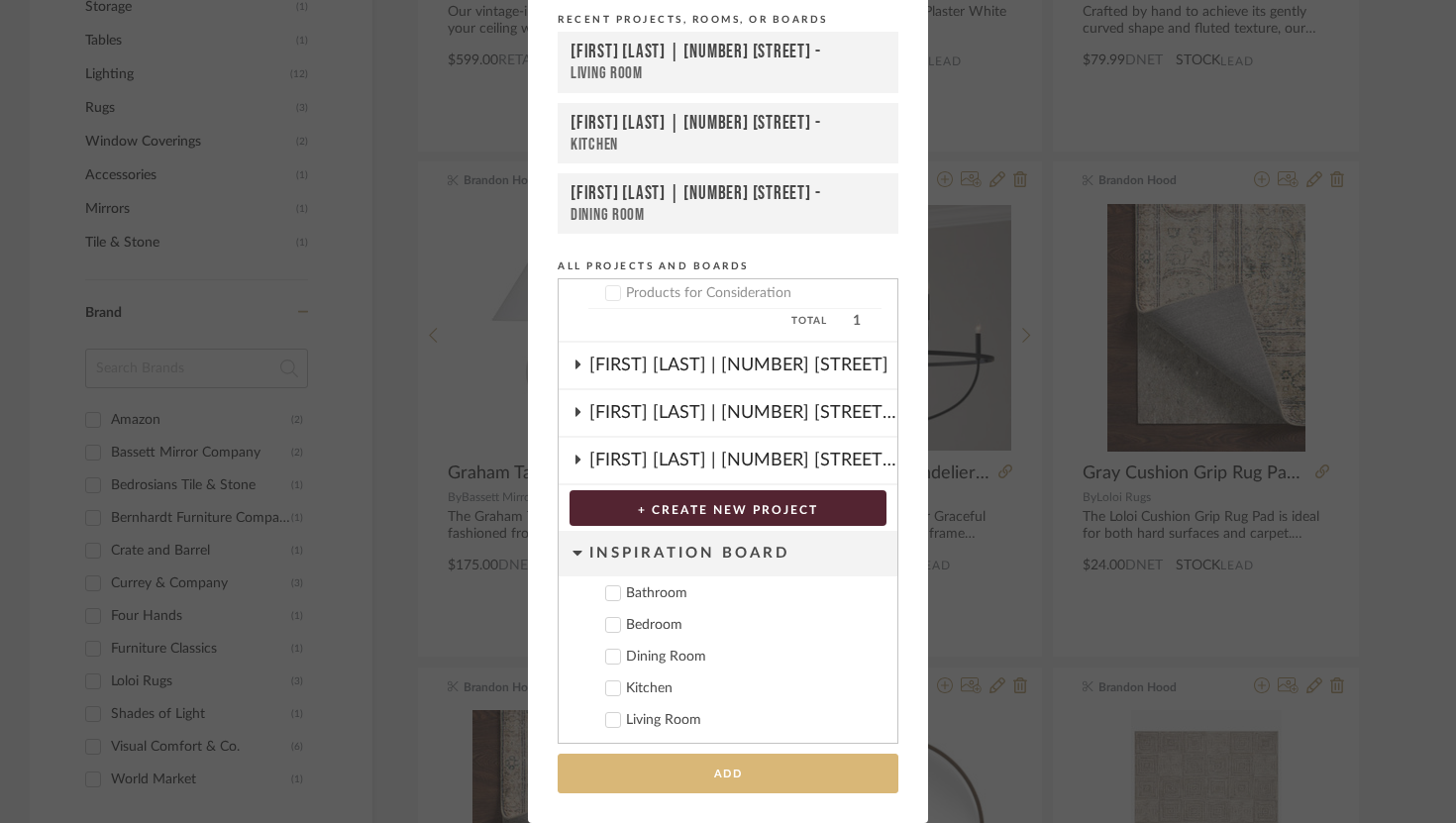 type on "2" 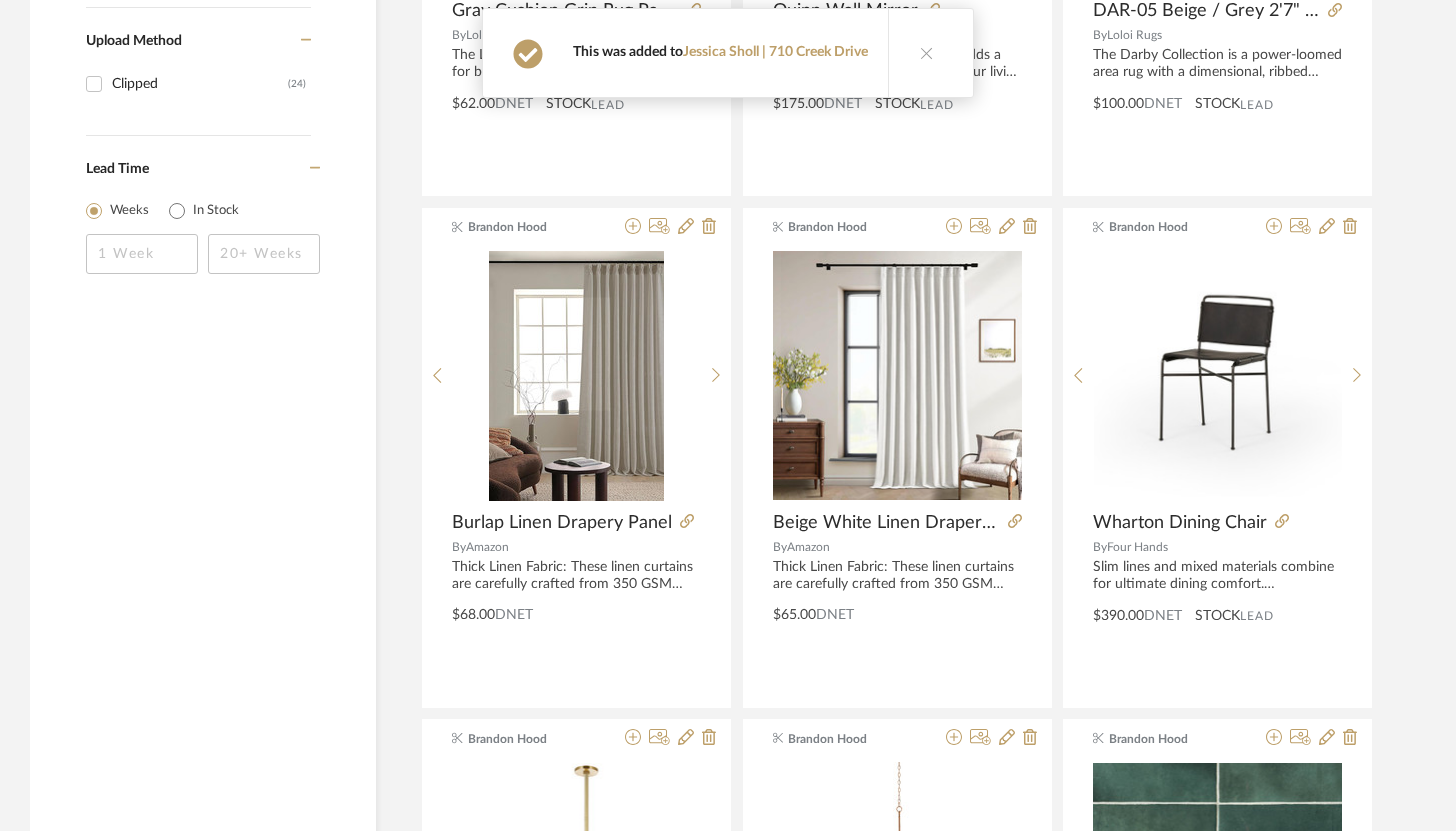 scroll, scrollTop: 1770, scrollLeft: 0, axis: vertical 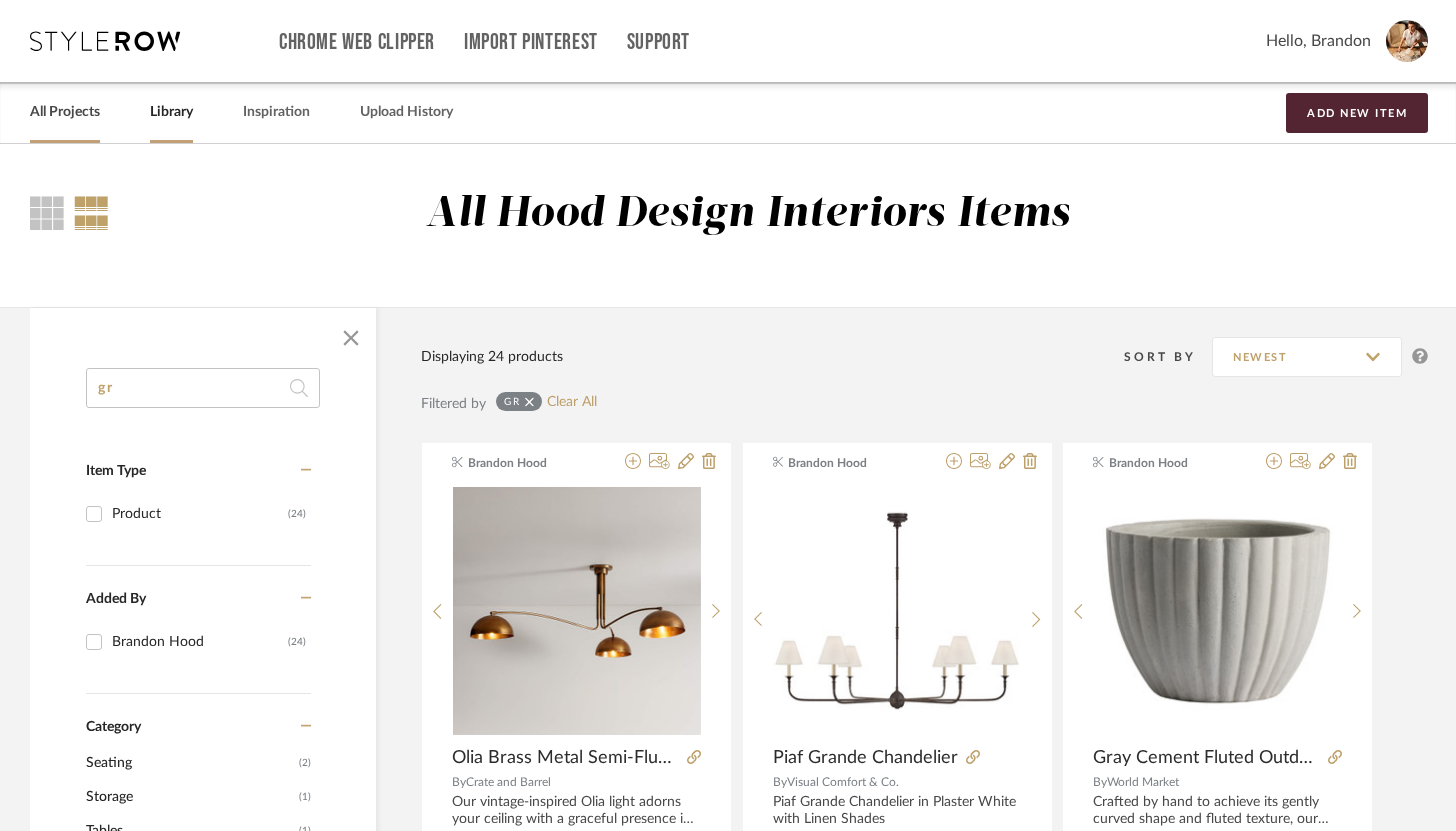 click on "All Projects" at bounding box center [65, 112] 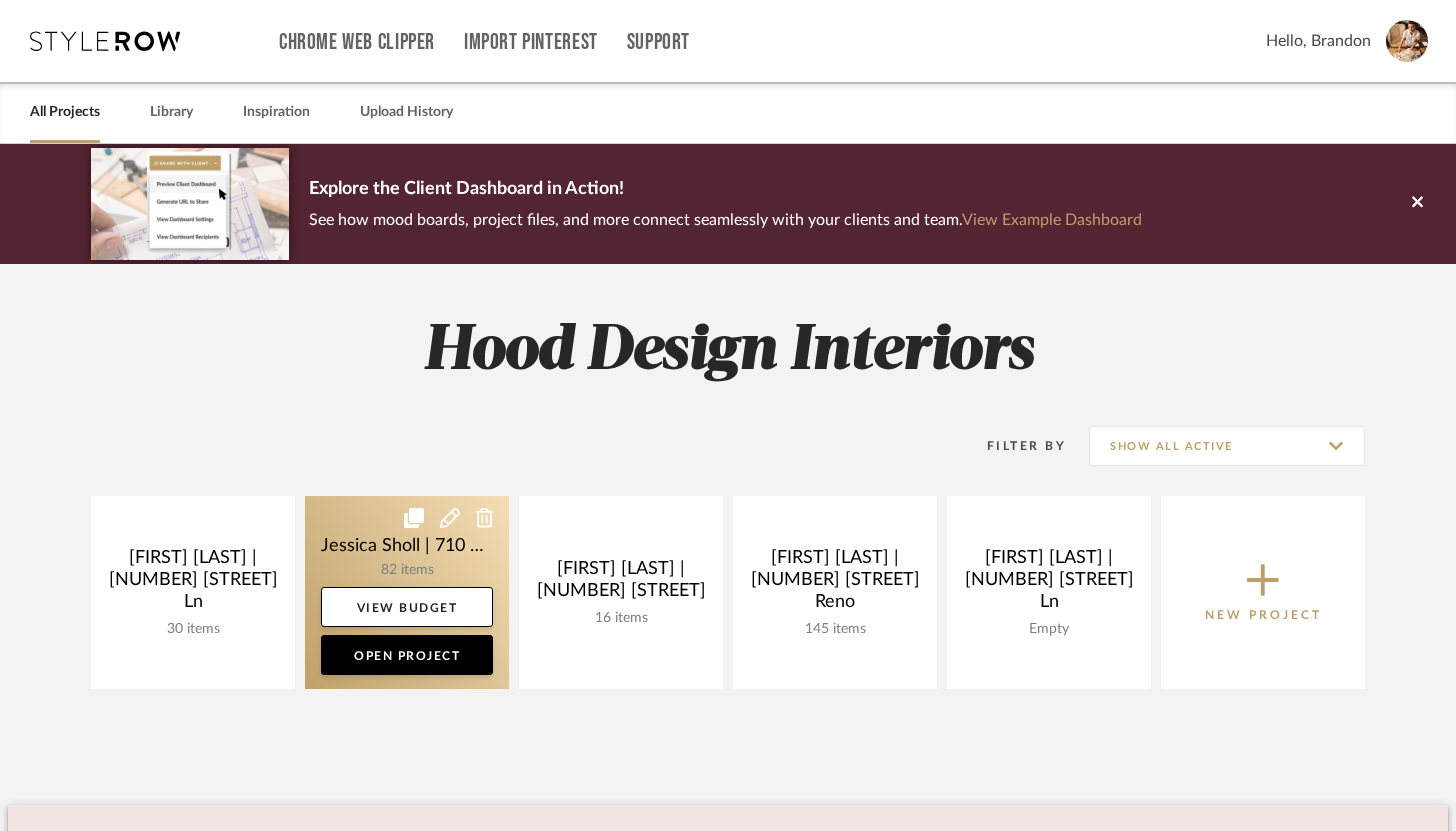 click 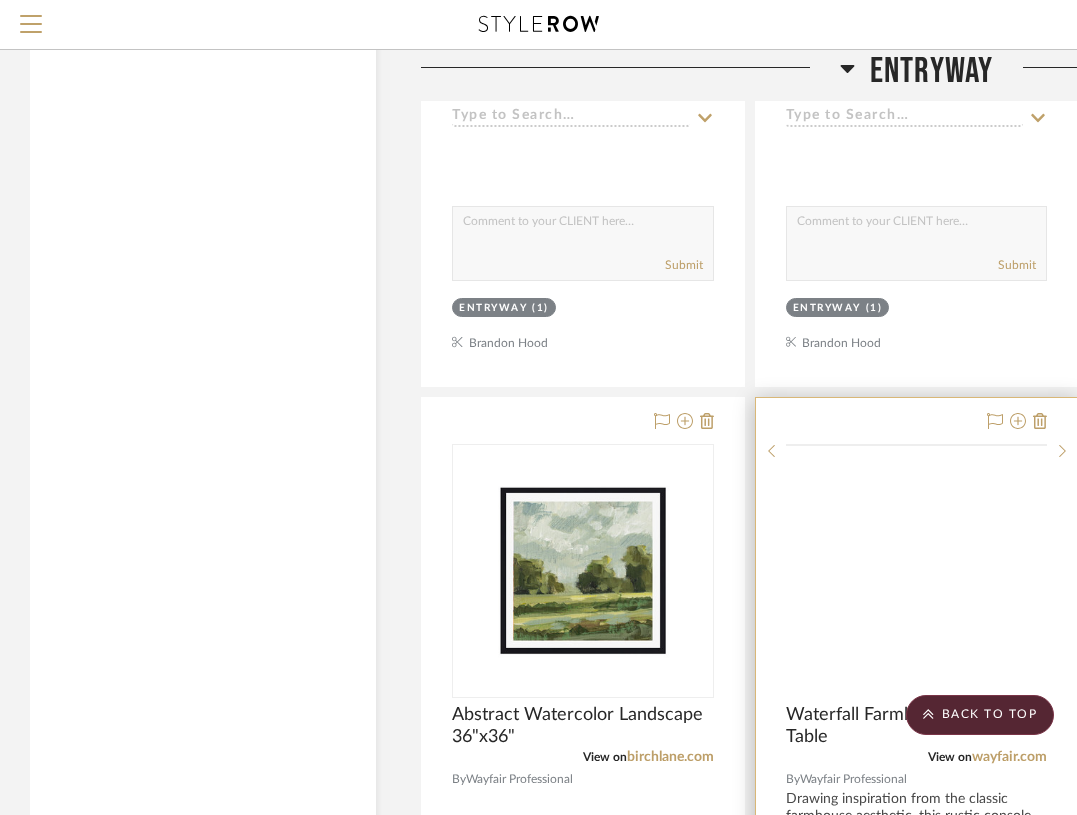 scroll, scrollTop: 2872, scrollLeft: 0, axis: vertical 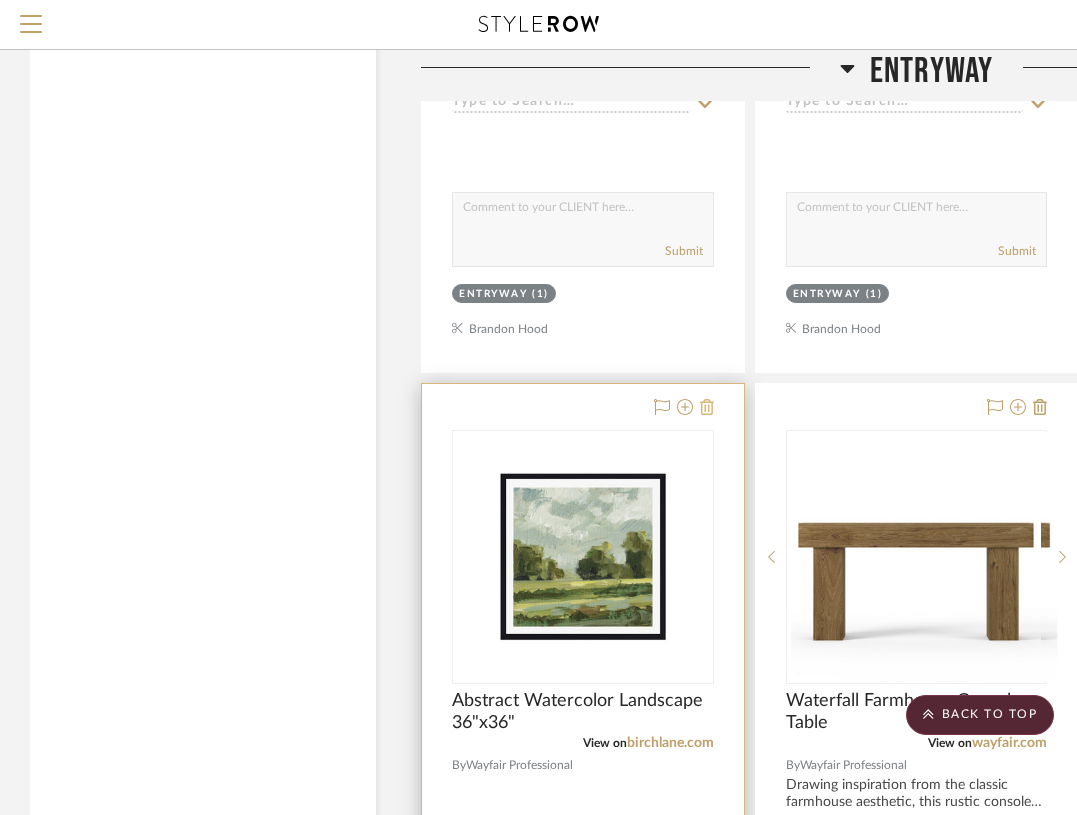 click 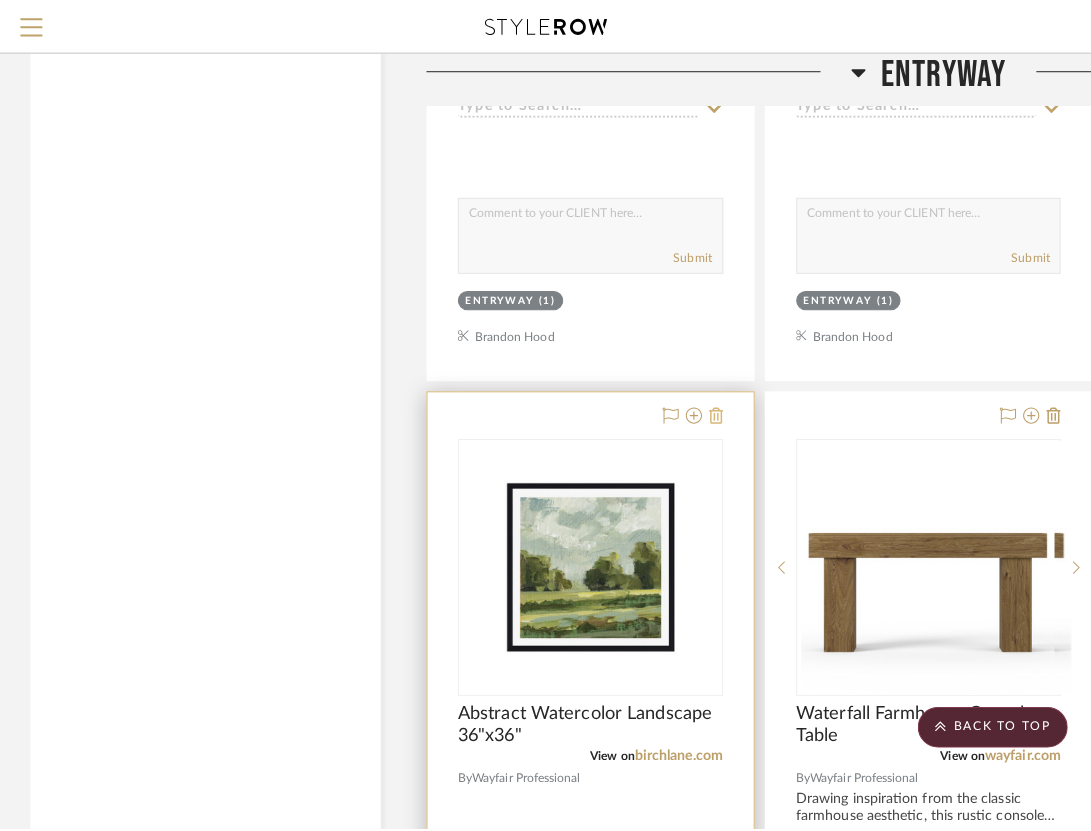 scroll, scrollTop: 0, scrollLeft: 0, axis: both 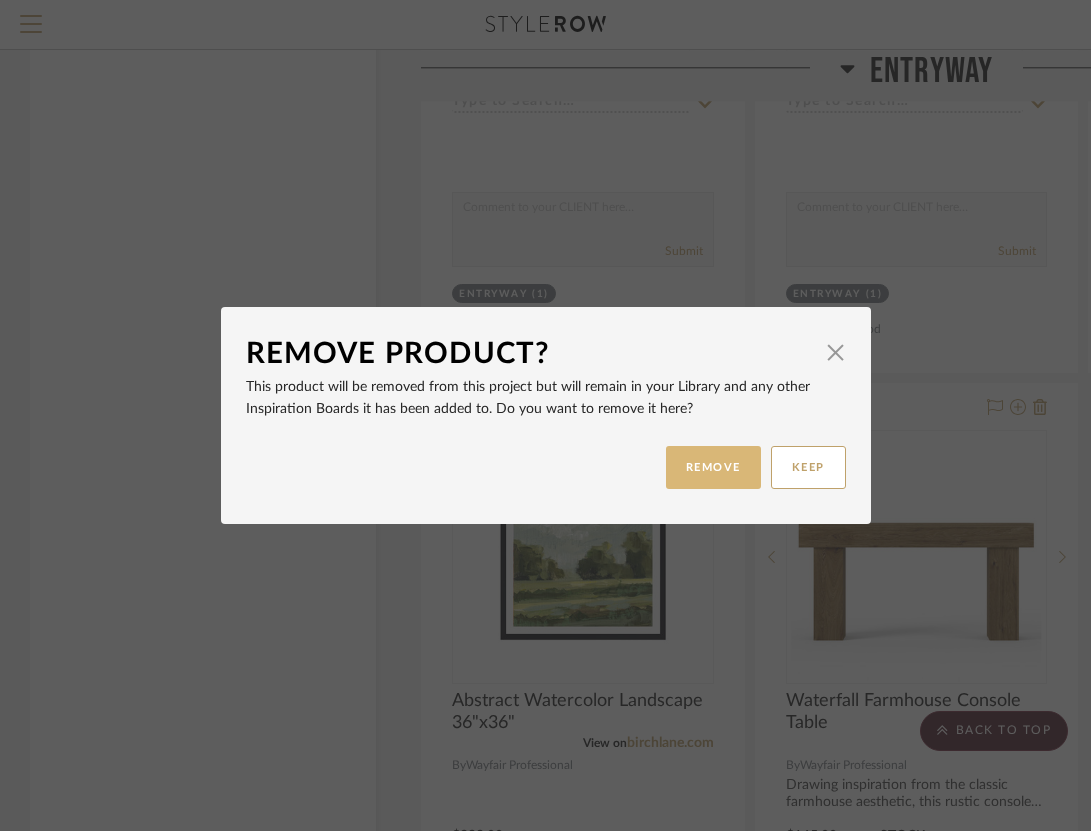 click on "REMOVE" at bounding box center [713, 467] 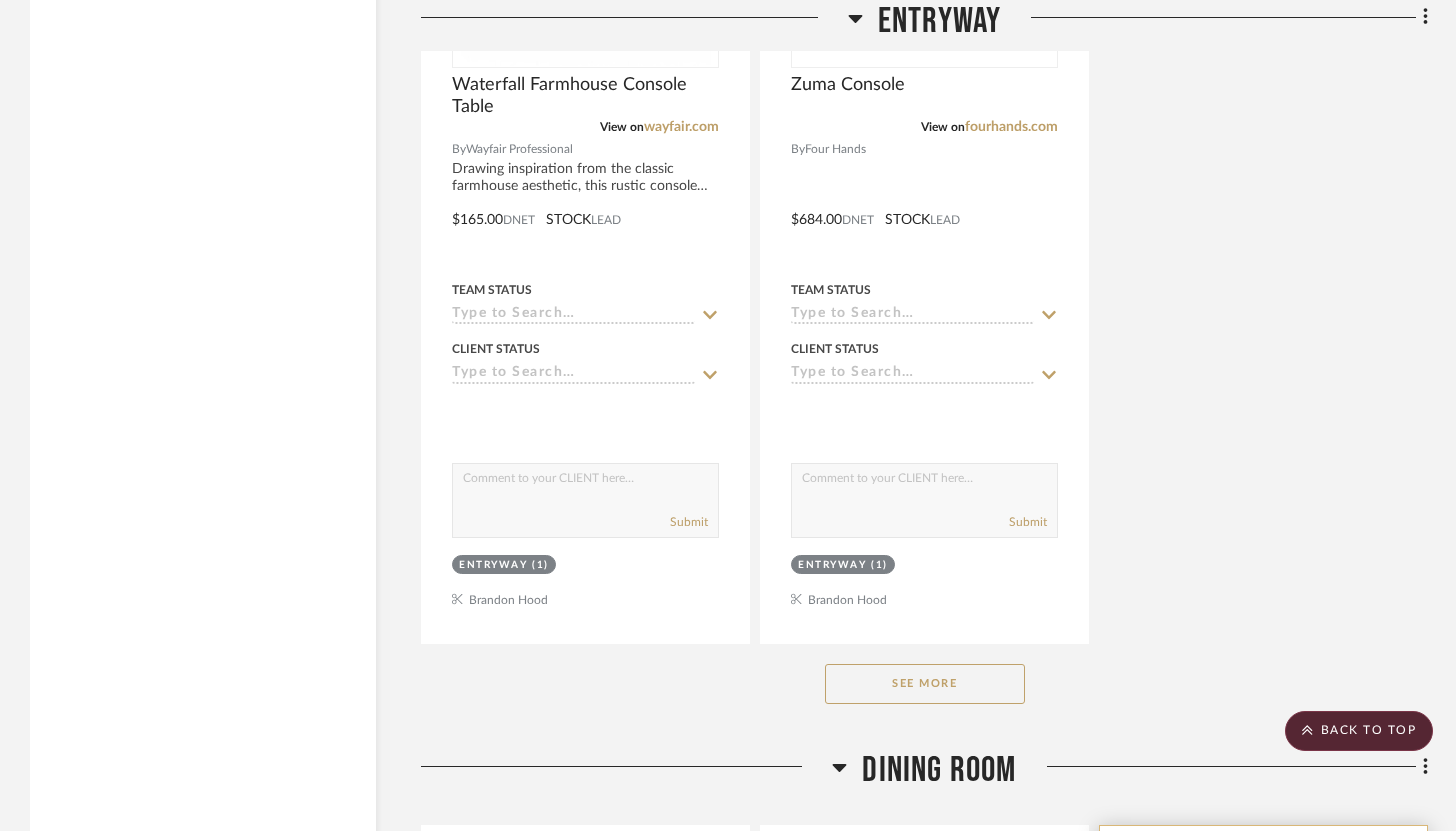 scroll, scrollTop: 3872, scrollLeft: 0, axis: vertical 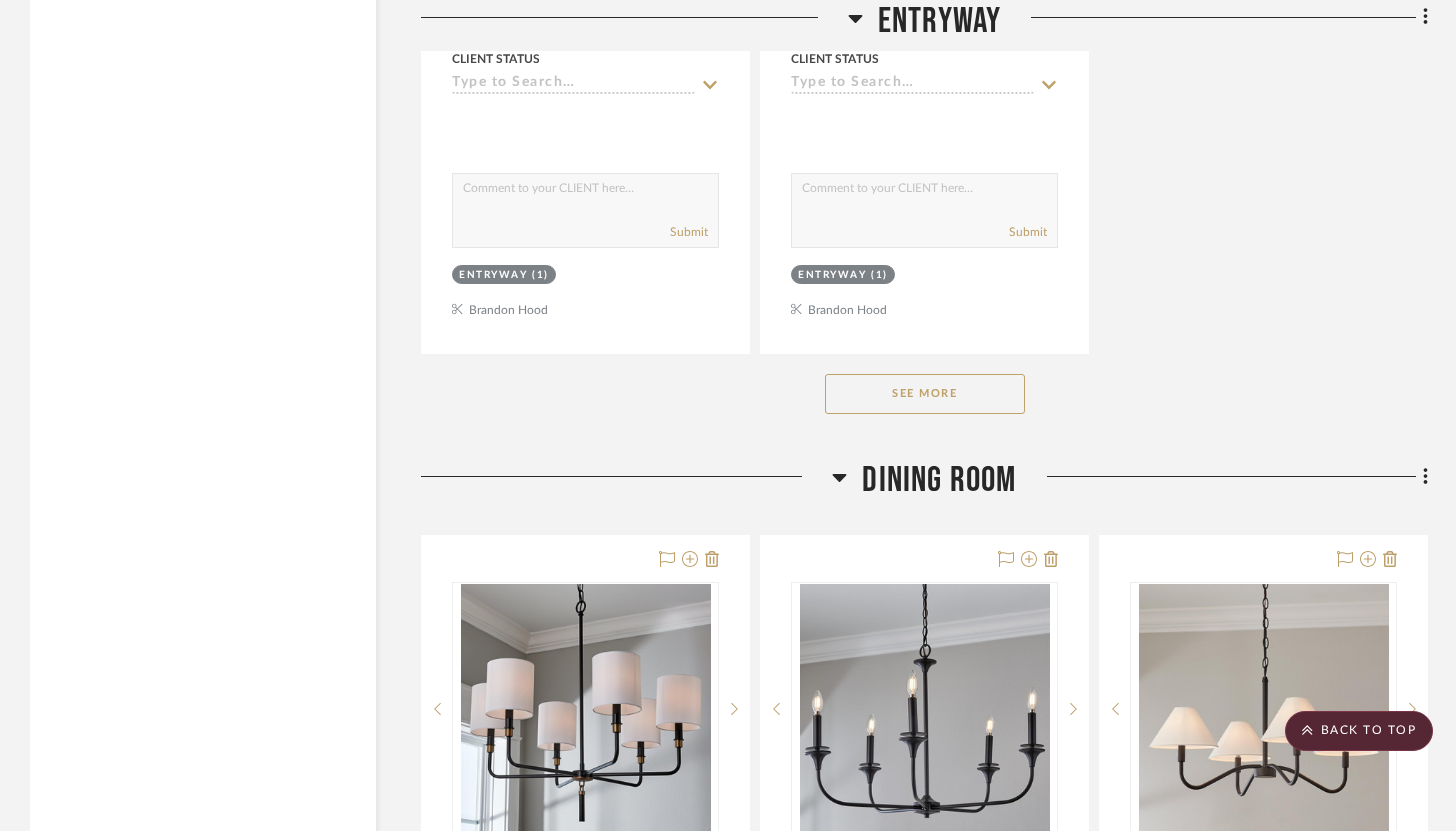 click on "See More" 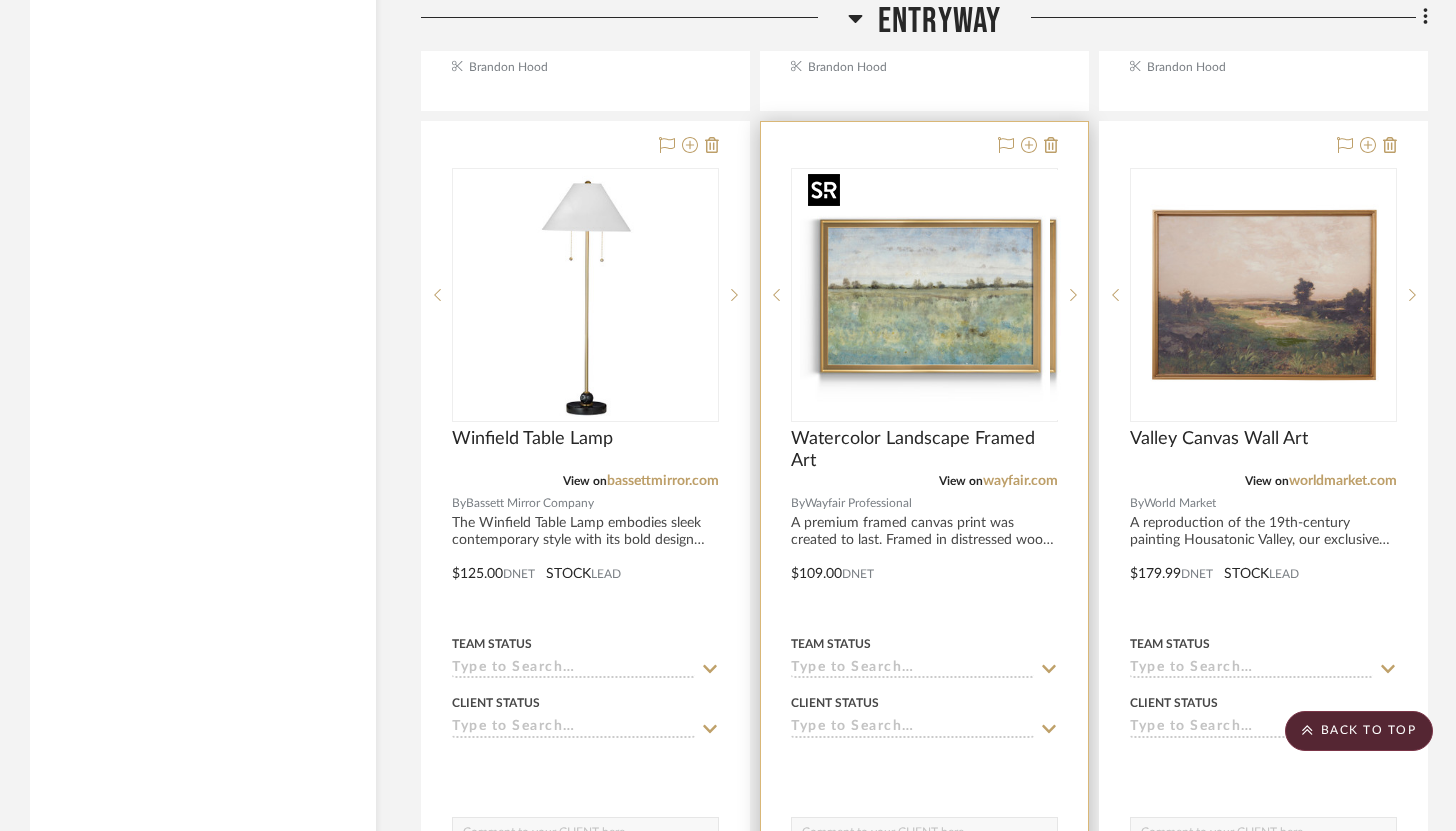 scroll, scrollTop: 4113, scrollLeft: 0, axis: vertical 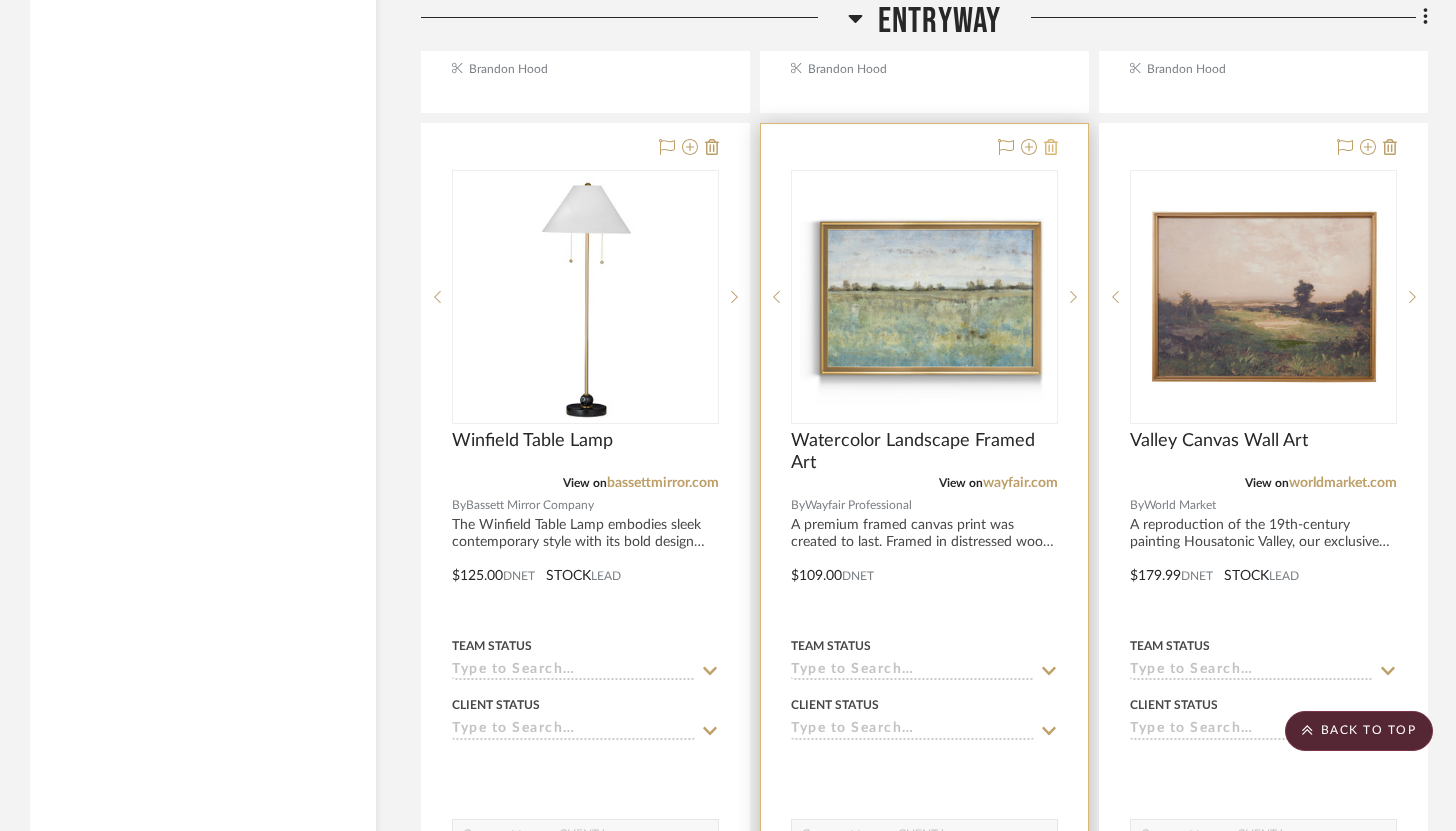 click 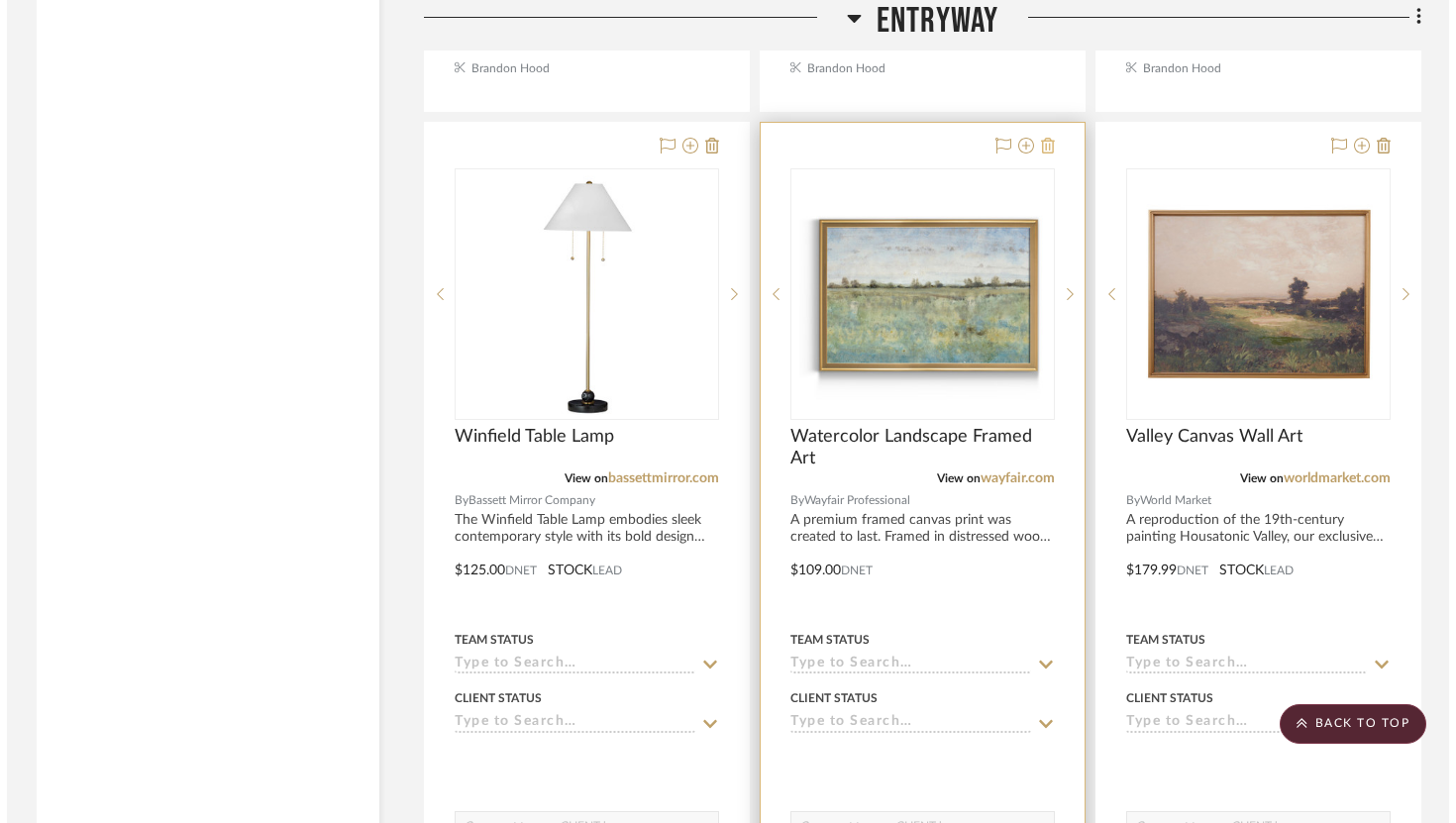 scroll, scrollTop: 0, scrollLeft: 0, axis: both 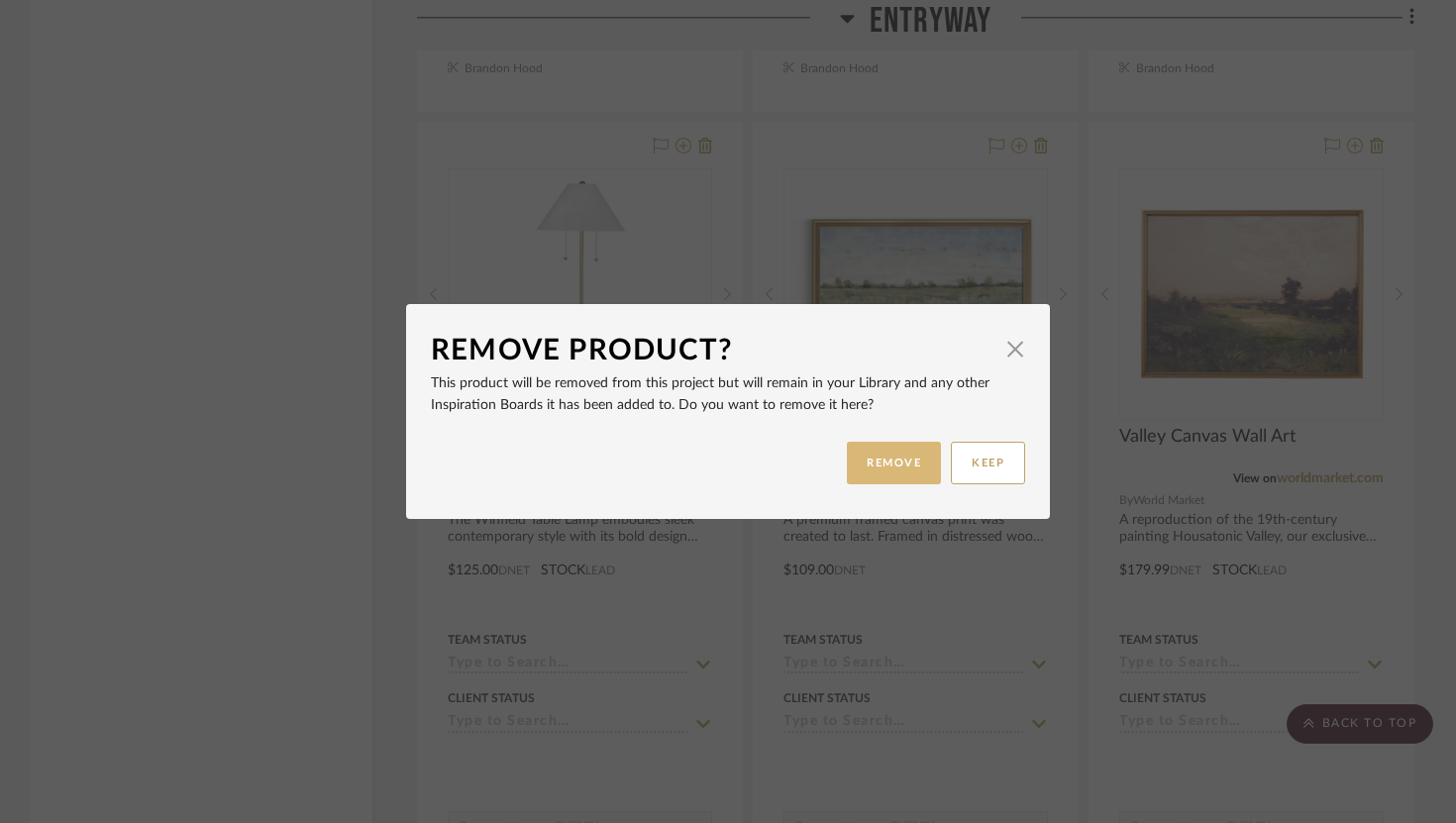 click on "REMOVE" at bounding box center [893, 463] 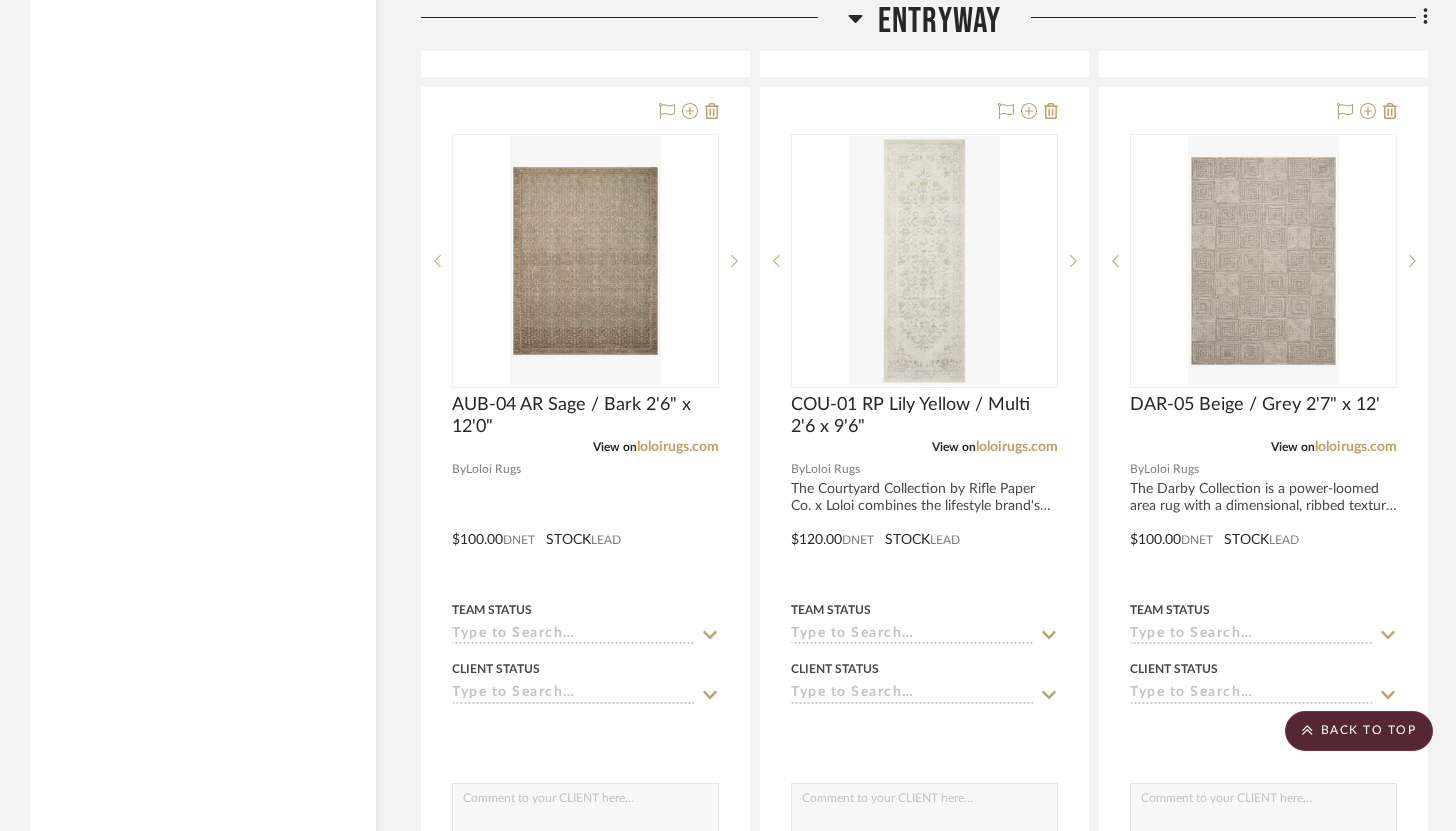 scroll, scrollTop: 4996, scrollLeft: 0, axis: vertical 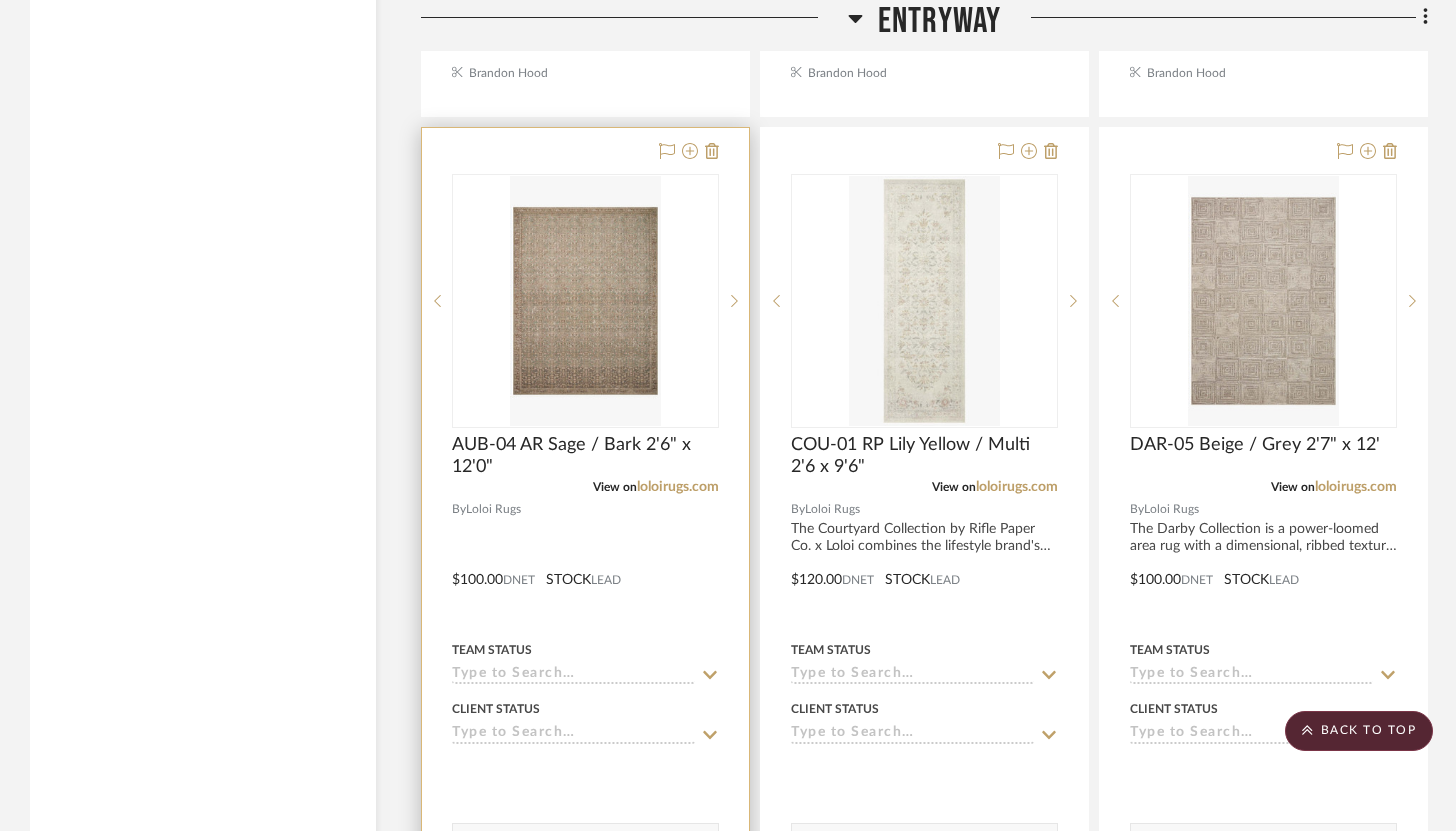 click at bounding box center [585, 565] 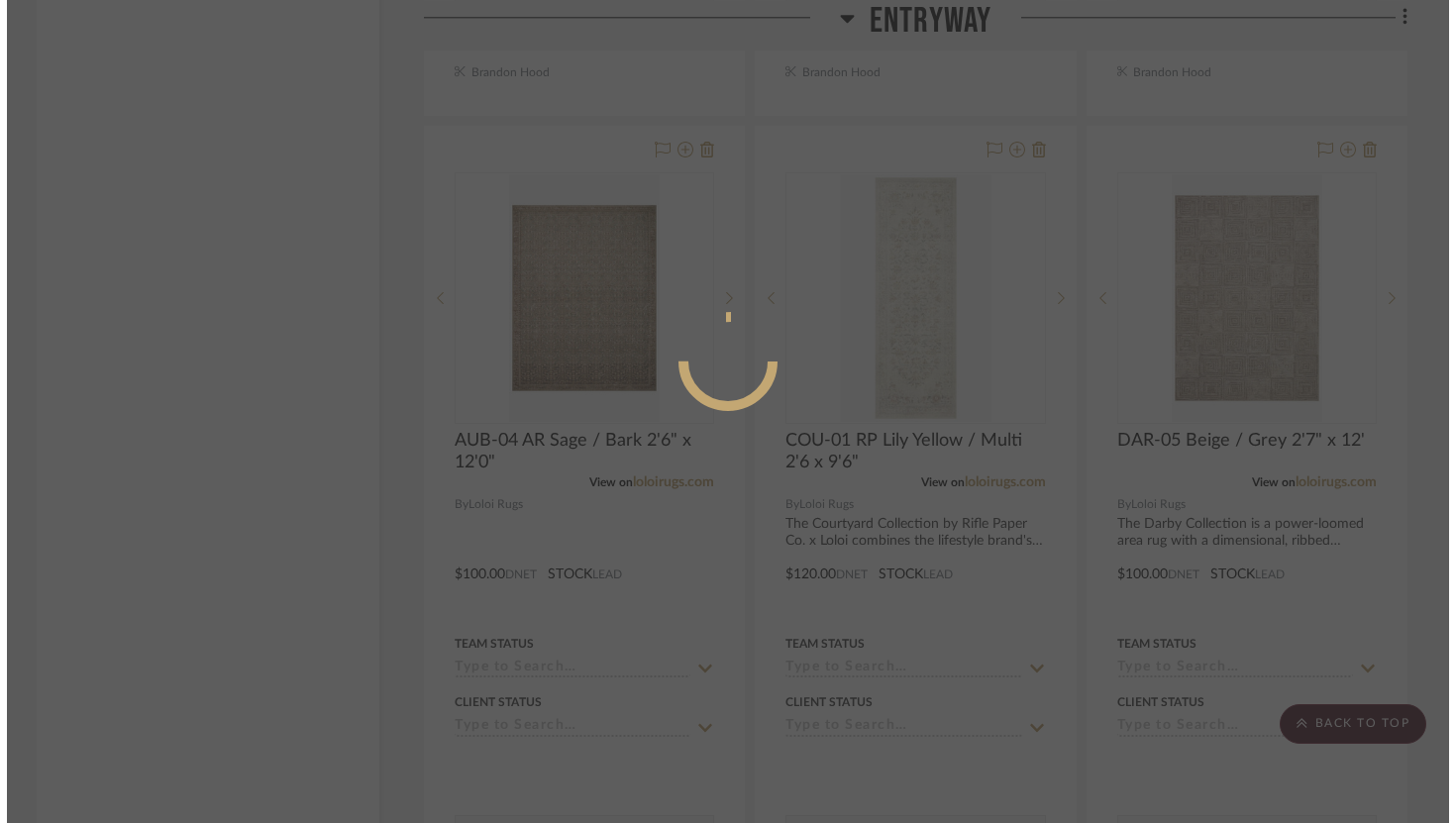 scroll, scrollTop: 0, scrollLeft: 0, axis: both 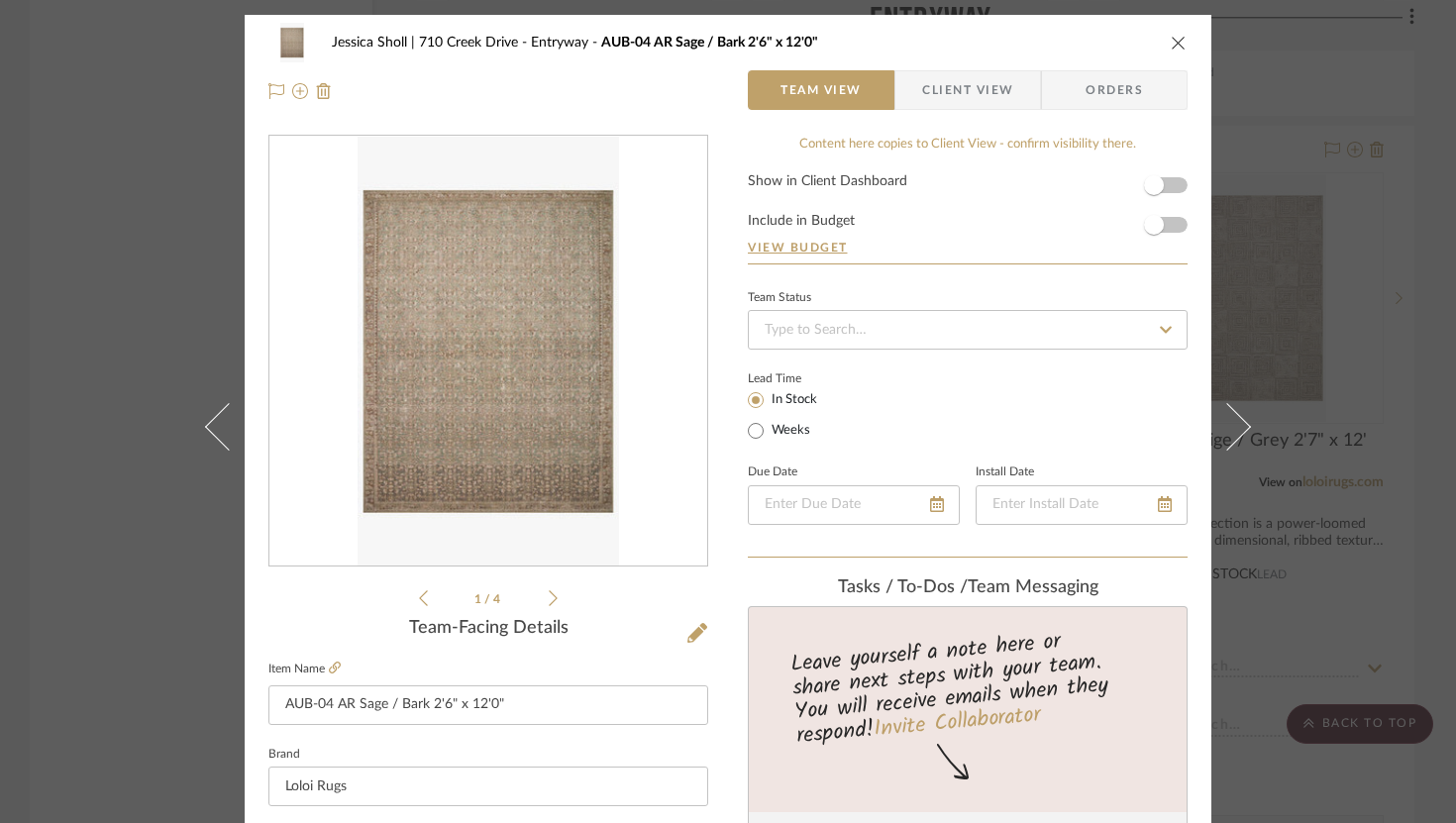 click at bounding box center (1179, 43) 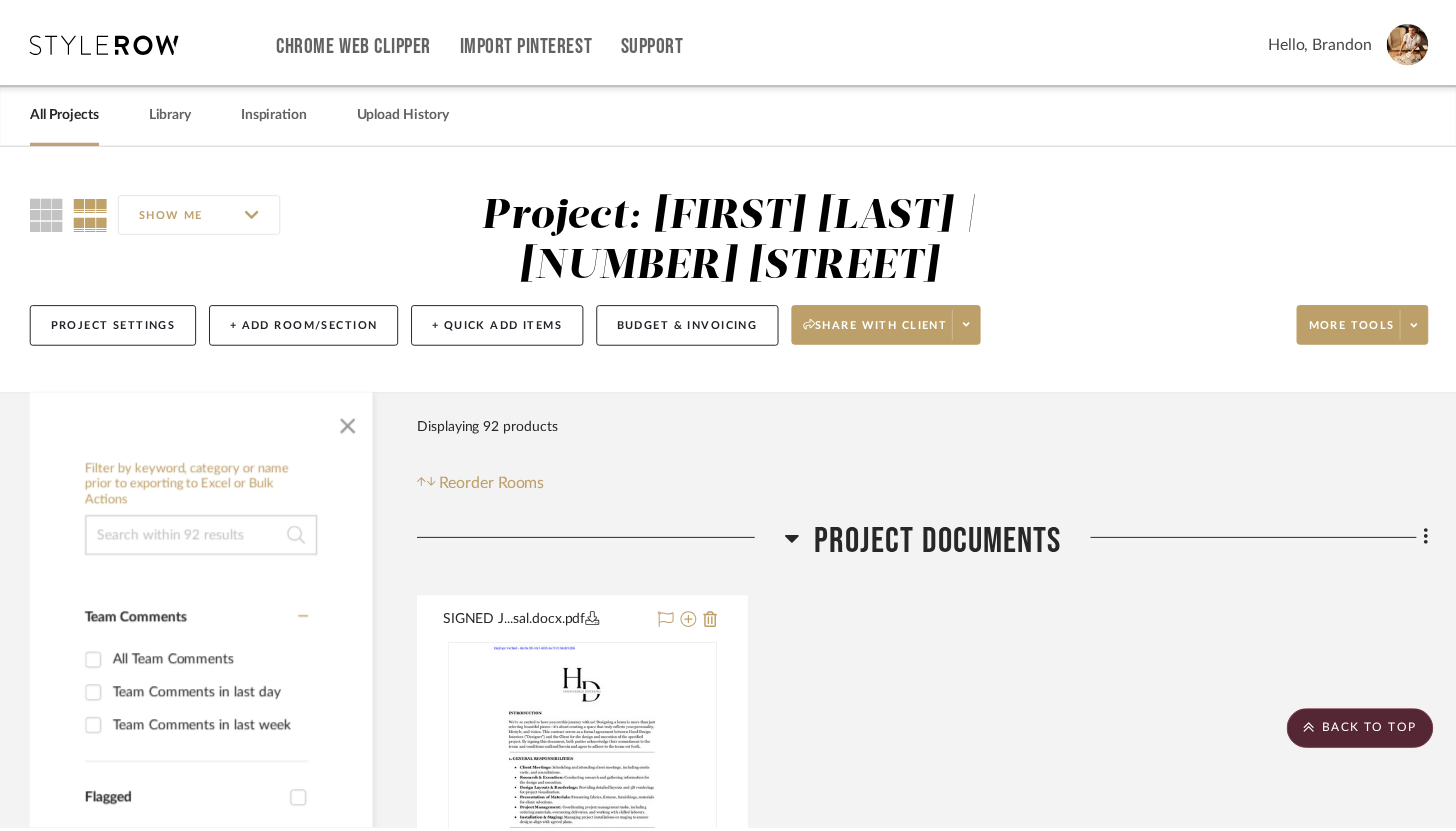 scroll, scrollTop: 4996, scrollLeft: 0, axis: vertical 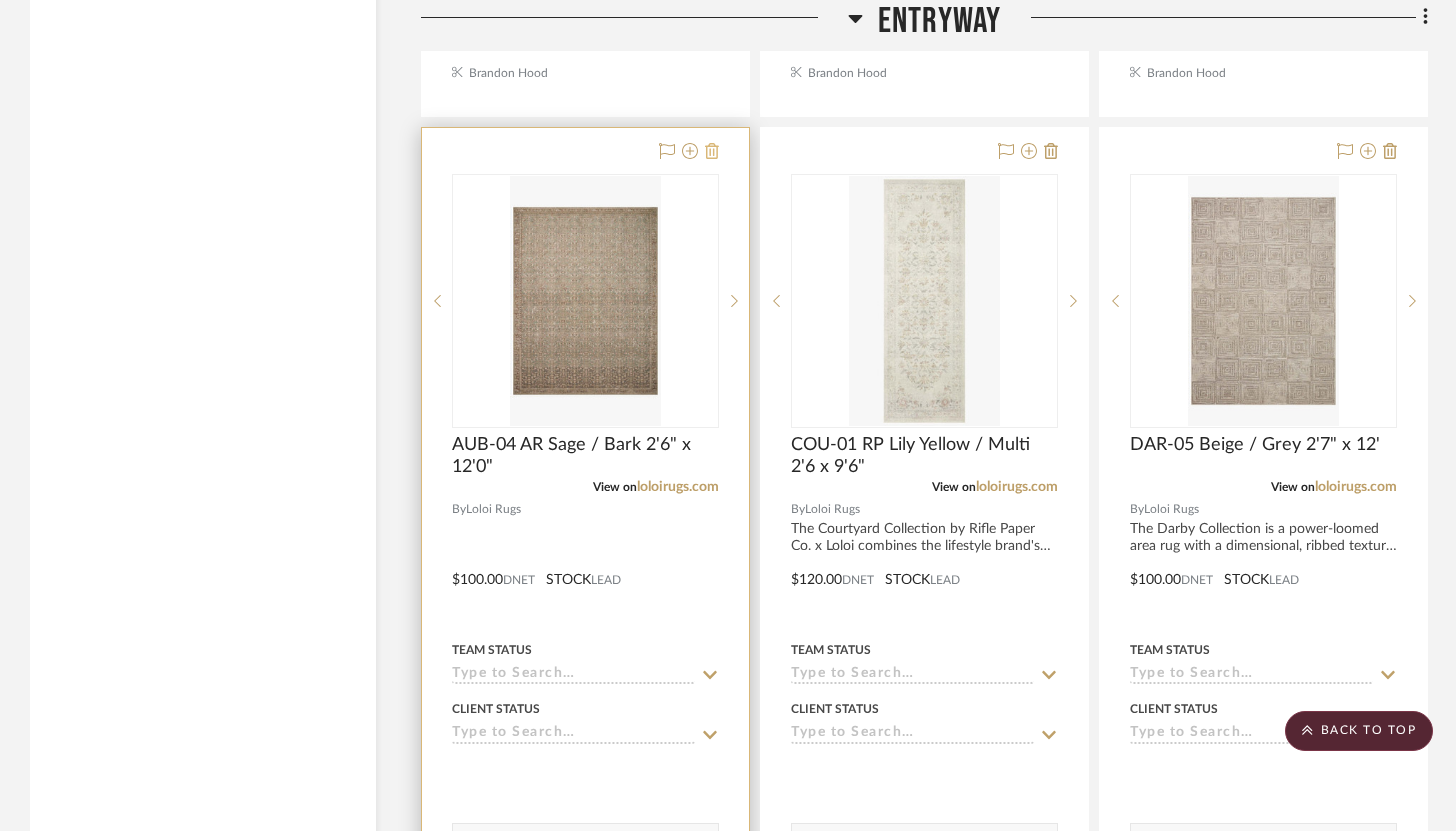 click 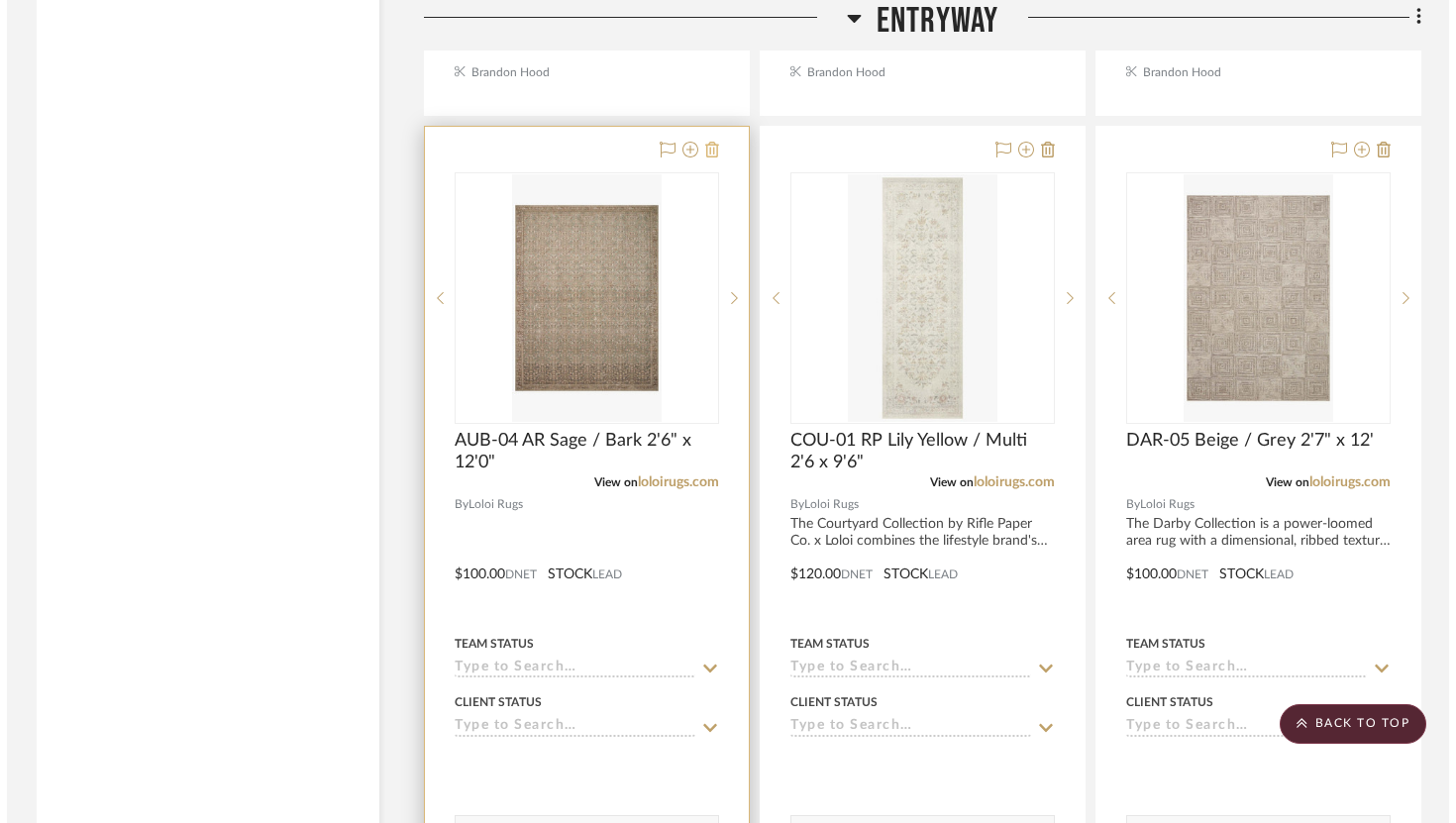 scroll, scrollTop: 0, scrollLeft: 0, axis: both 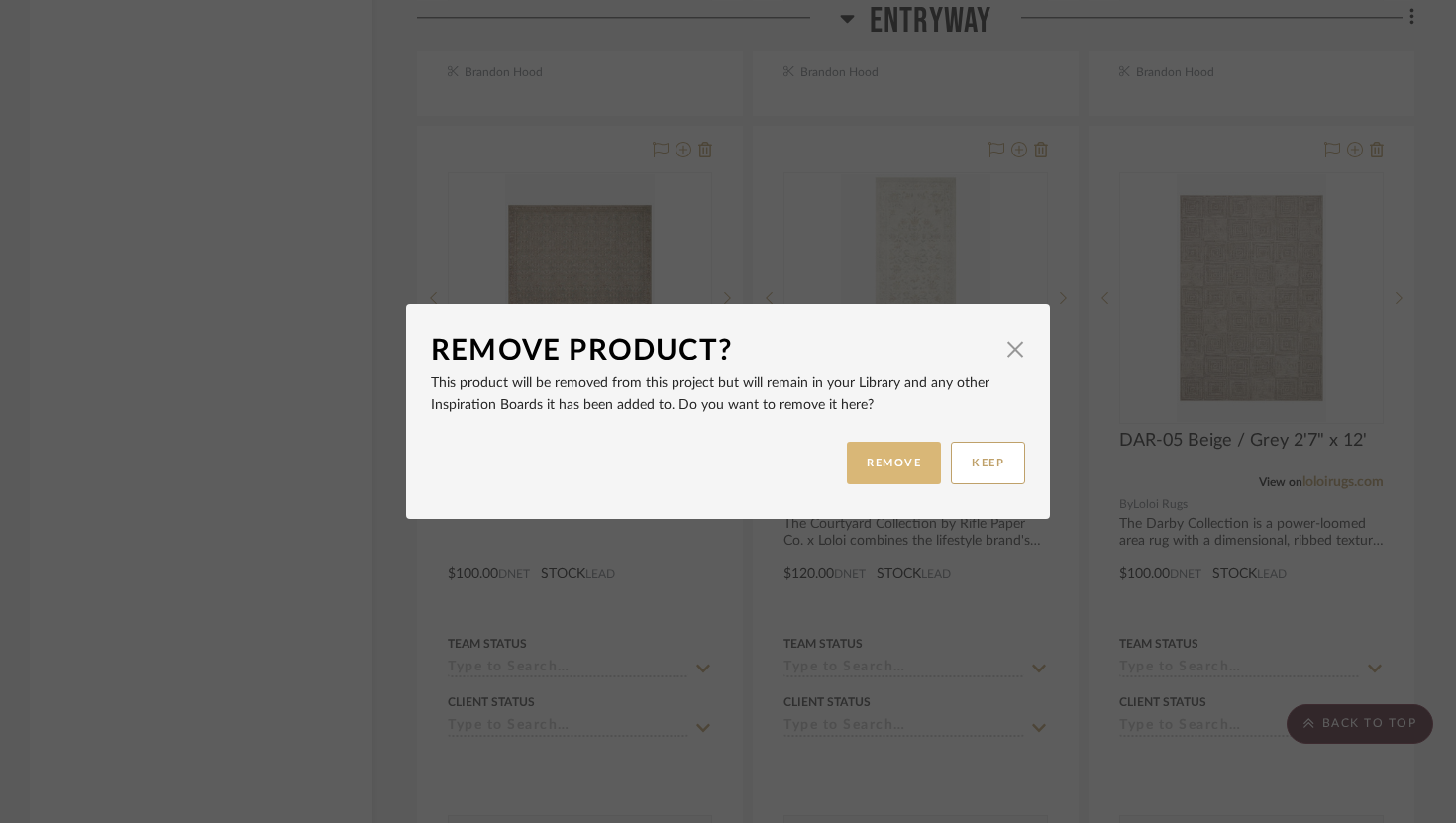 click on "REMOVE" at bounding box center [893, 463] 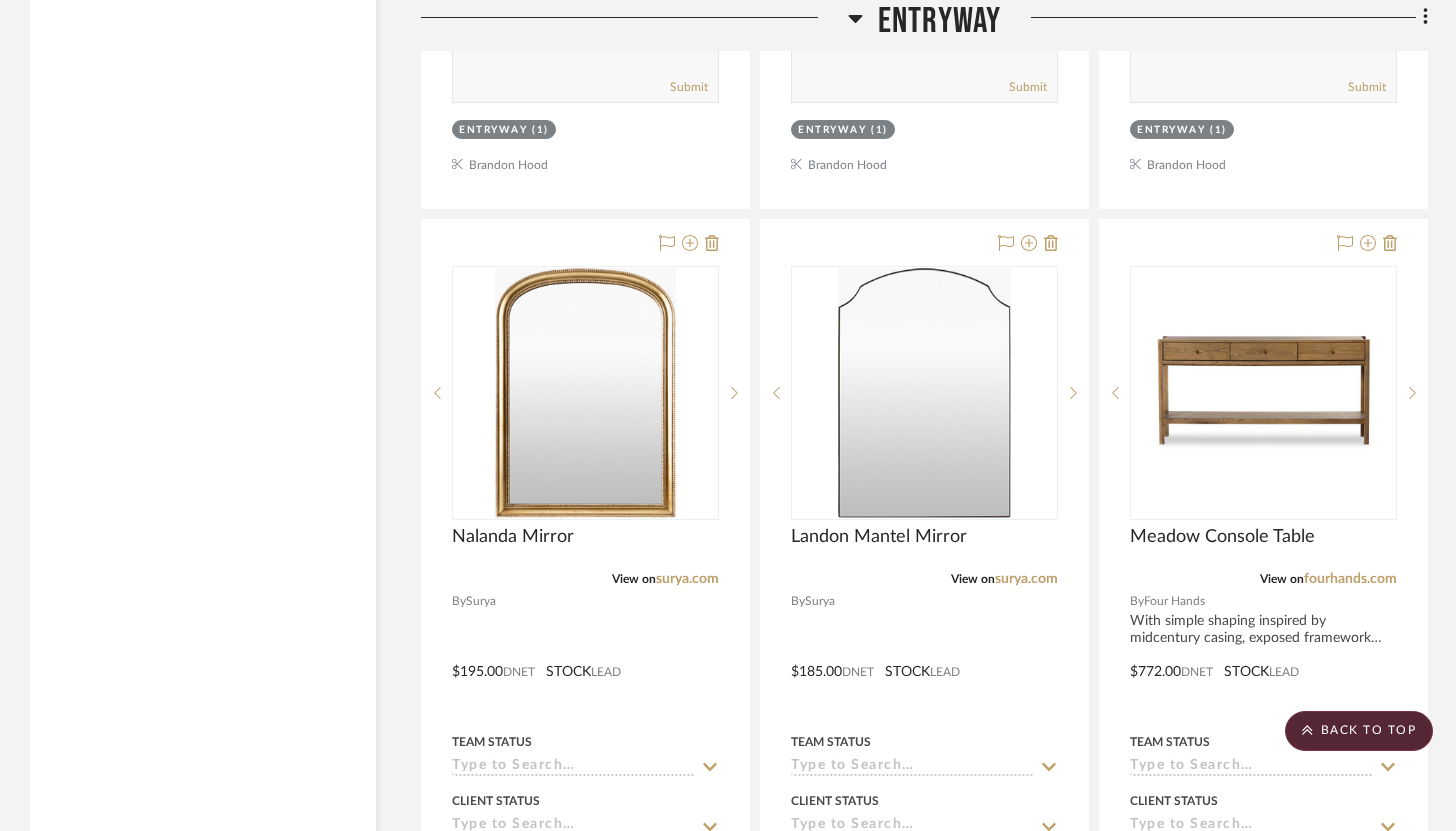 scroll, scrollTop: 6674, scrollLeft: 0, axis: vertical 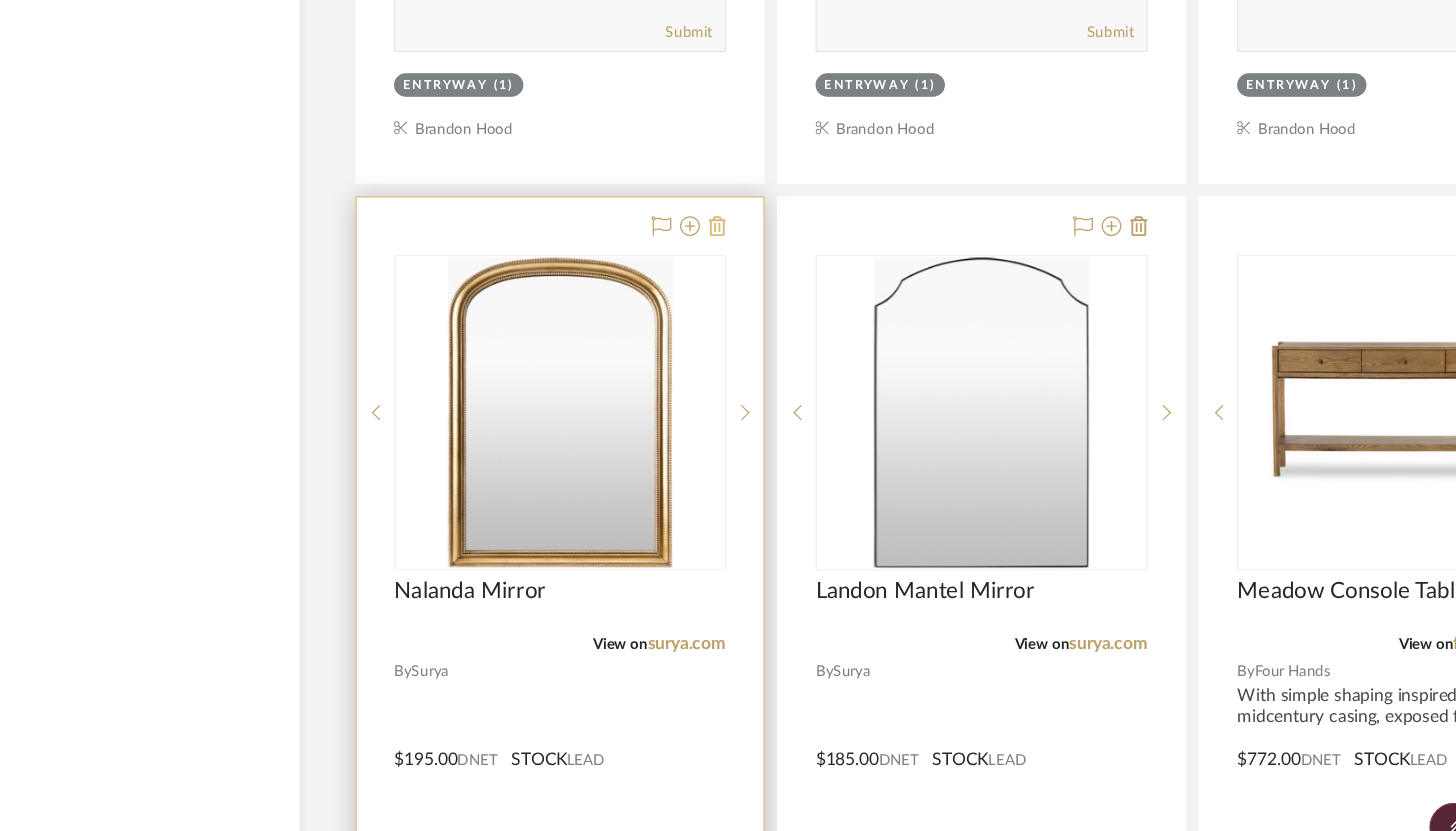 click 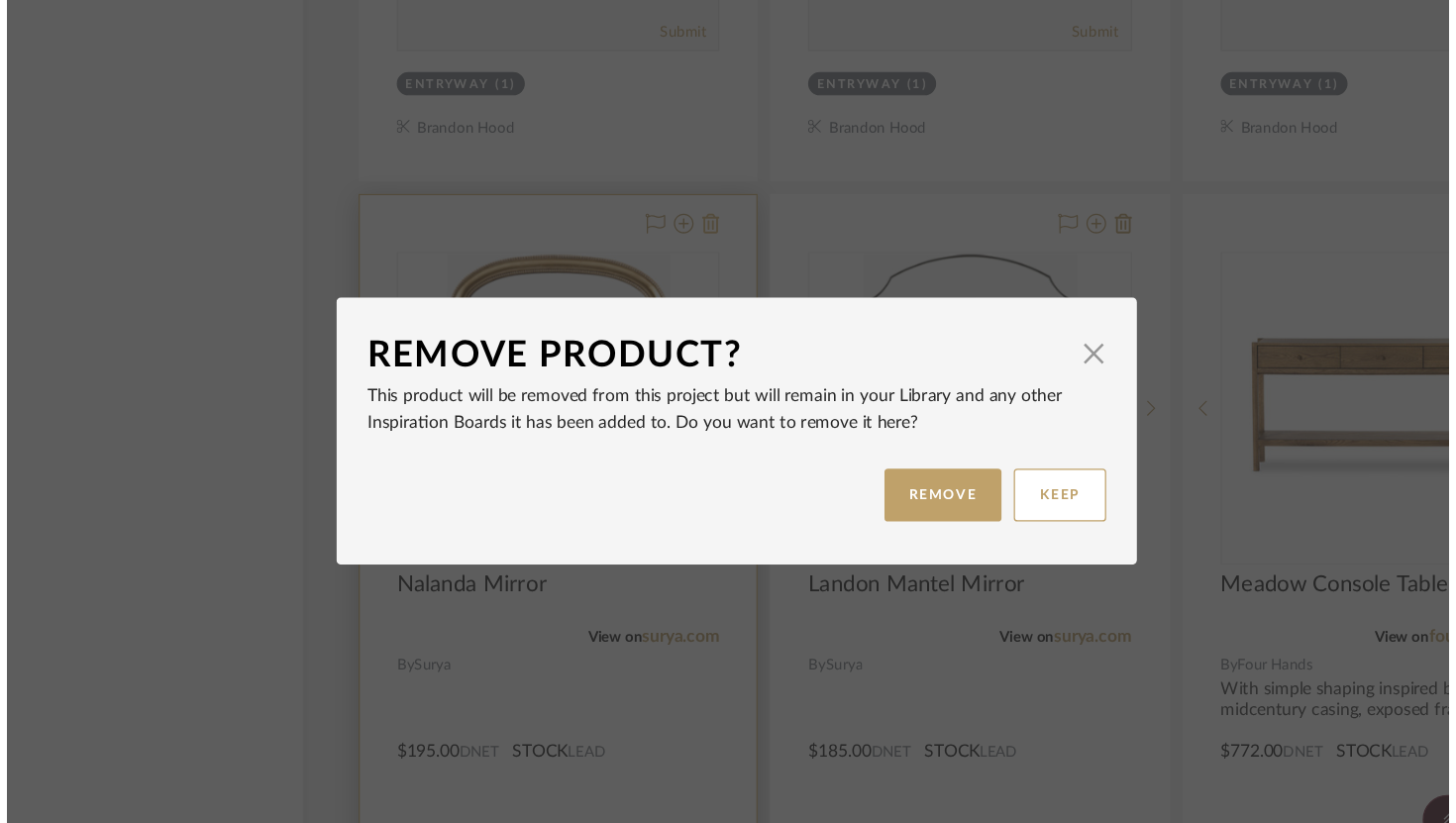 scroll, scrollTop: 0, scrollLeft: 0, axis: both 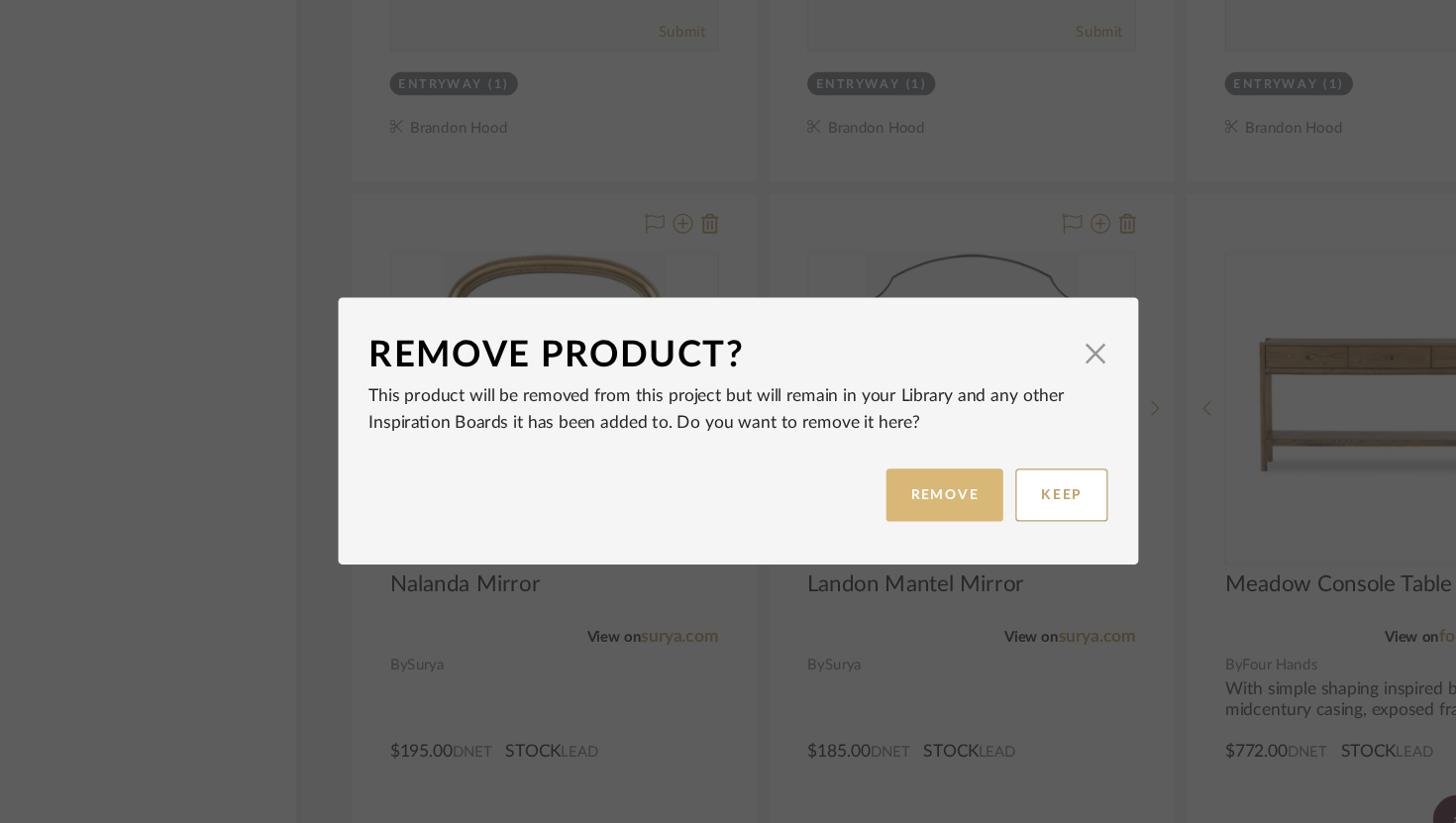 click on "REMOVE" at bounding box center (893, 463) 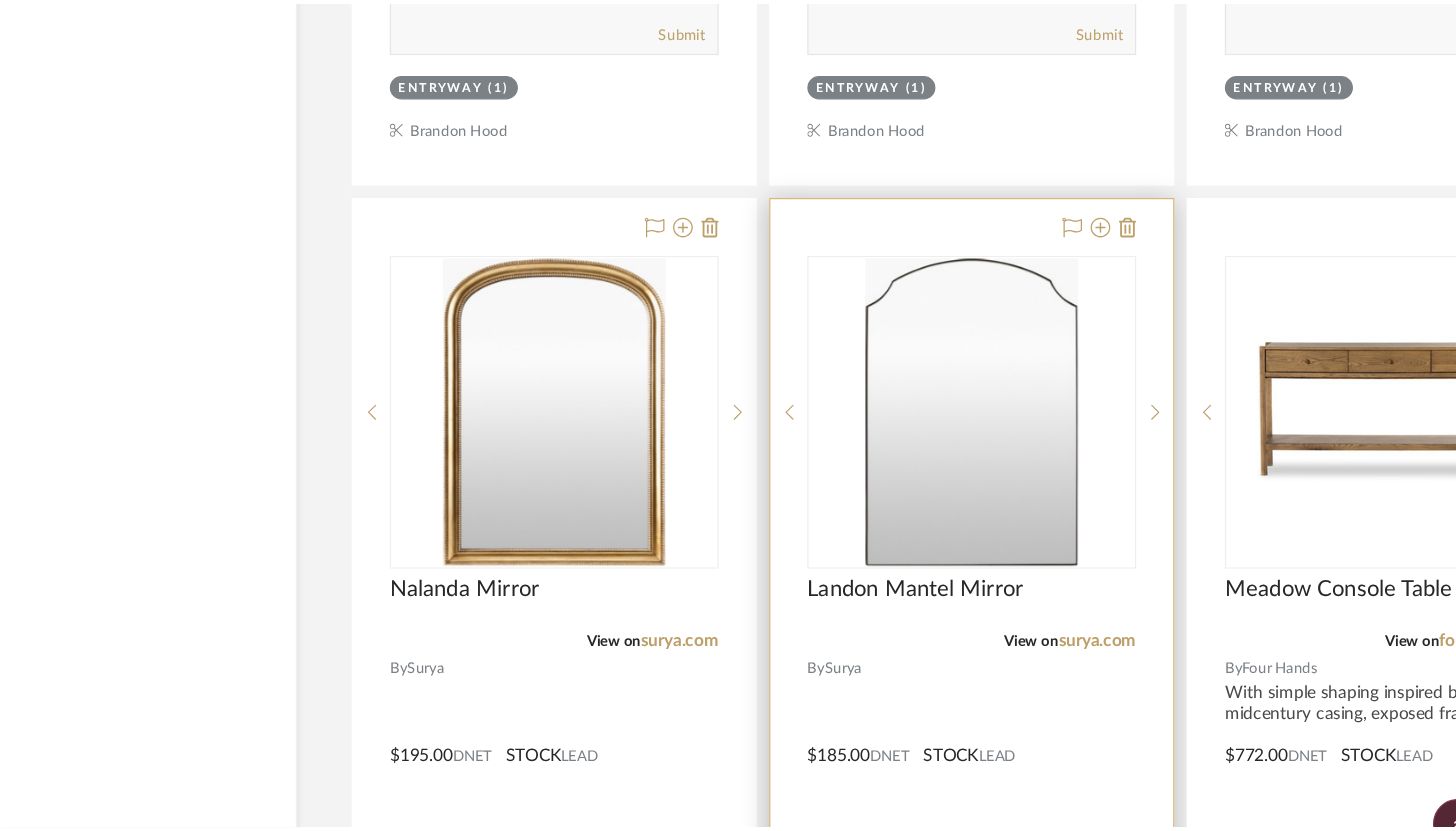 scroll, scrollTop: 6674, scrollLeft: 0, axis: vertical 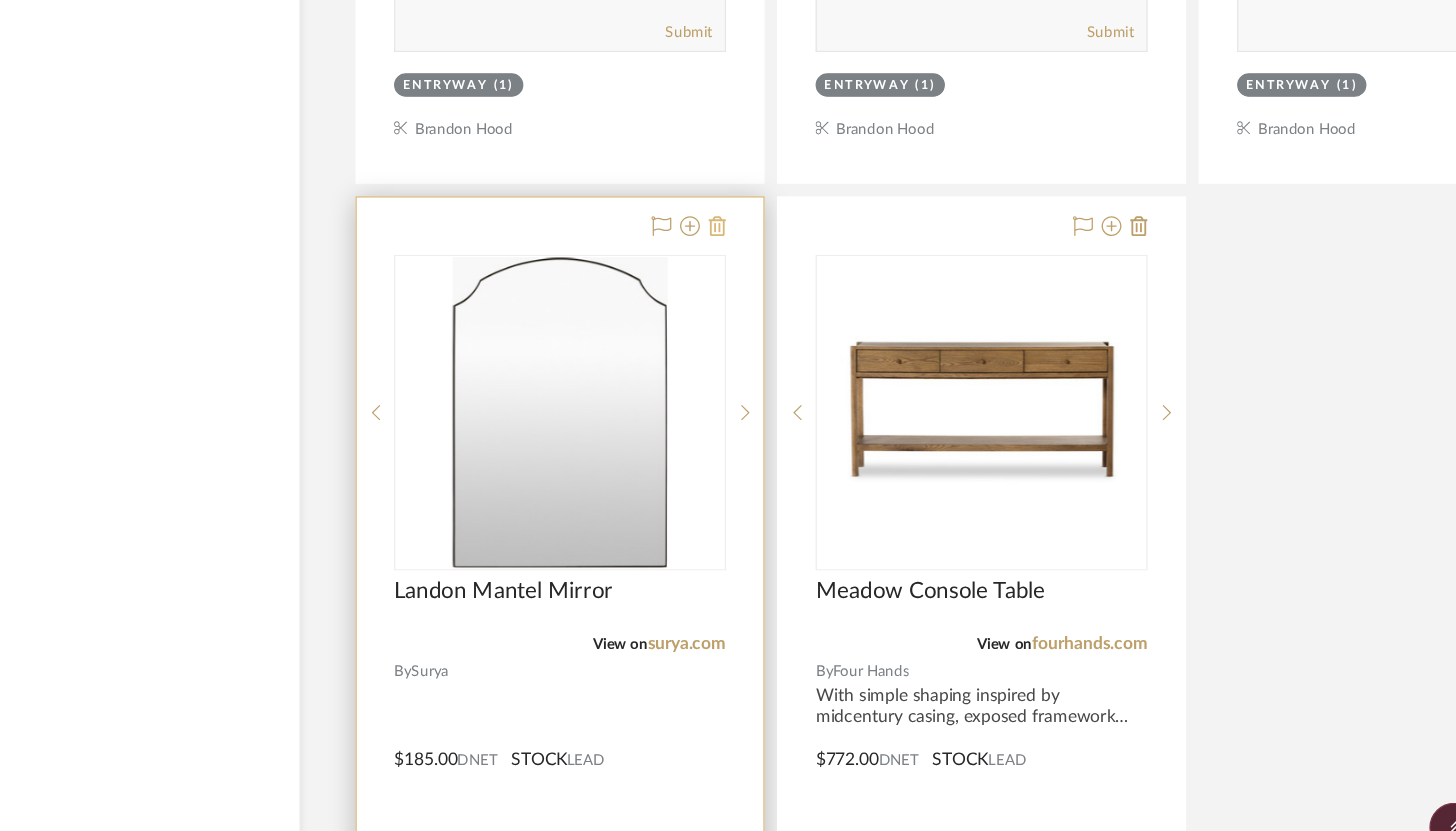 click 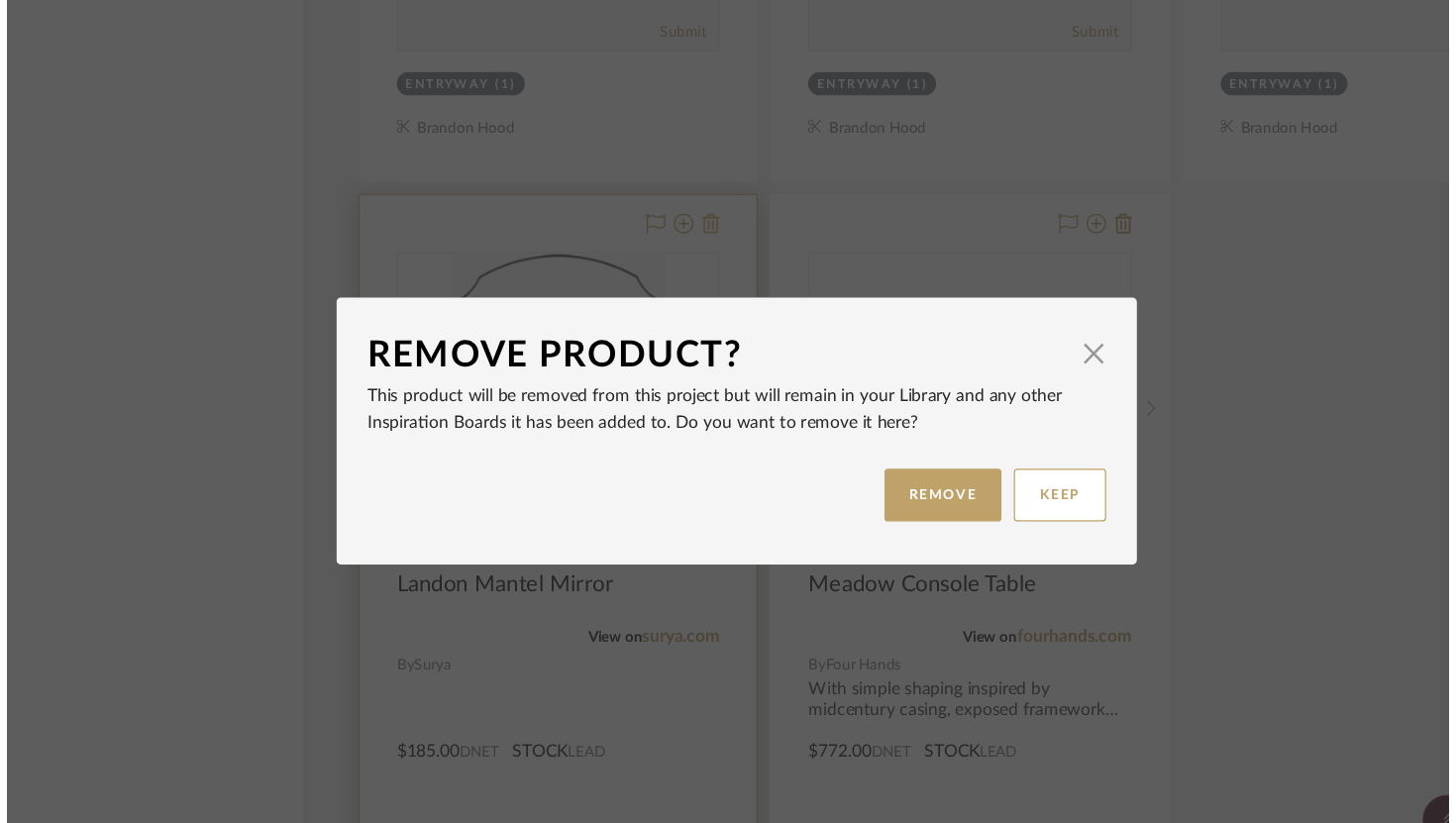 scroll, scrollTop: 0, scrollLeft: 0, axis: both 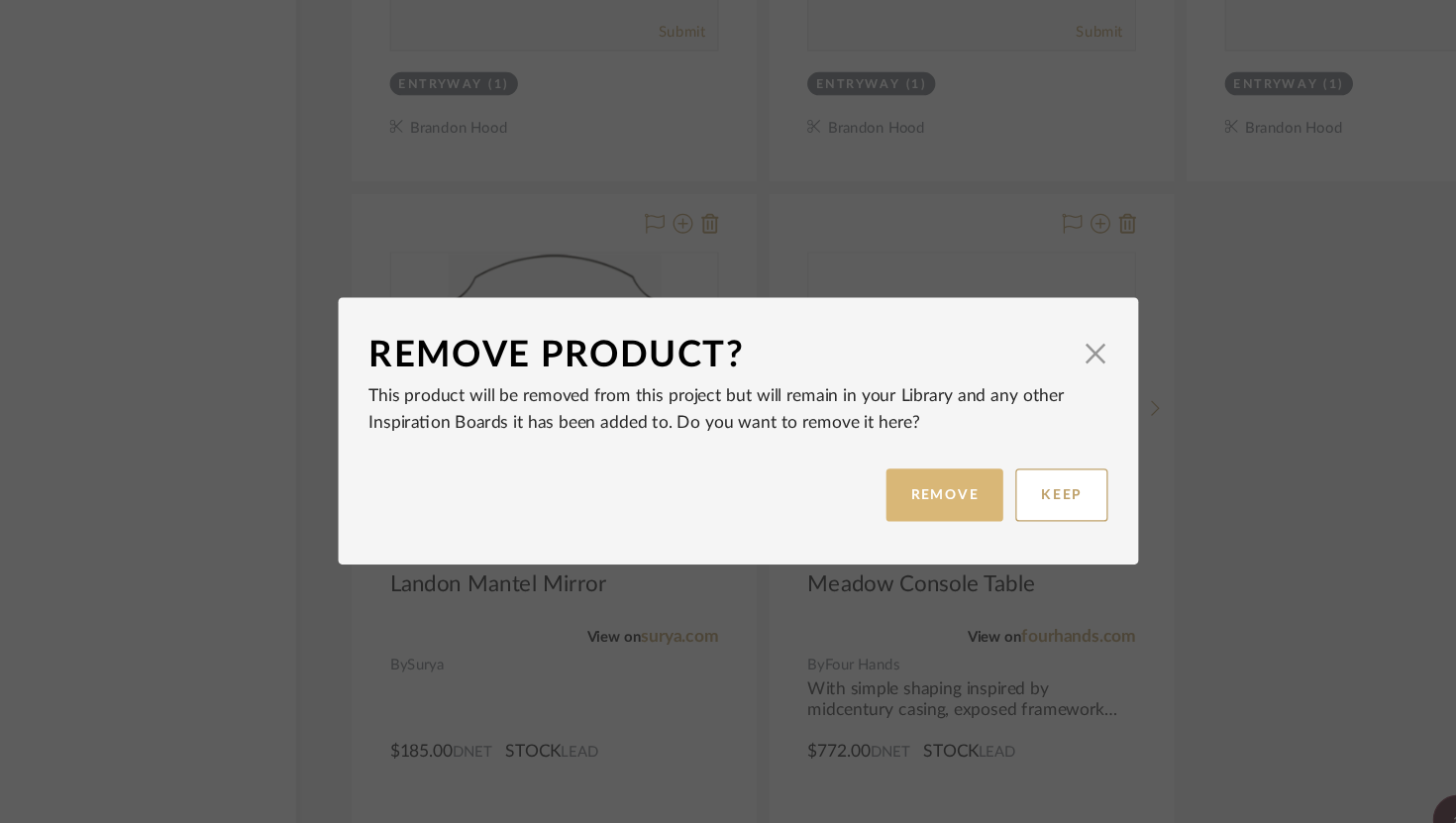 click on "REMOVE" at bounding box center (893, 463) 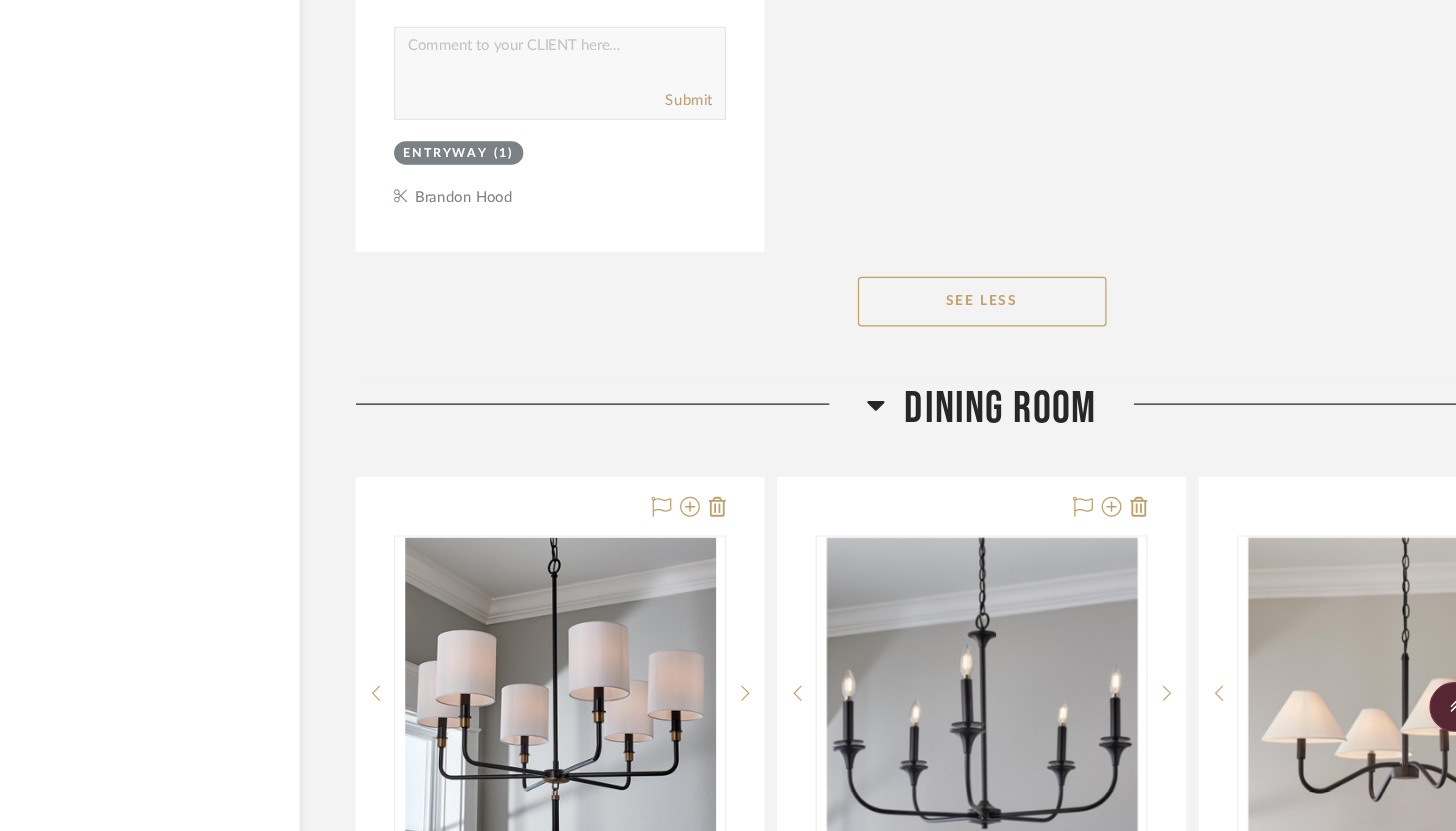 scroll, scrollTop: 7409, scrollLeft: 0, axis: vertical 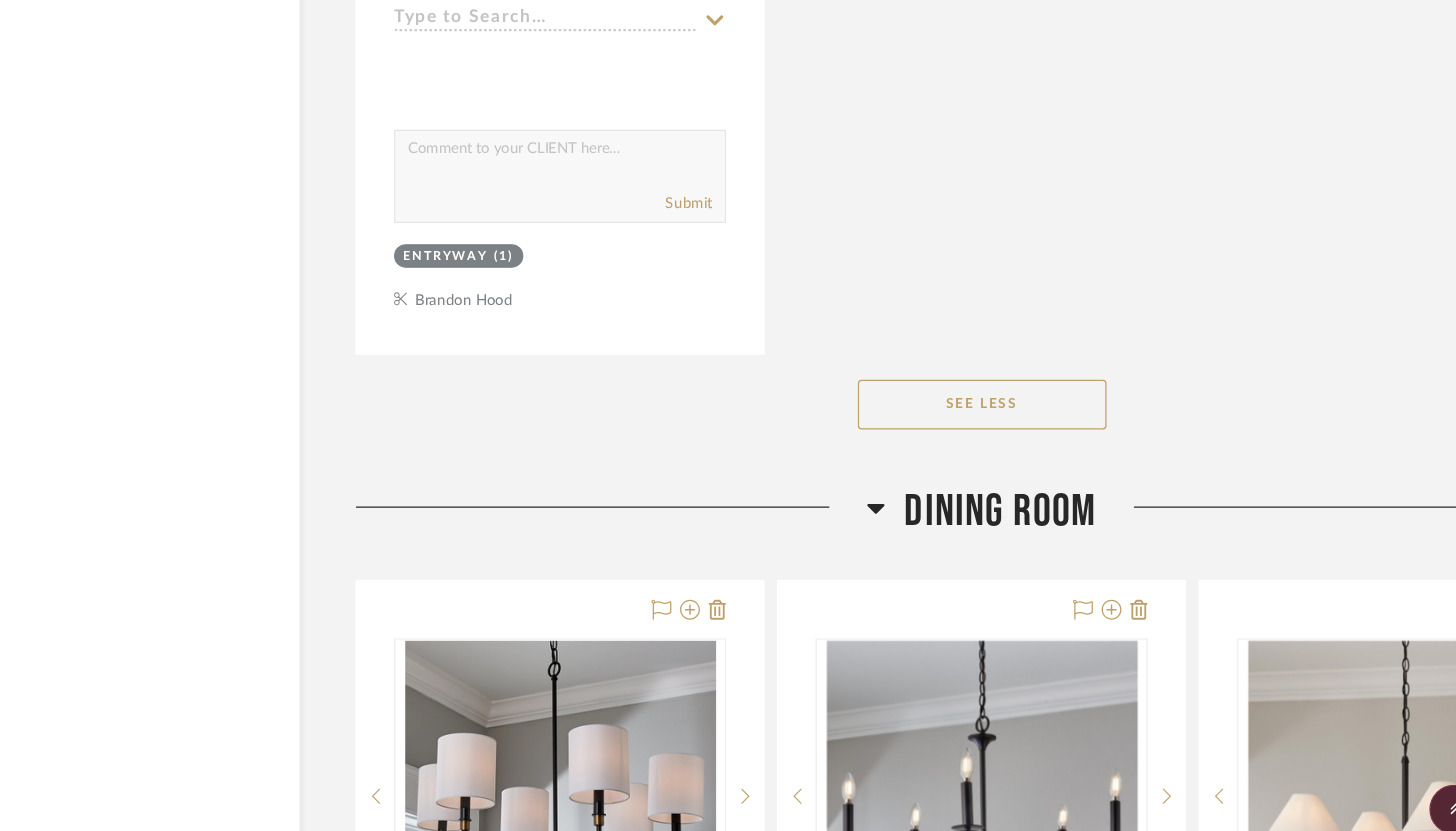 click on "See Less" 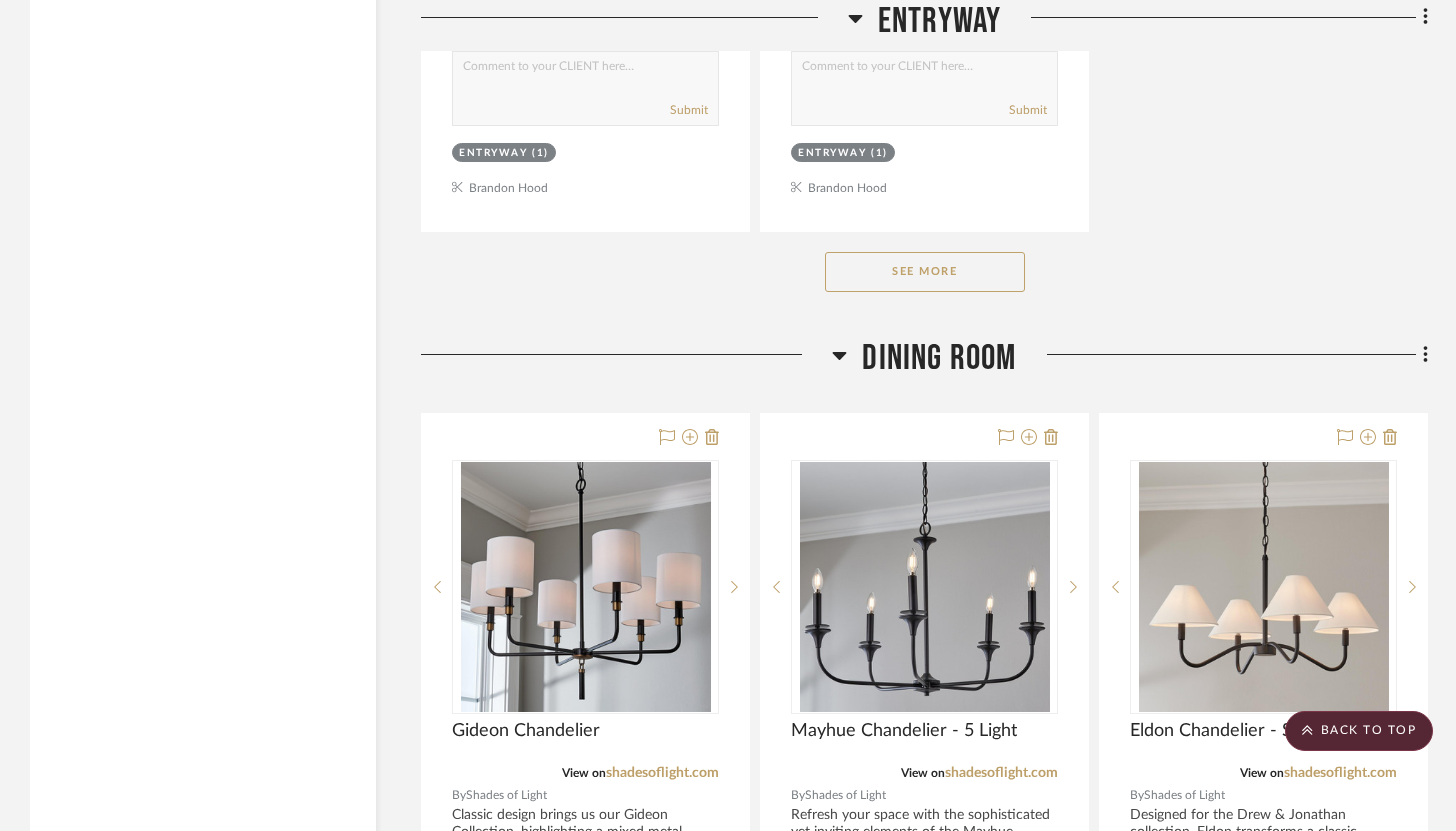 scroll, scrollTop: 4006, scrollLeft: 0, axis: vertical 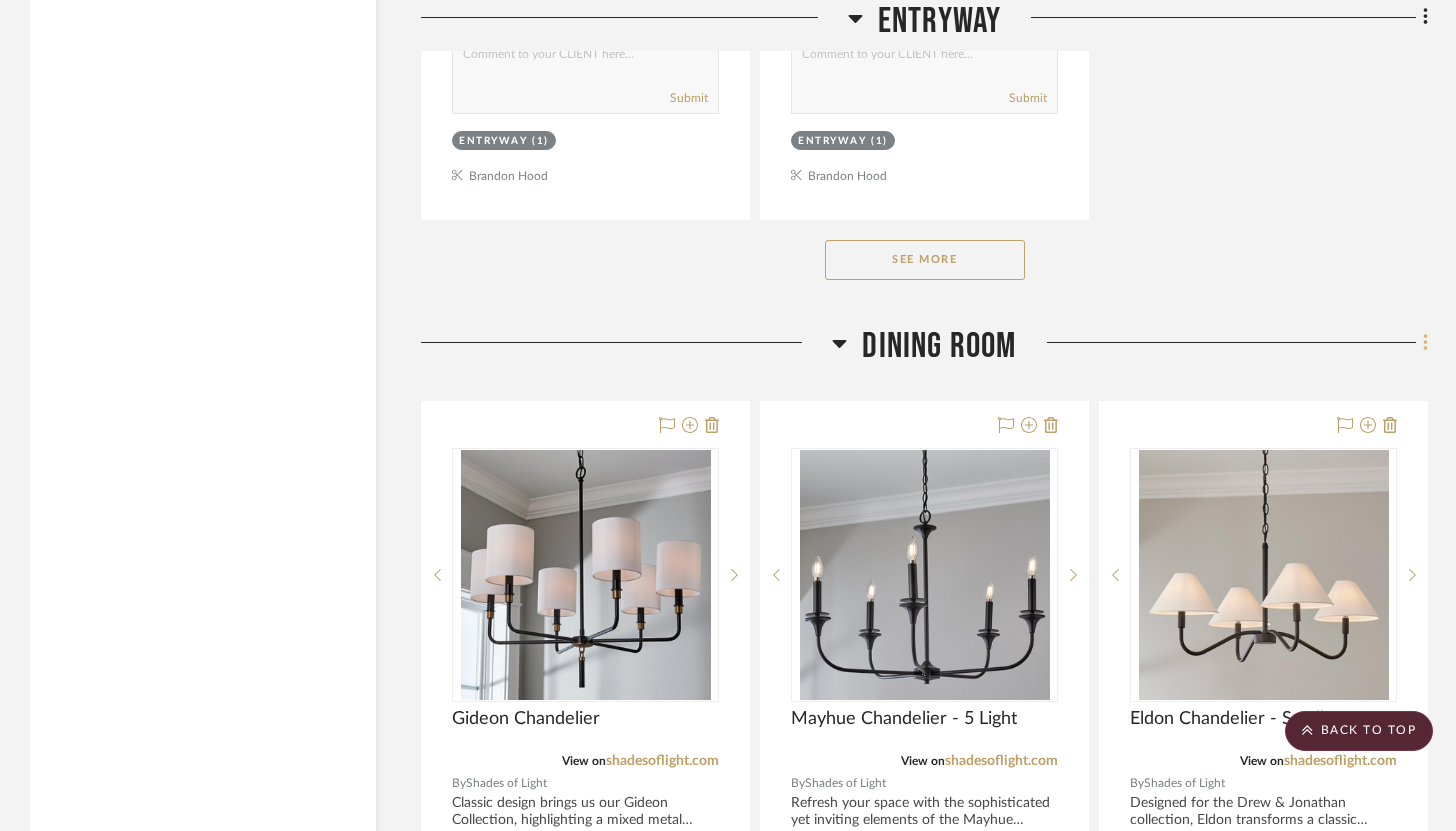 click 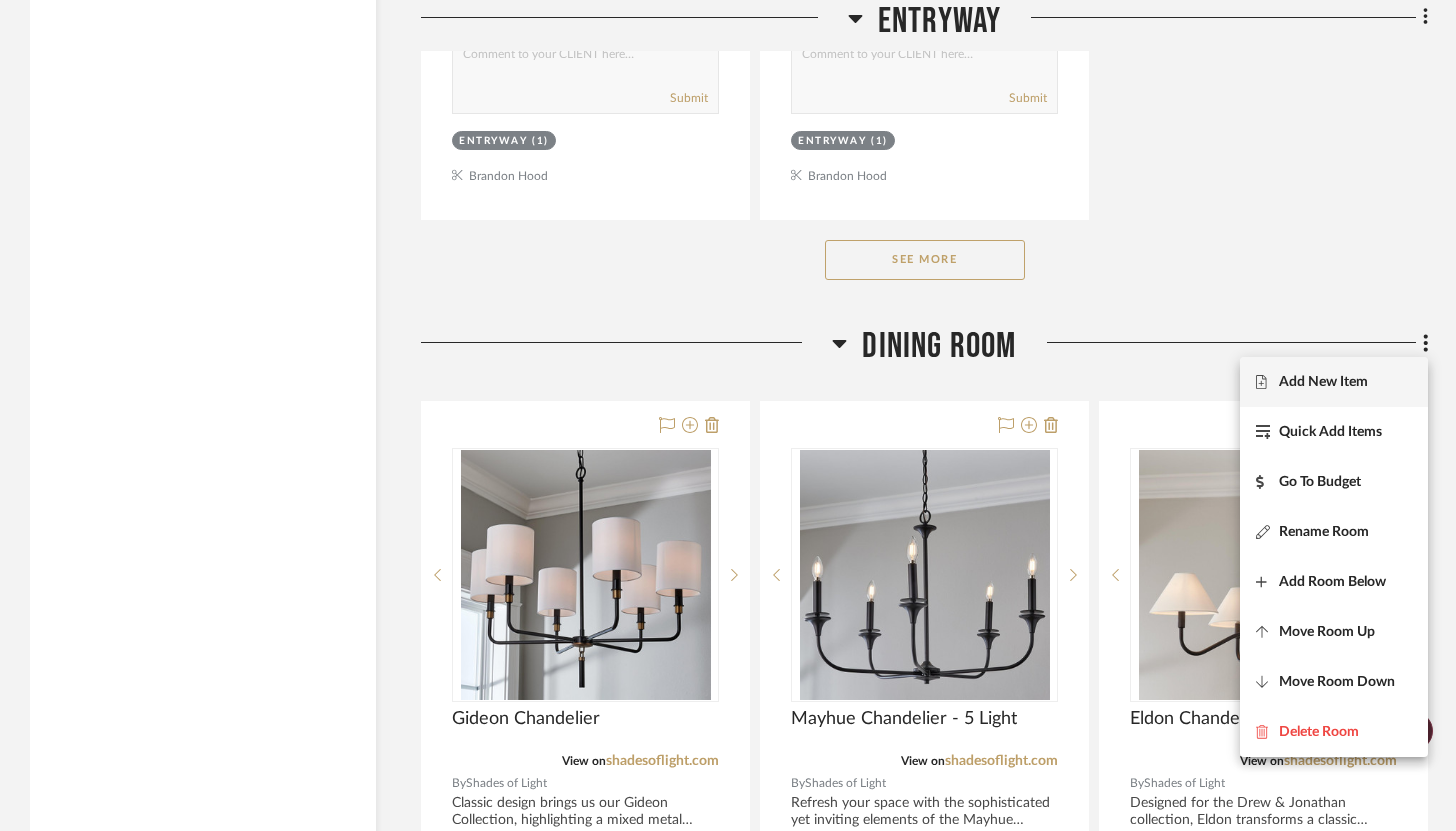 click on "Add New Item" at bounding box center [1323, 381] 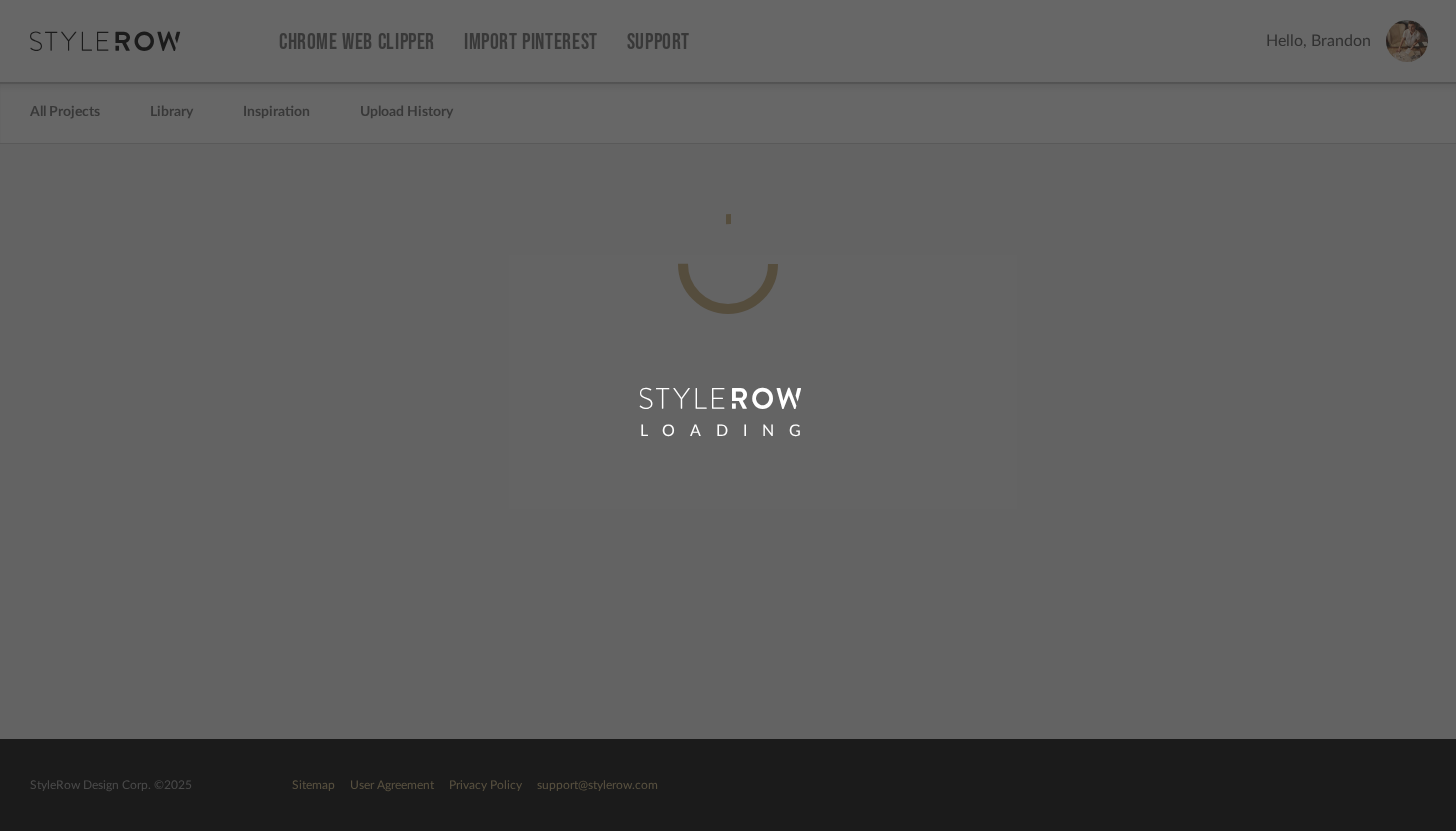 scroll, scrollTop: 0, scrollLeft: 0, axis: both 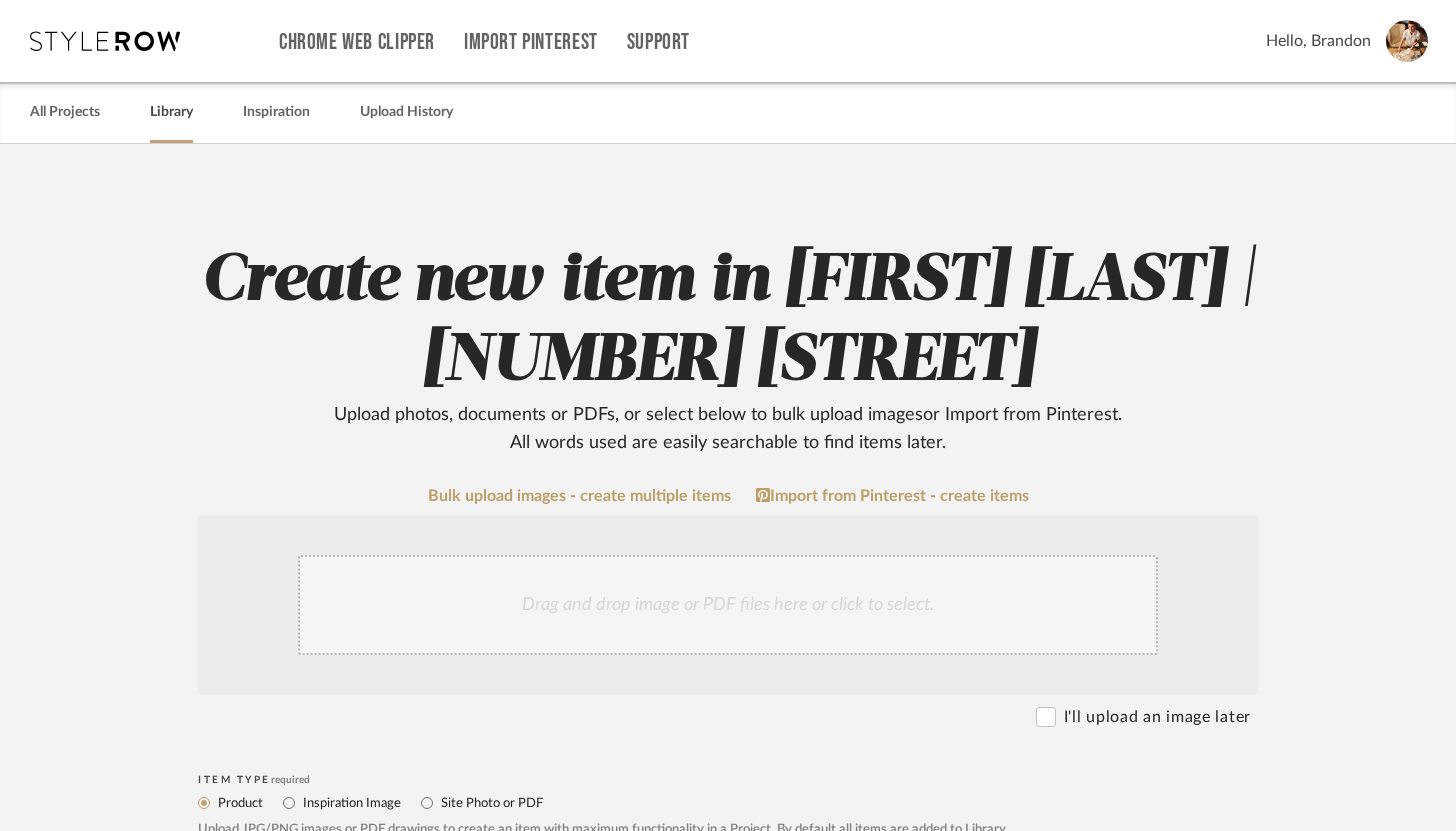 click on "Library" at bounding box center (171, 112) 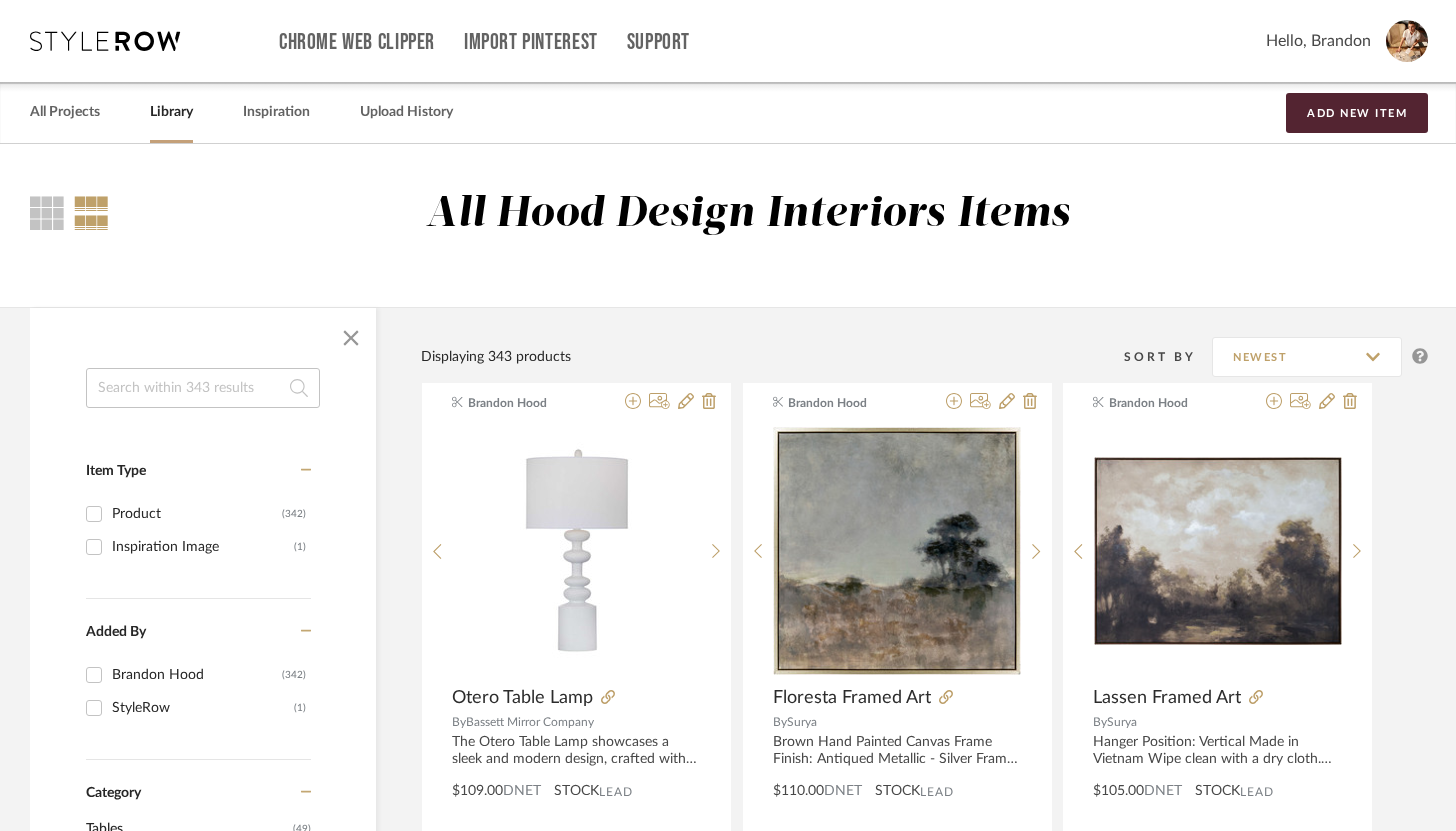 click 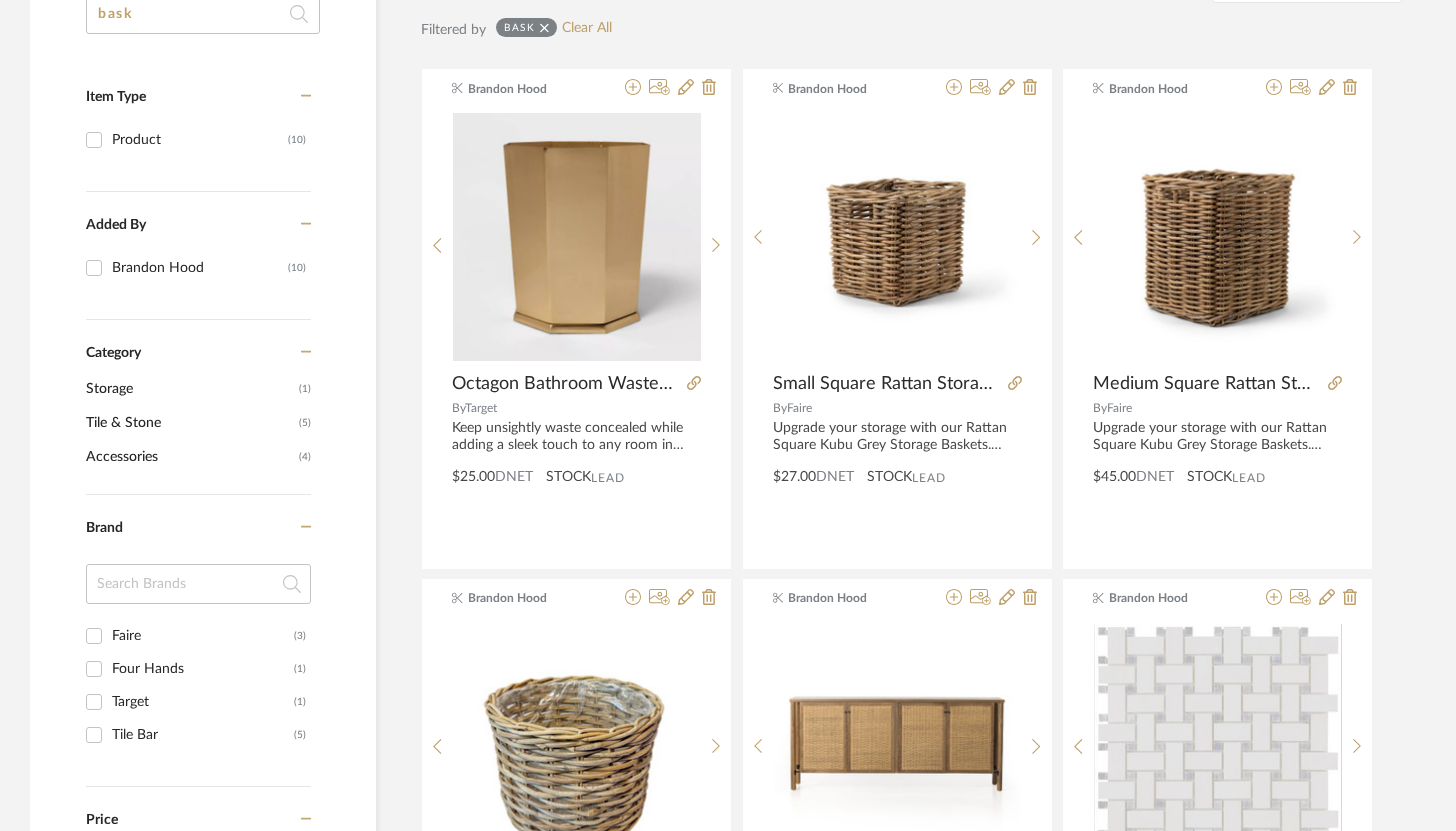 scroll, scrollTop: 389, scrollLeft: 0, axis: vertical 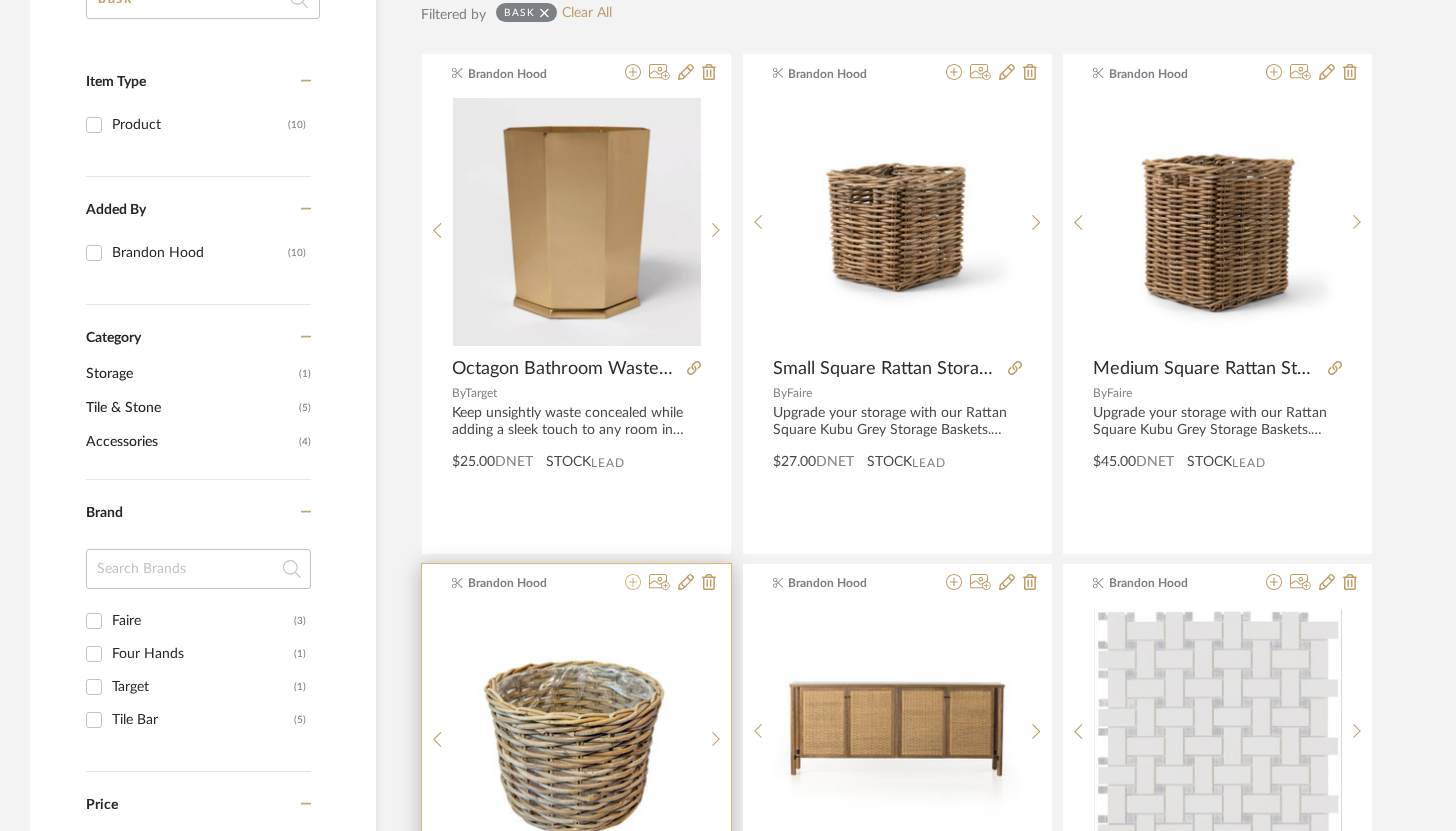 click 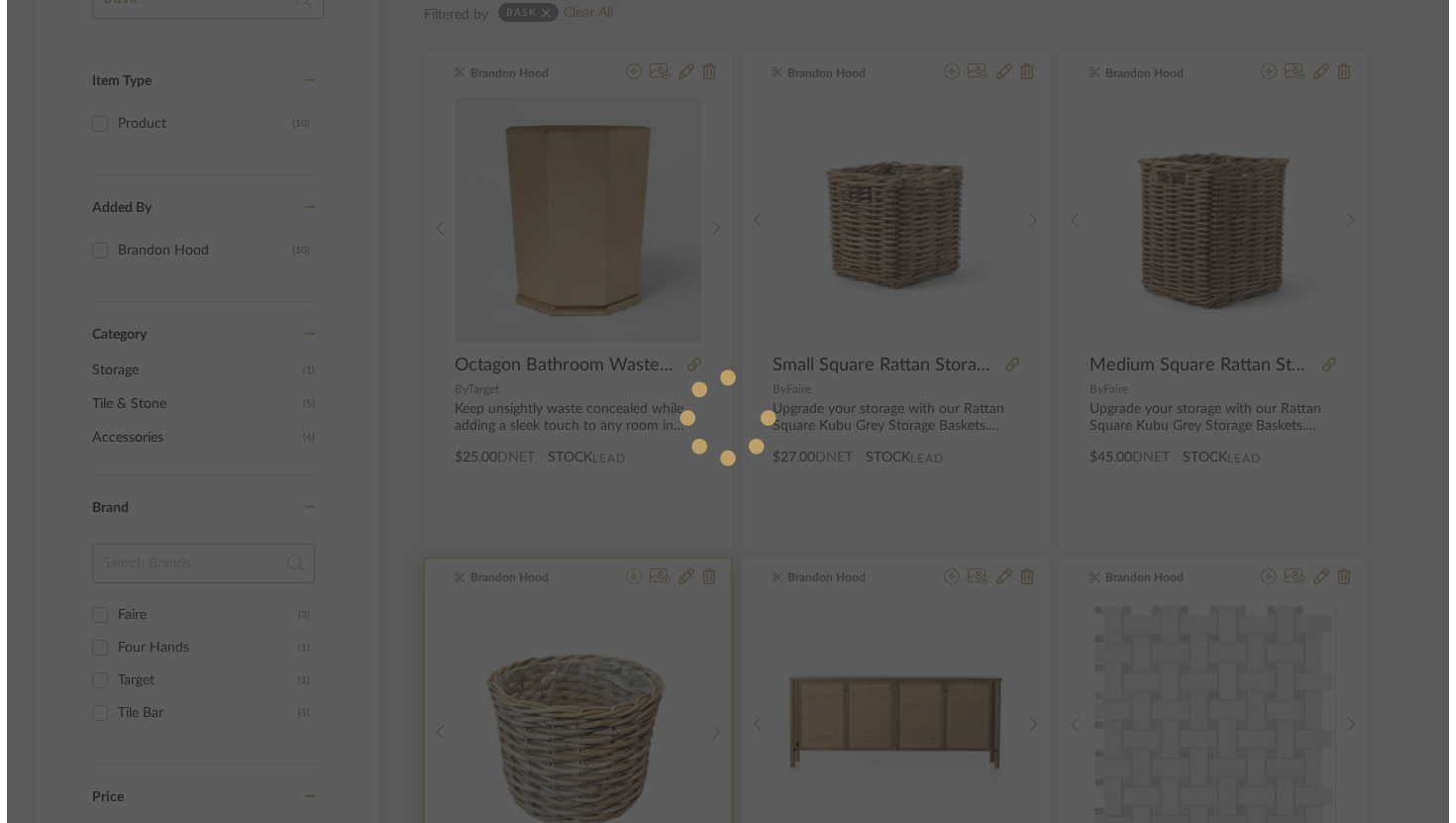 scroll, scrollTop: 0, scrollLeft: 0, axis: both 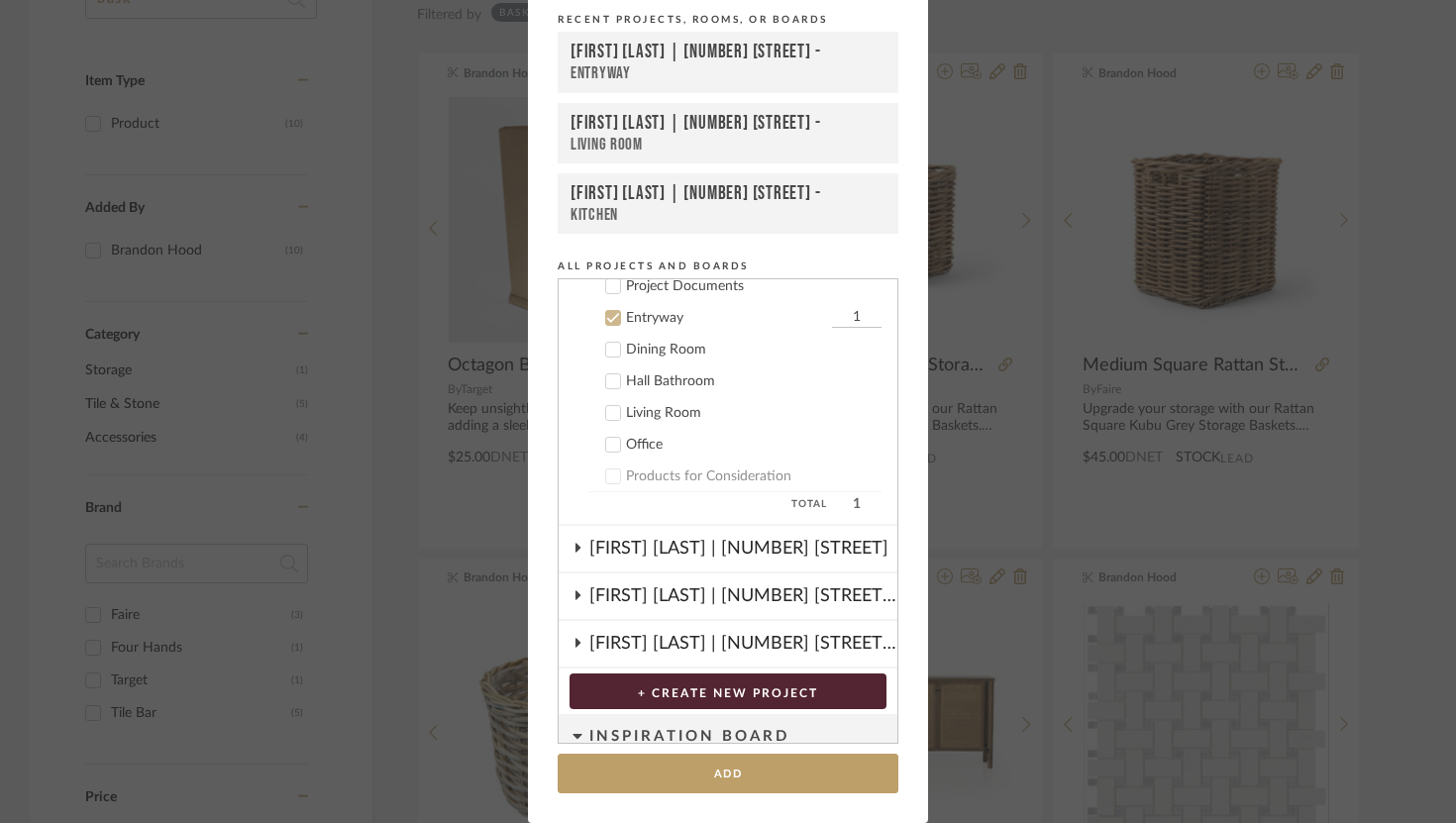 click on "Dining Room" at bounding box center (735, 350) 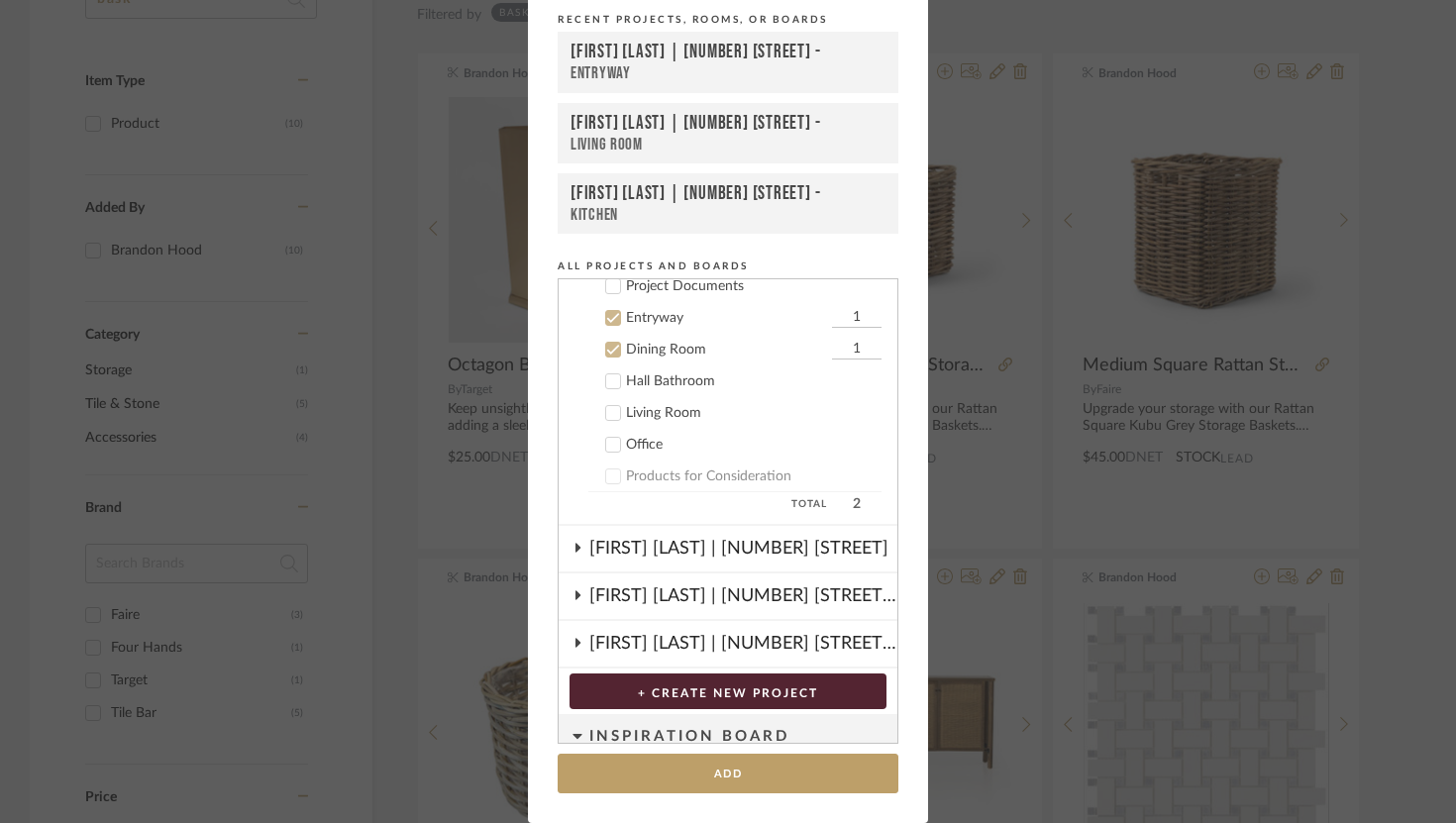 click 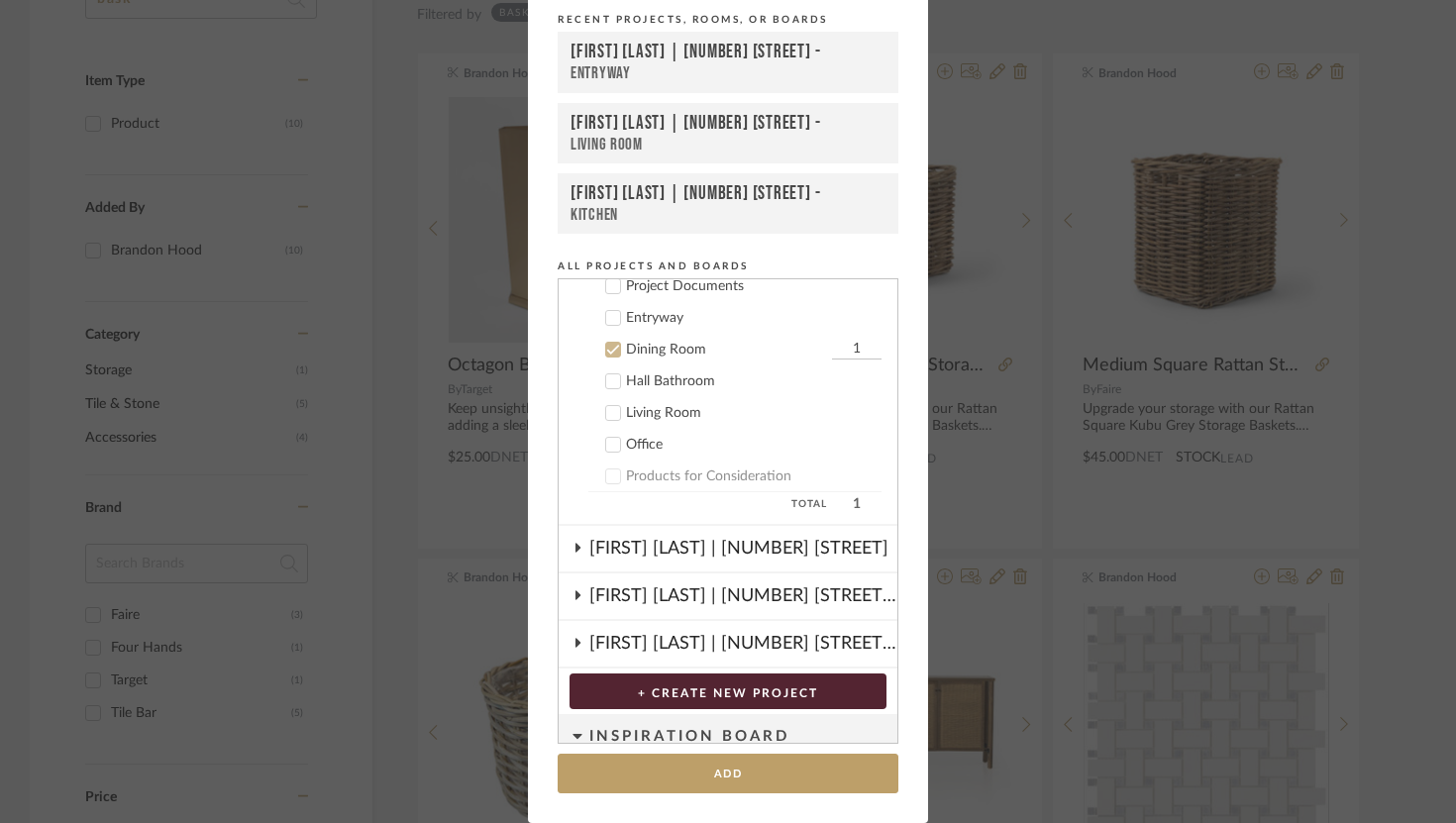 click on "Add to Projects Recent Projects, Rooms, or Boards [FIRST] [LAST] | [NUMBER] [STREET] - Entryway [FIRST] [LAST] | [NUMBER] [STREET] - Living Room [FIRST] [LAST] | [NUMBER] [STREET] - Kitchen All Projects and Boards  Projects   [FIRST] [LAST] | [NUMBER] [STREET]   [FIRST] [LAST] | [NUMBER] [STREET]  QTY  Project Documents   Entryway   Dining Room  1  Hall Bathroom   Living Room   Office   Products for Consideration  Total 1  [FIRST] [LAST] | [NUMBER] [STREET]   [FIRST] [LAST] | [NUMBER] [STREET] Reno   [FIRST] [LAST] | [NUMBER] [STREET]   + CREATE NEW PROJECT   Inspiration Board   Bathroom   Bedroom   Dining Room   Kitchen   Living Room  + Create New Board...  Add" at bounding box center (728, 375) 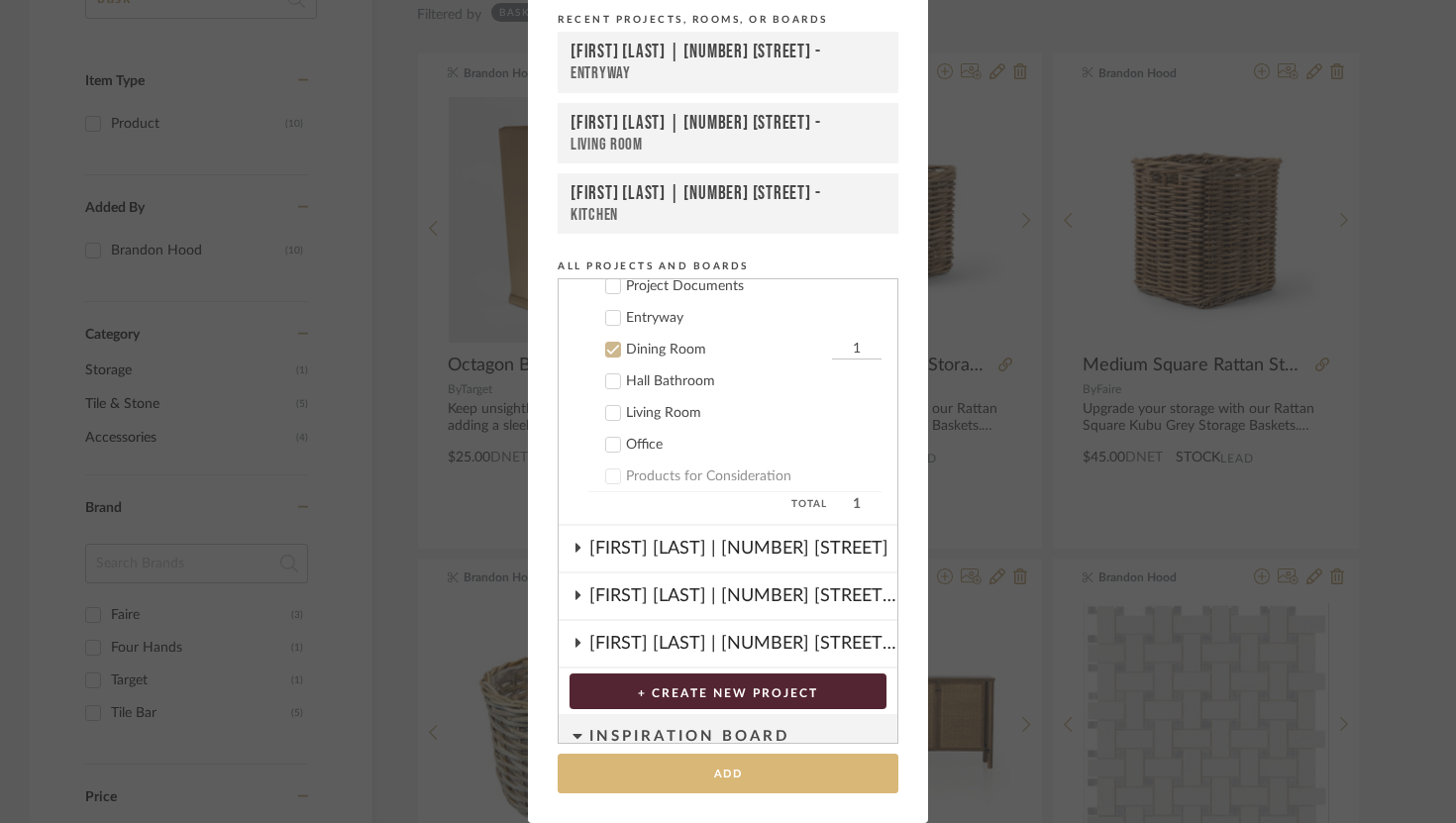 click on "Add" at bounding box center (728, 773) 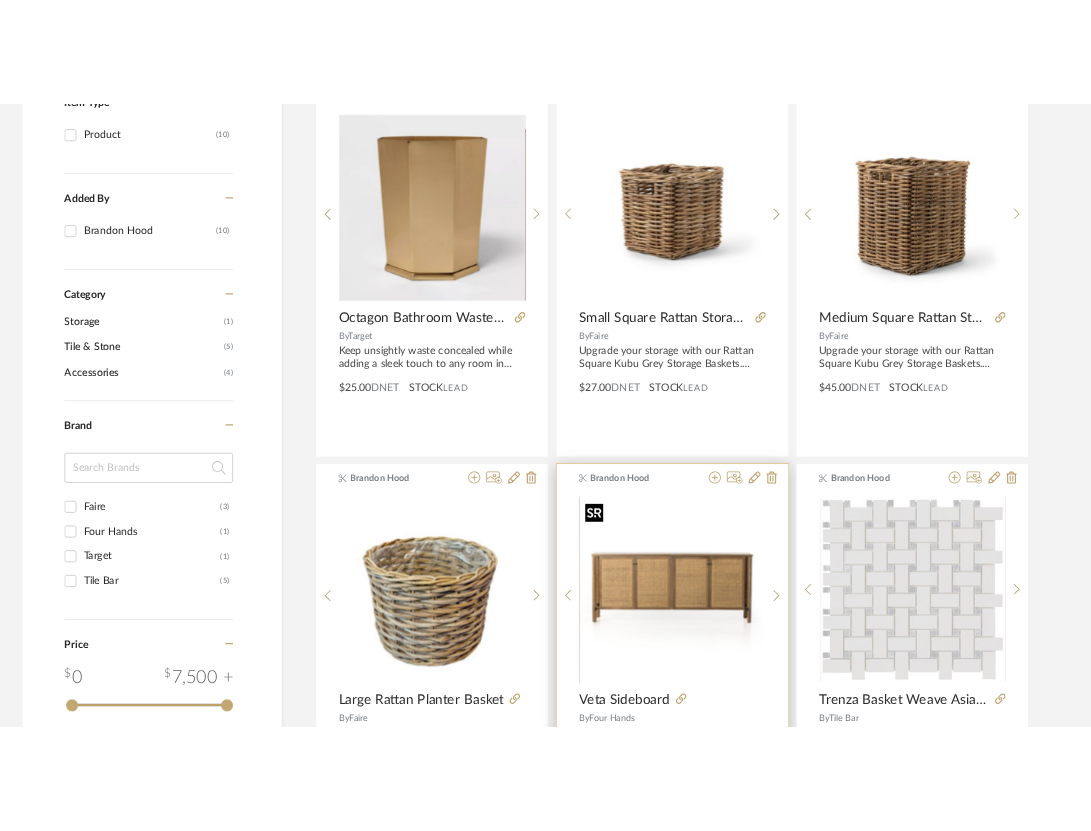 scroll, scrollTop: 0, scrollLeft: 0, axis: both 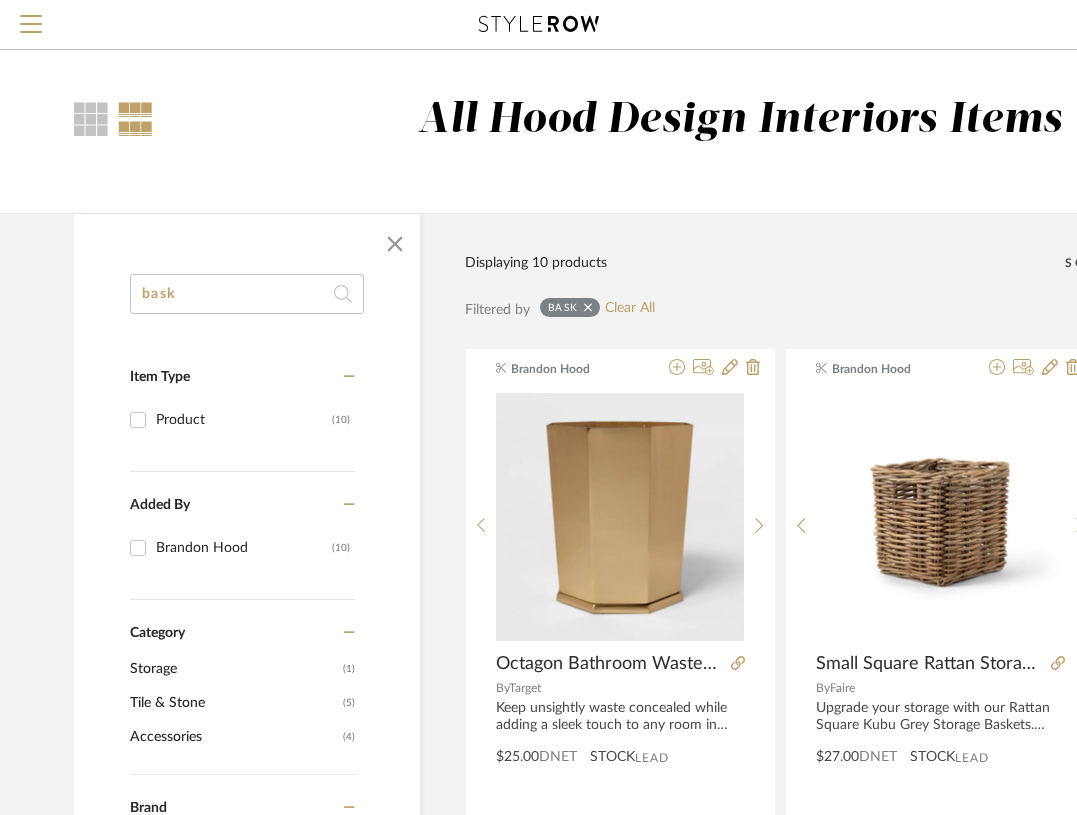 click on "bask" 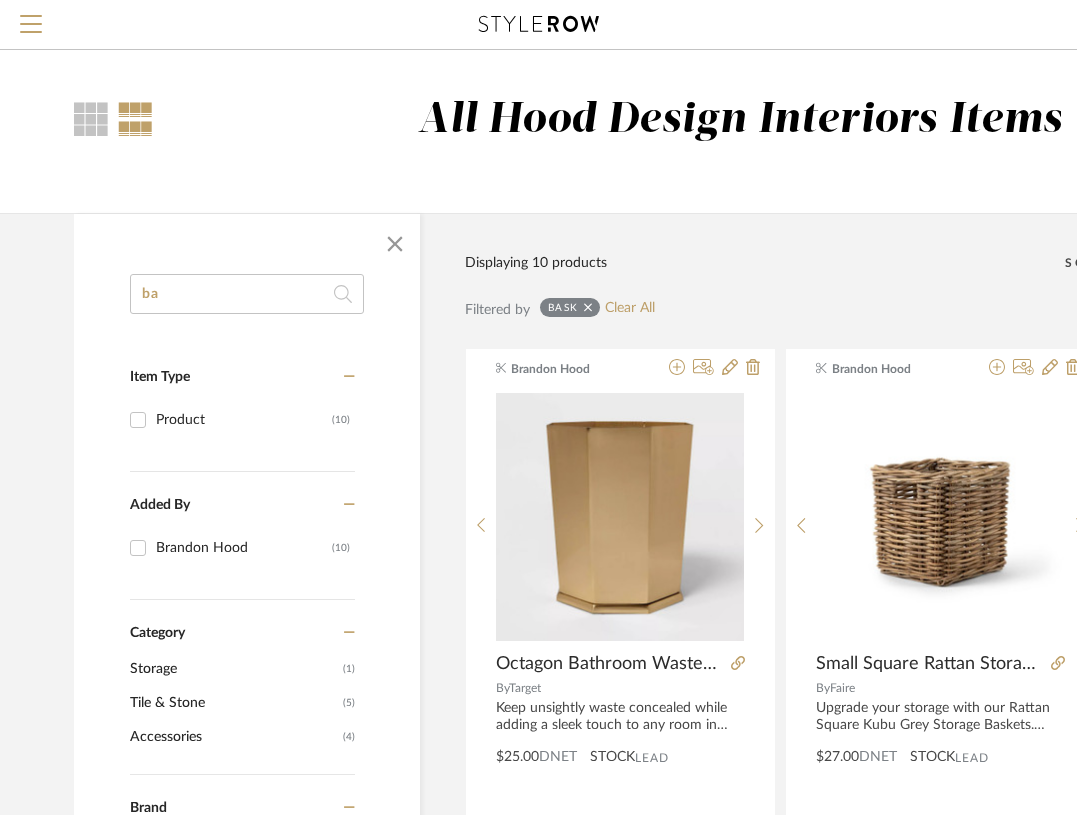 type on "b" 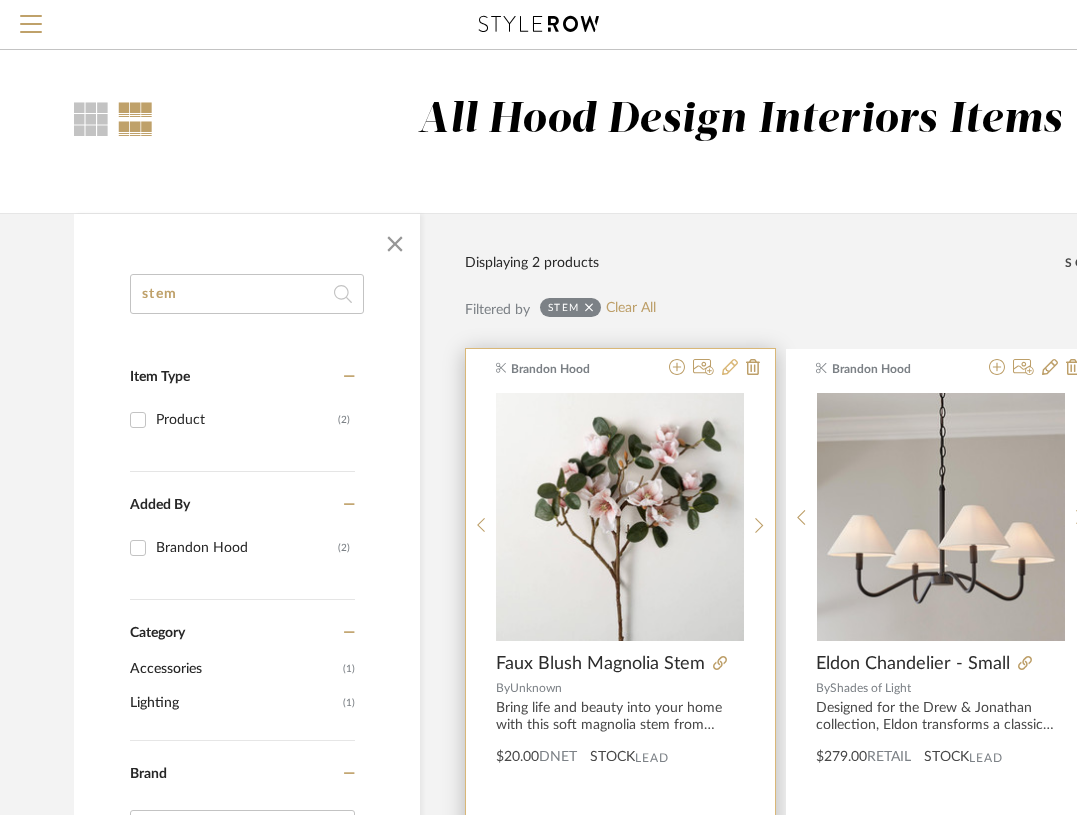 type on "stem" 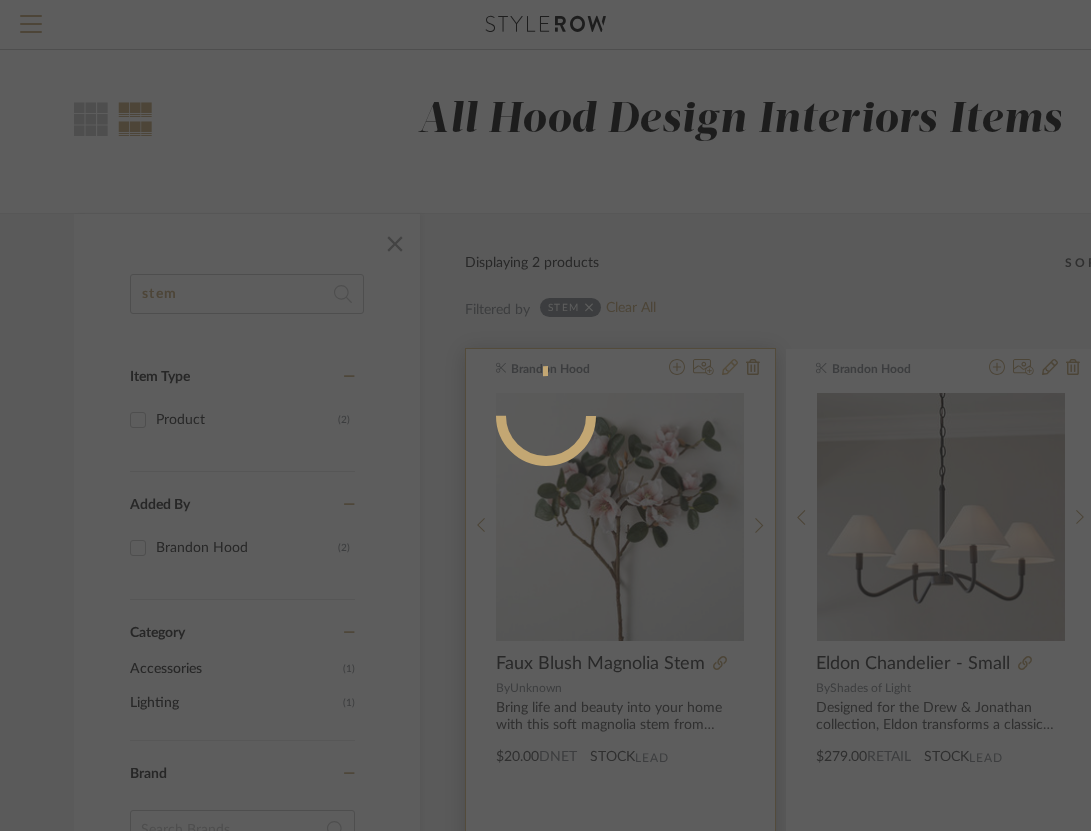 radio on "true" 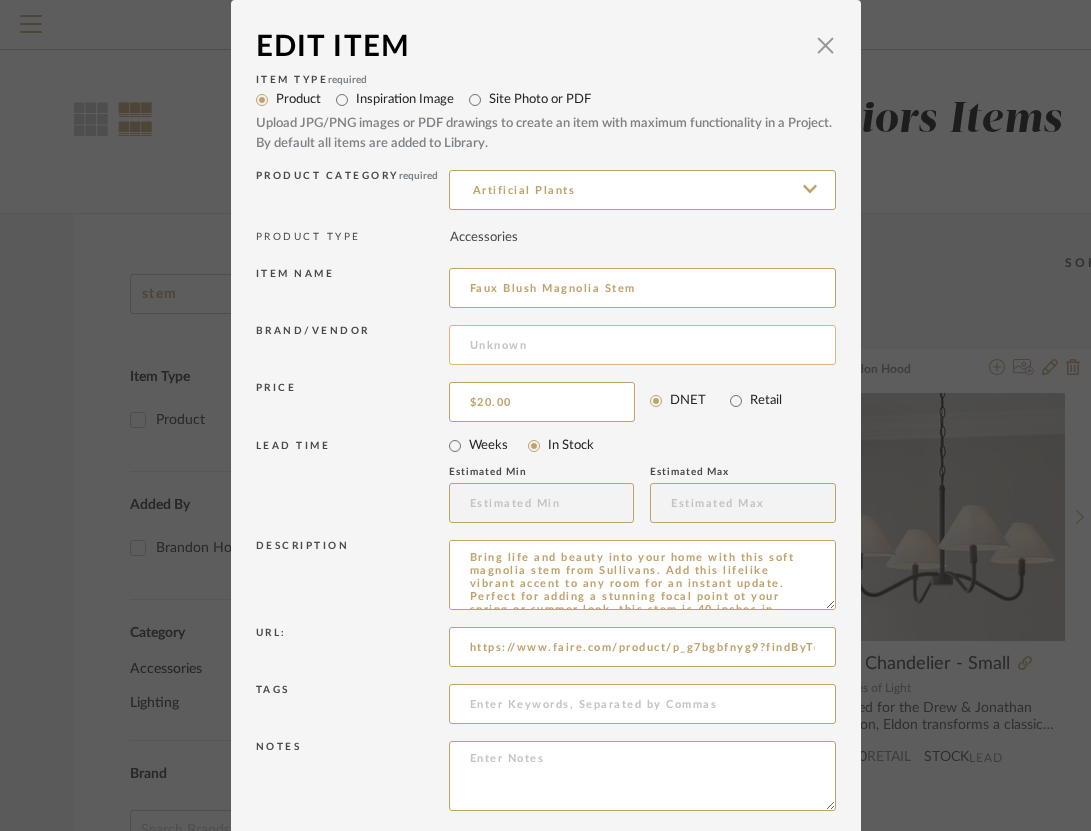 click at bounding box center [642, 345] 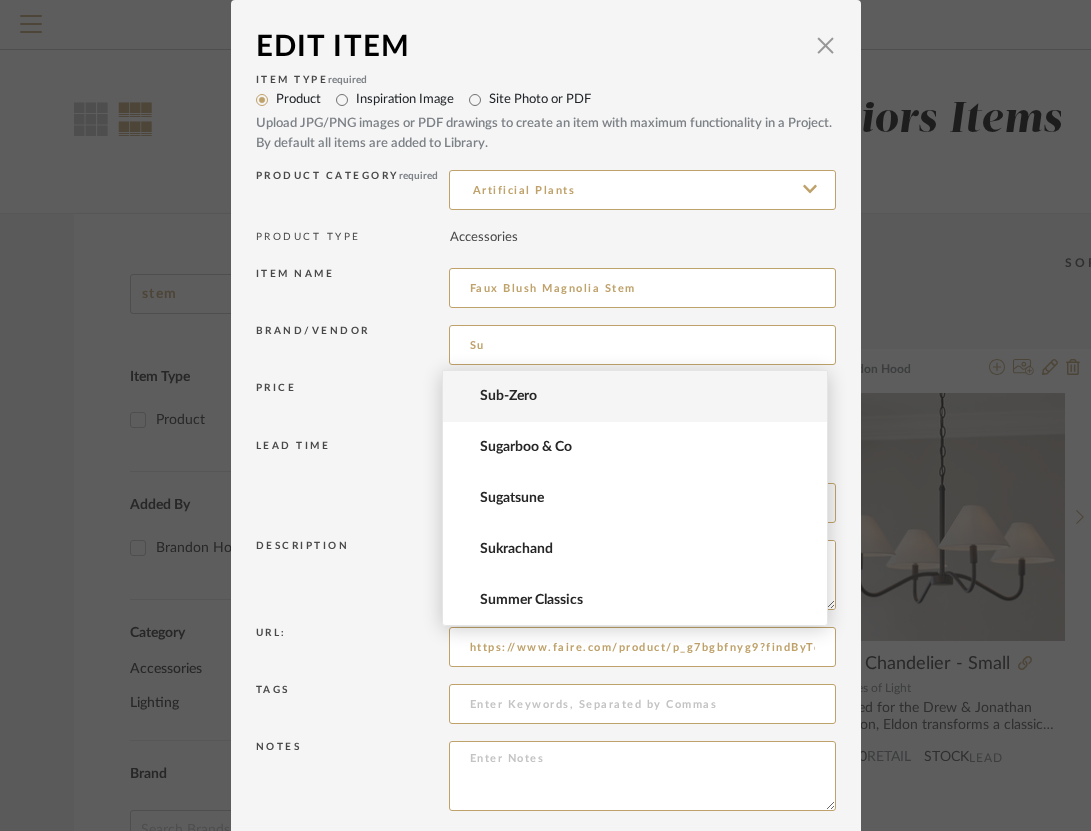 type on "Su" 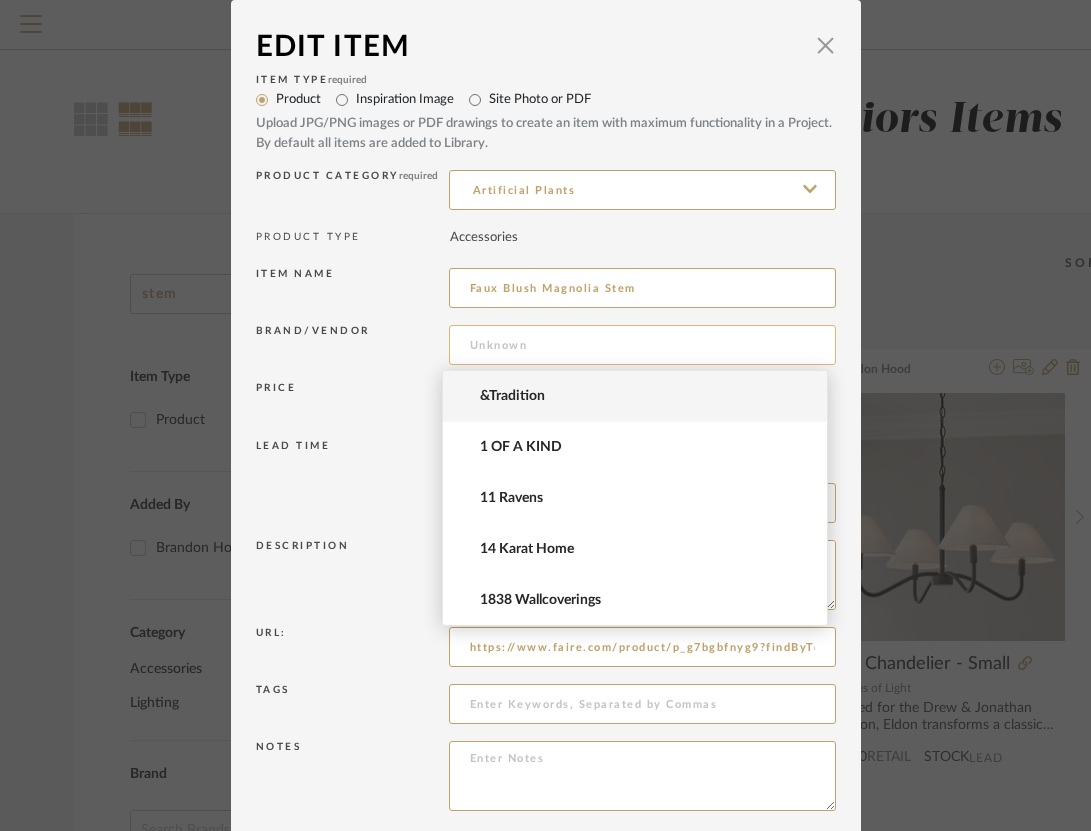 click at bounding box center [642, 345] 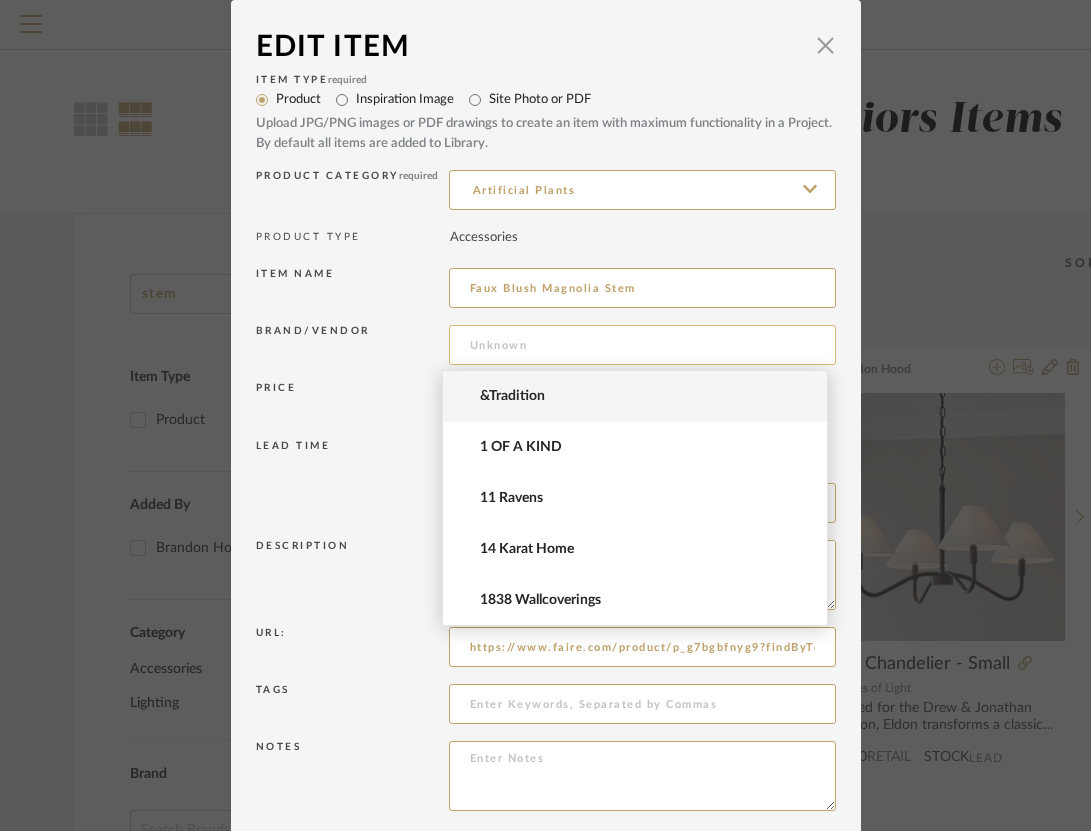 paste on "Sullivans Home Decor" 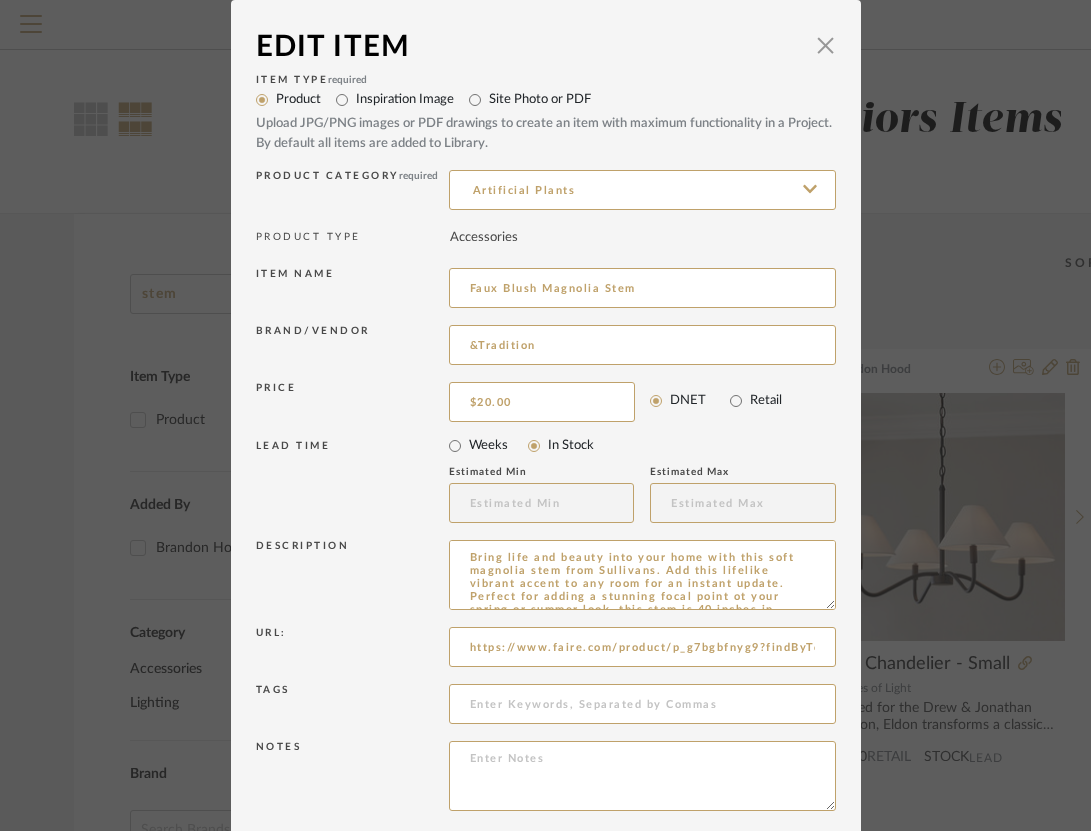 type on "&Tradition" 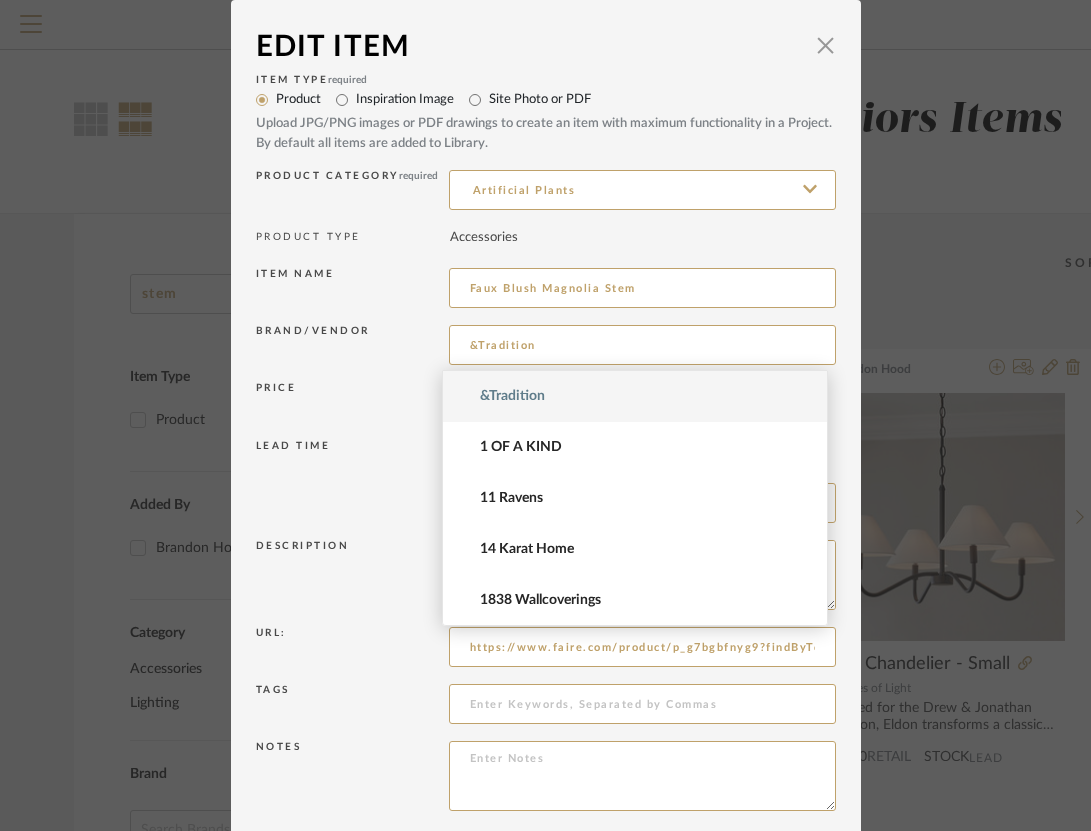 drag, startPoint x: 574, startPoint y: 351, endPoint x: 433, endPoint y: 340, distance: 141.42842 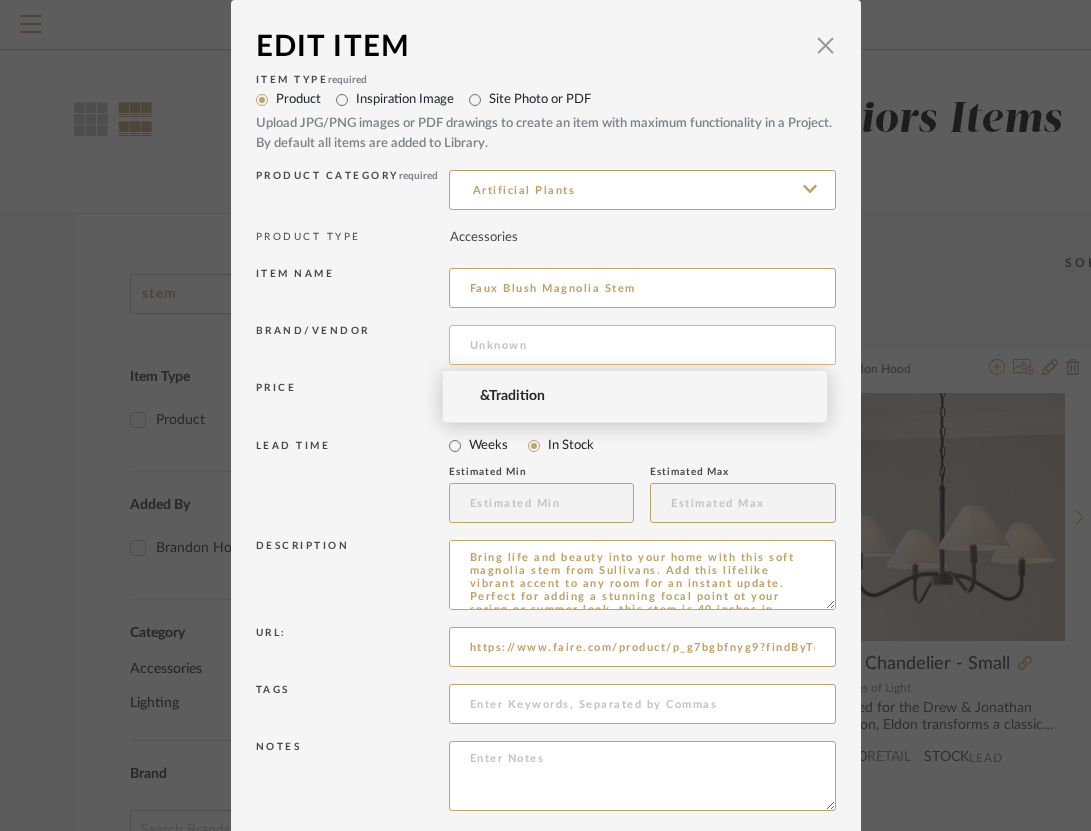 click at bounding box center [642, 345] 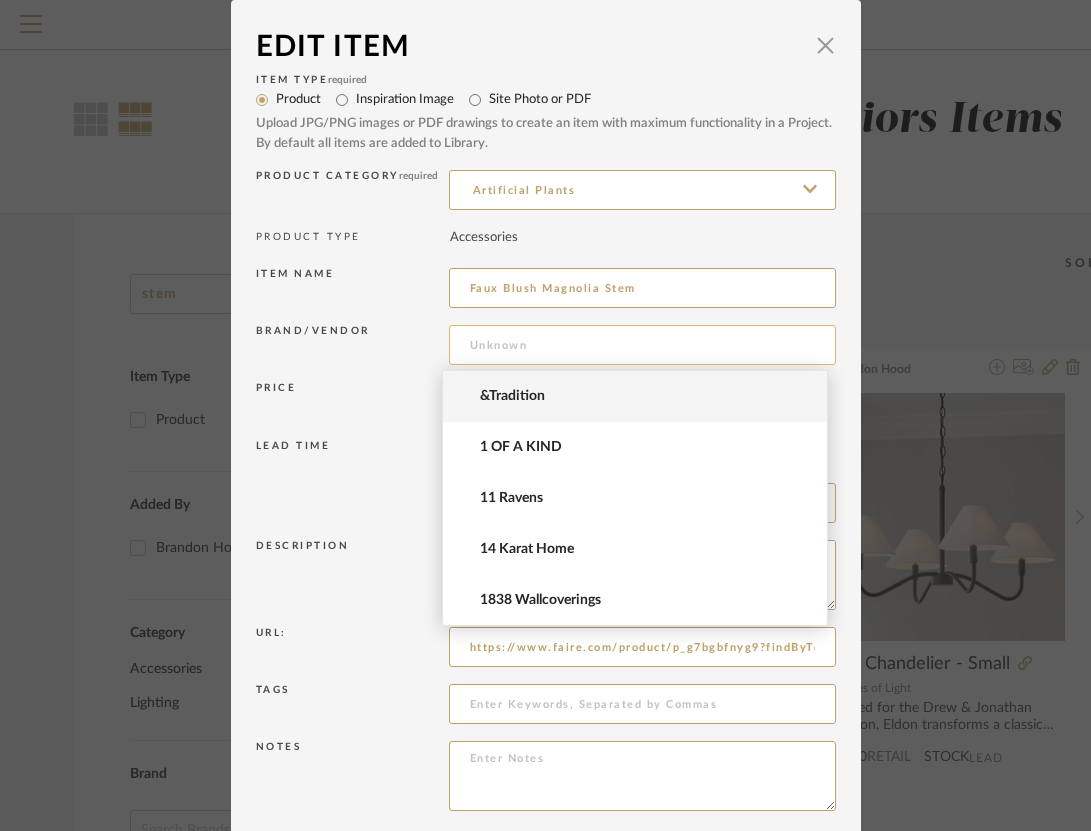 paste on "Sullivans Home Decor" 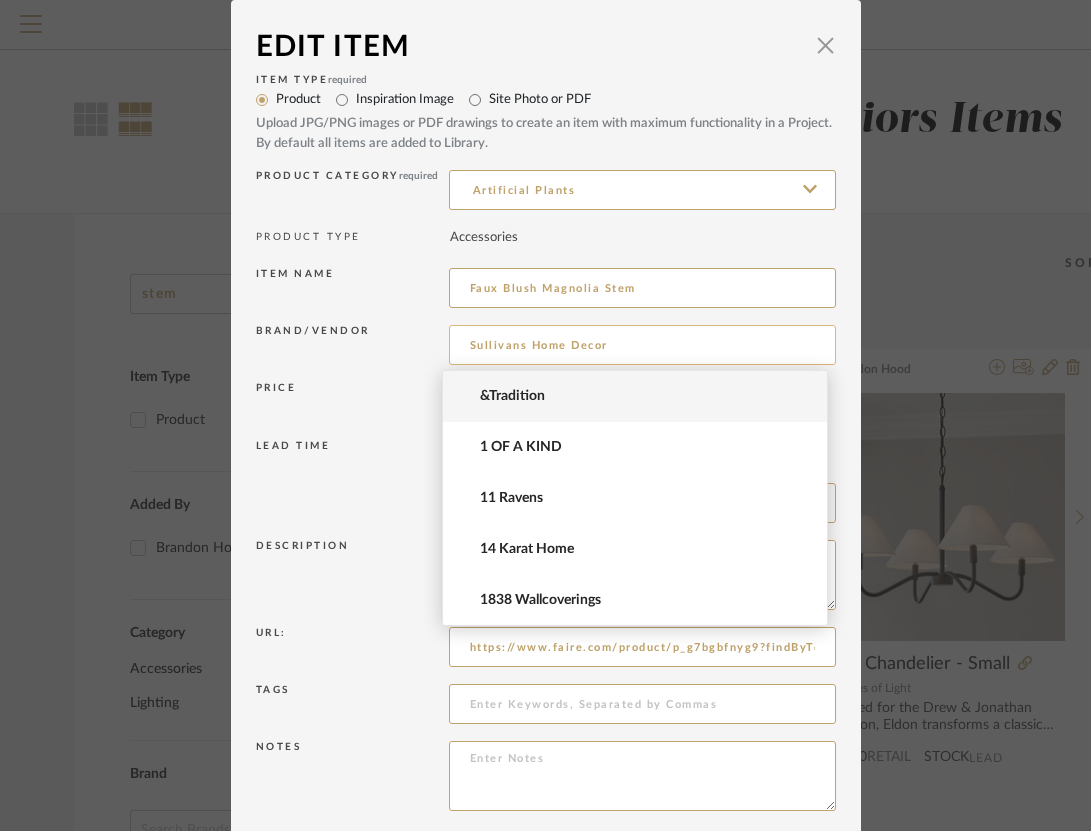 click on "Sullivans Home Decor" at bounding box center [642, 345] 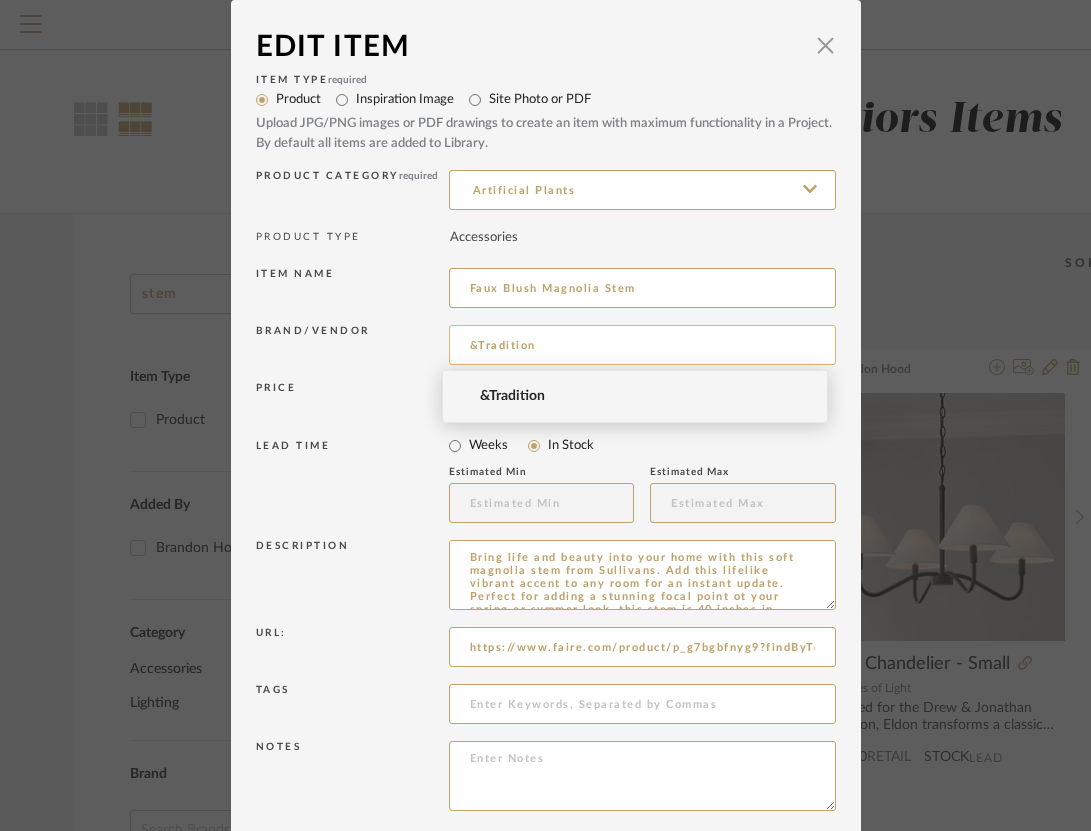 drag, startPoint x: 589, startPoint y: 335, endPoint x: 442, endPoint y: 329, distance: 147.12239 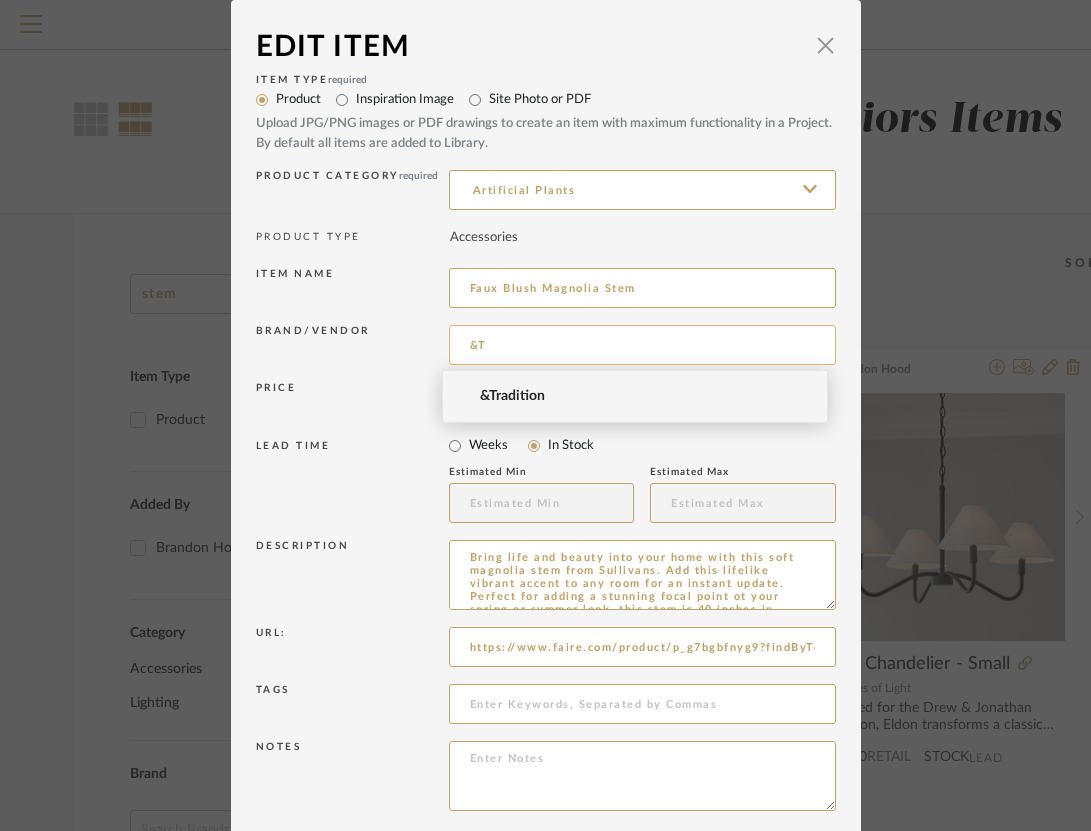 type on "&" 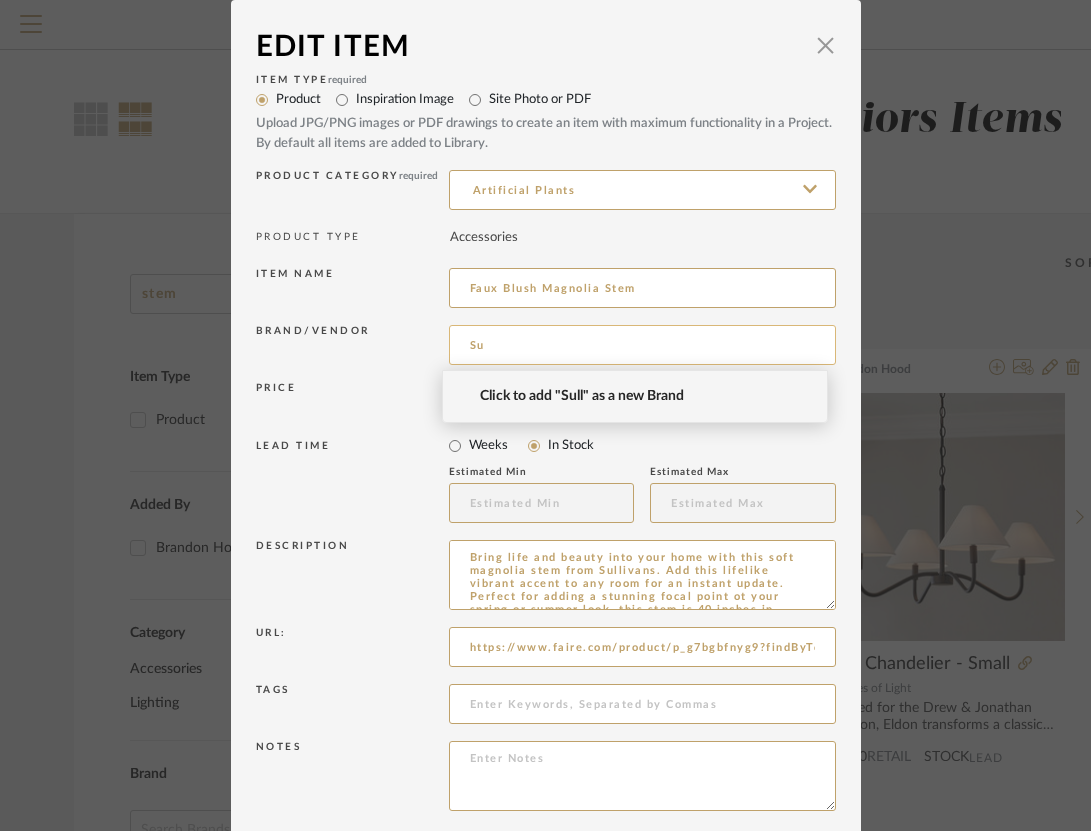 type on "S" 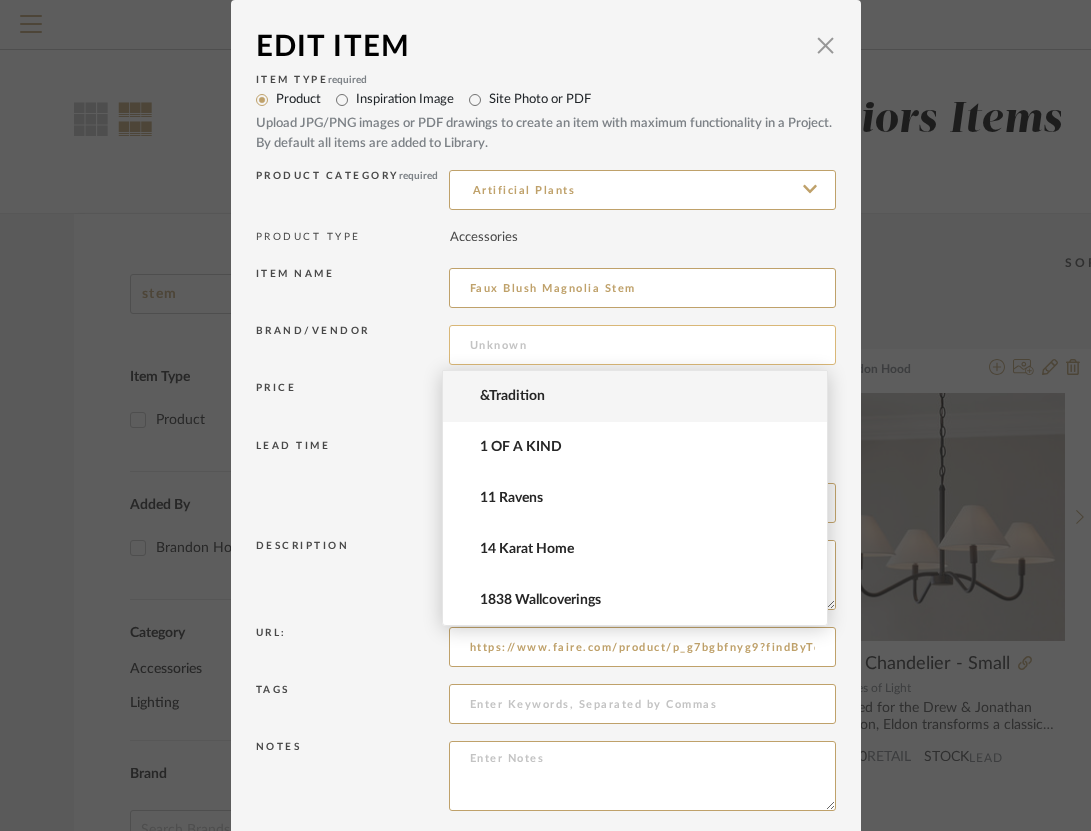 click at bounding box center (642, 345) 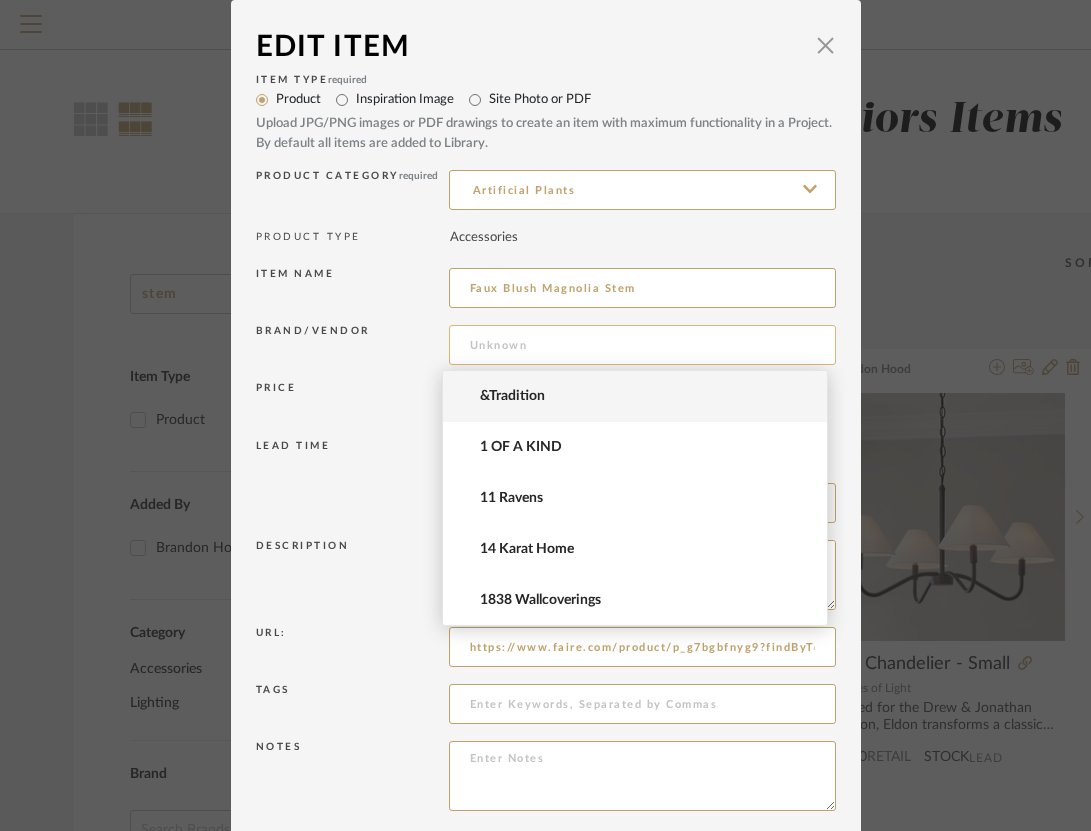 paste on "Sullivans Home Decor" 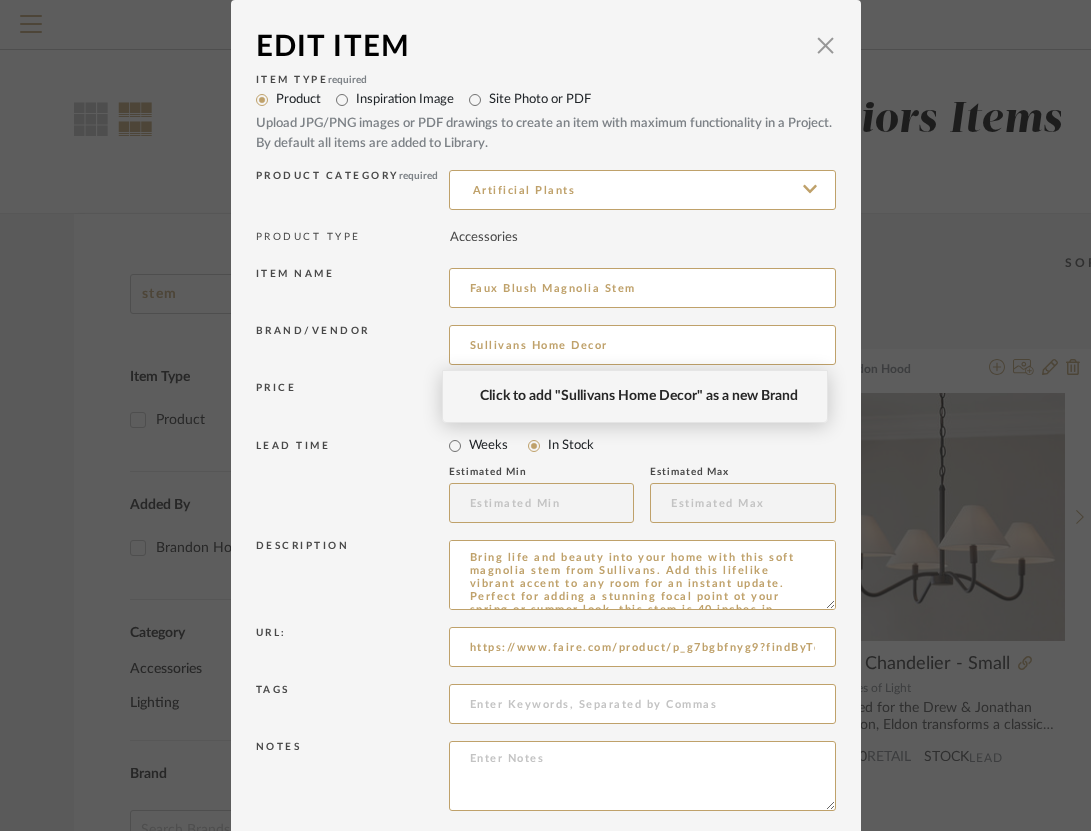 type on "Sullivans Home Decor" 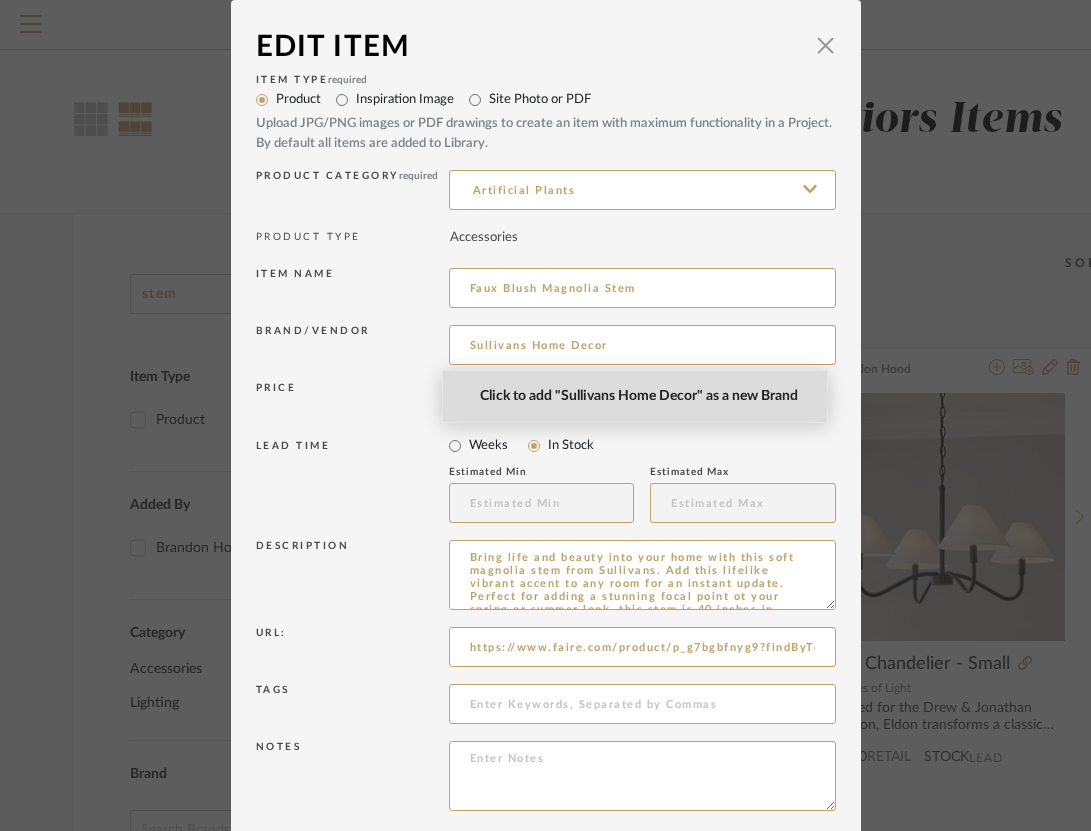 click on "Click to add "Sullivans Home Decor" as a new Brand" at bounding box center (643, 396) 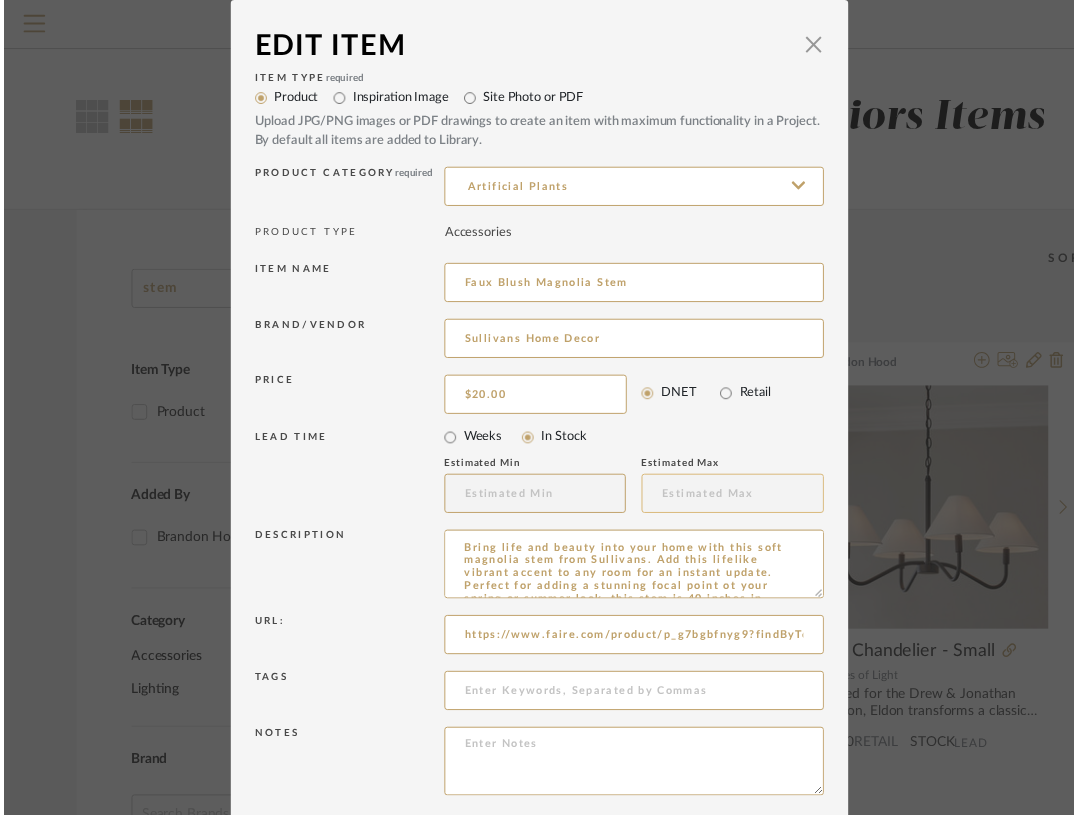 scroll, scrollTop: 80, scrollLeft: 0, axis: vertical 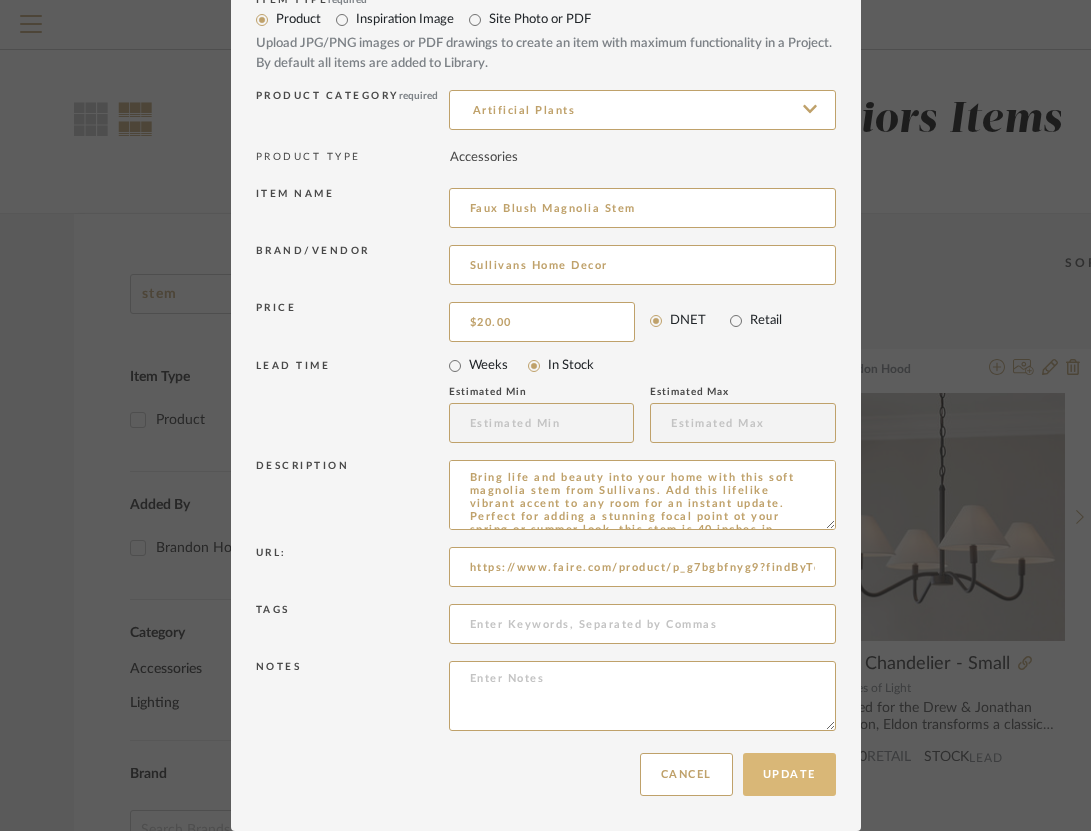 click on "Update" at bounding box center [789, 774] 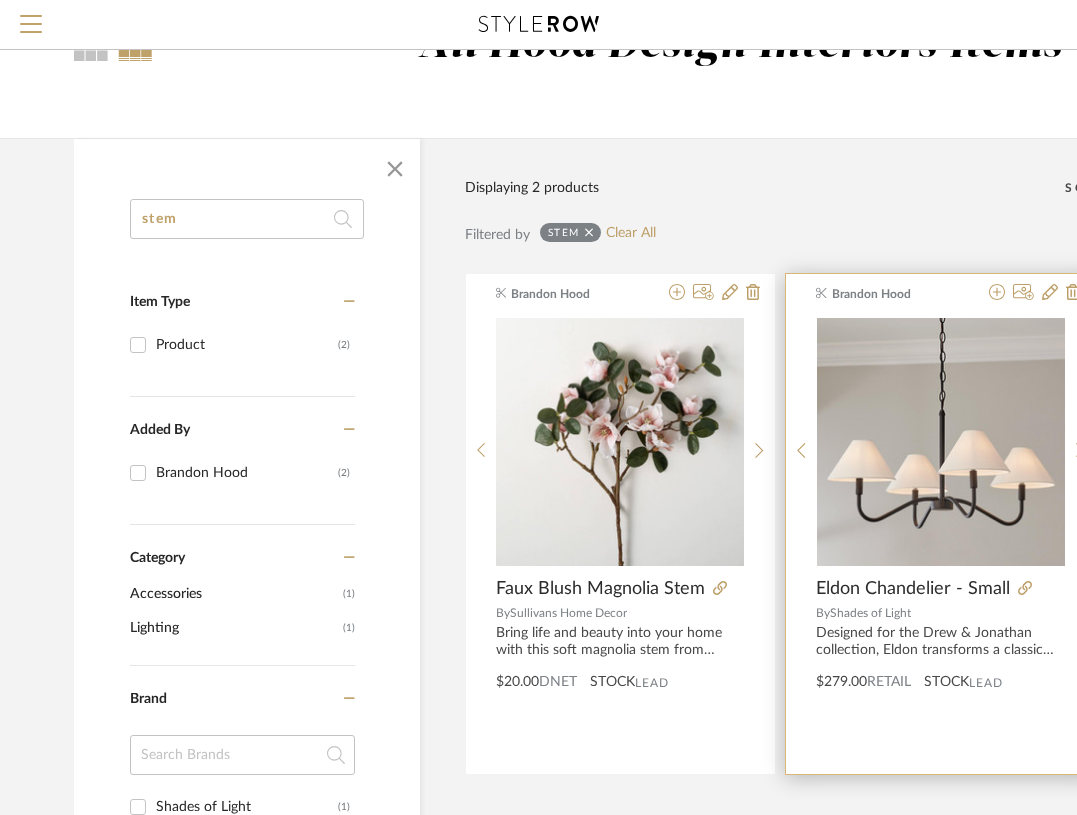 scroll, scrollTop: 88, scrollLeft: 0, axis: vertical 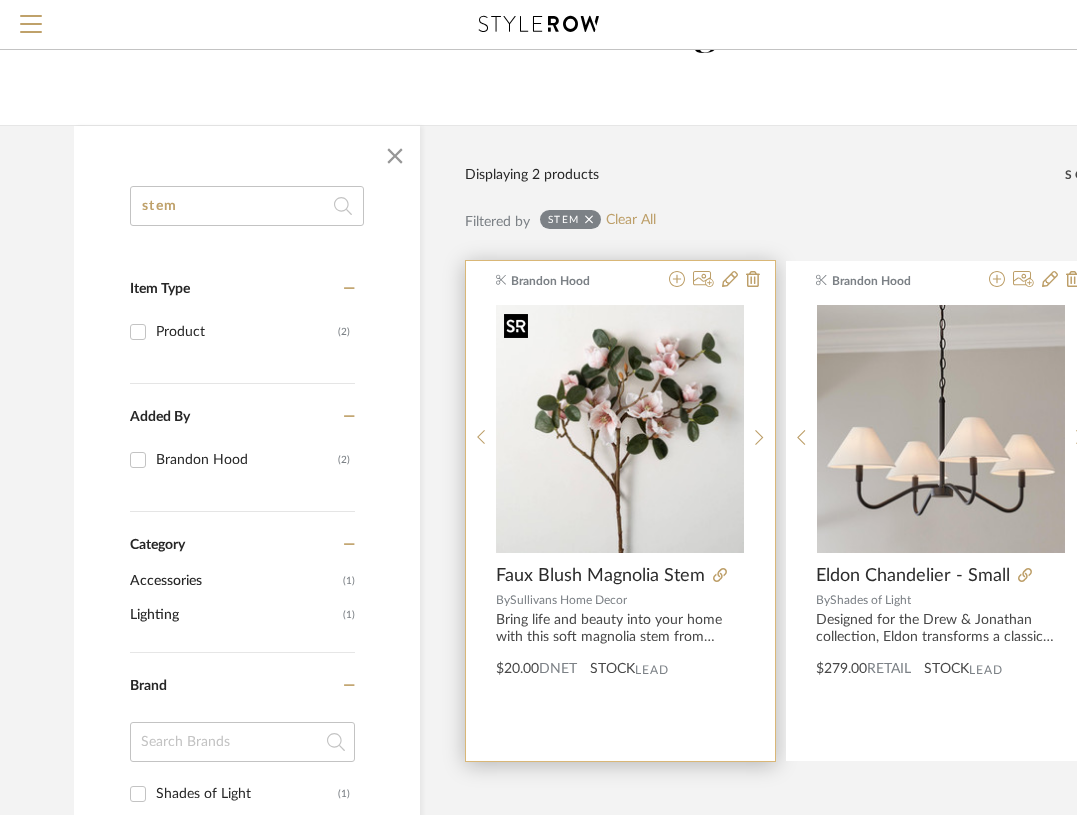 click at bounding box center [620, 429] 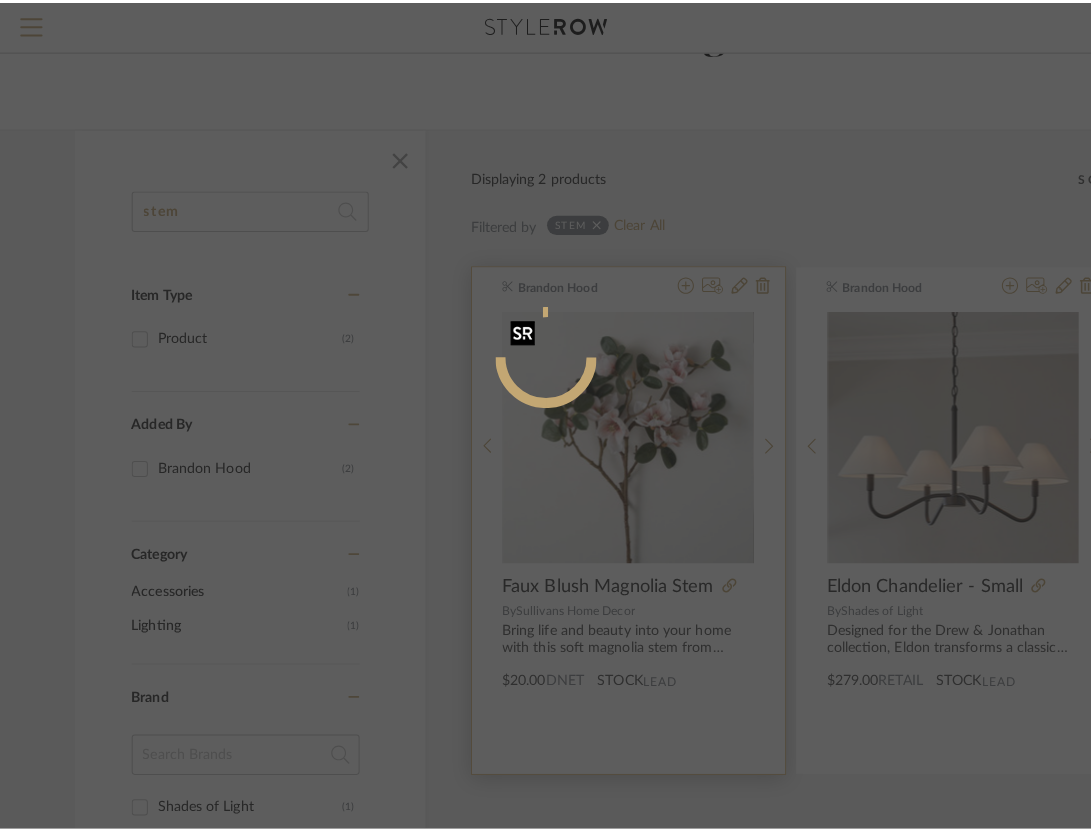 scroll, scrollTop: 0, scrollLeft: 0, axis: both 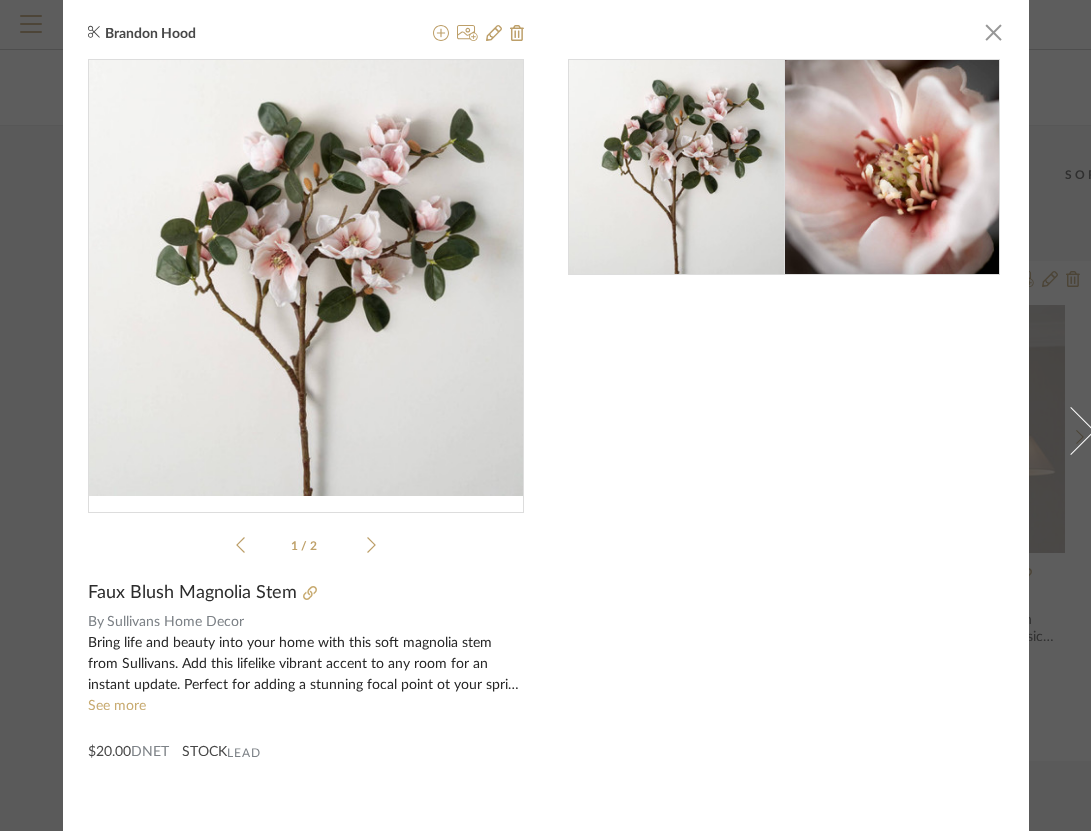 click on "Brandon Hood × 1 / 2 Faux Blush Magnolia Stem By Sullivans Home Decor Bring life and beauty into your home with this soft magnolia stem from Sullivans. Add this lifelike vibrant accent to any room for an instant update. Perfect for adding a stunning focal point ot your spring or summer look, this stem is 40 inches in length, for maximum impact. FreshCut® Florals are a new appraoch to permanent botanicals. We've achieved realism through an innovative technique-taking photos of individual petals from live florals and replicating every detail. This process ensures petals and florals have the same variations you see in nature! See more $20.00  DNET  STOCK   Lead" at bounding box center (545, 415) 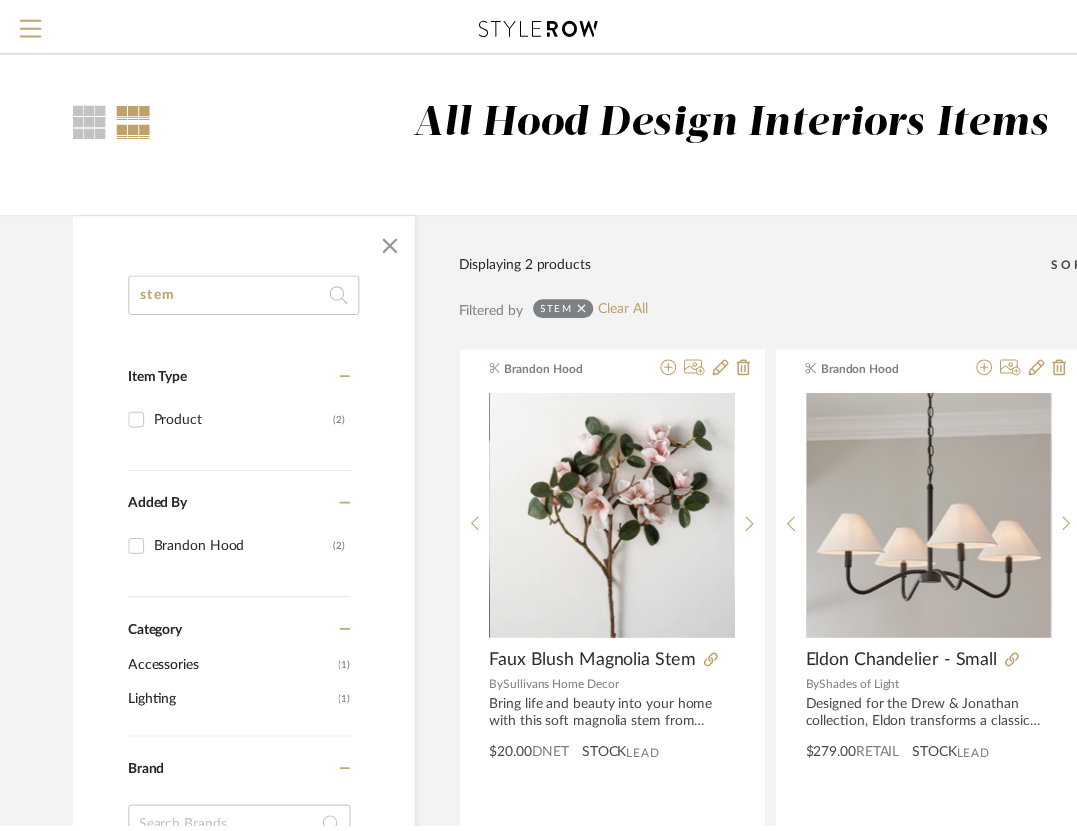 scroll, scrollTop: 88, scrollLeft: 0, axis: vertical 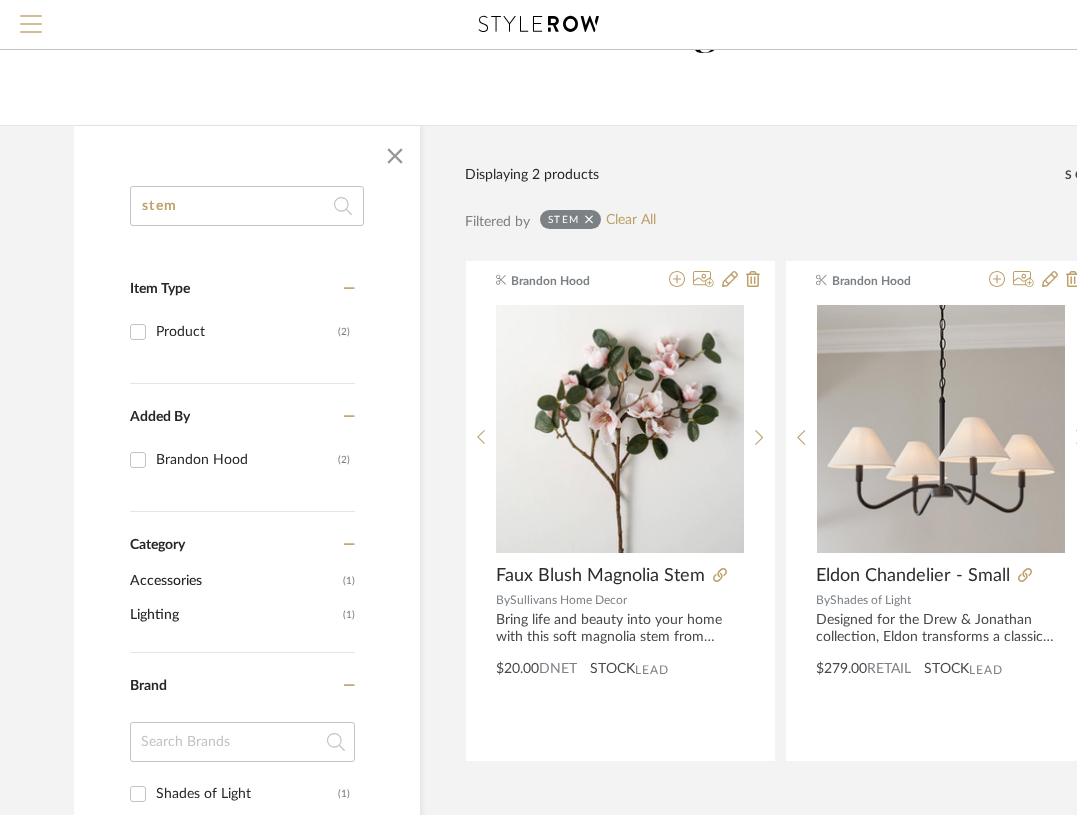 click at bounding box center [31, 16] 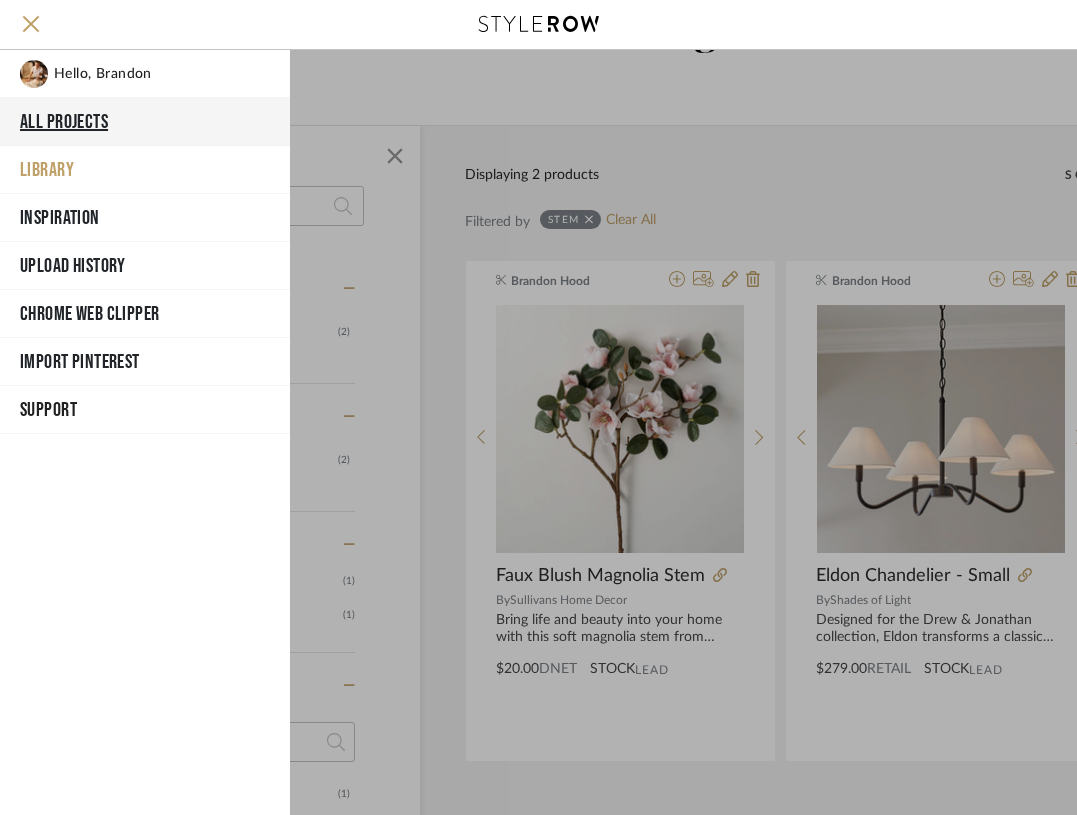 click on "All Projects" at bounding box center (145, 122) 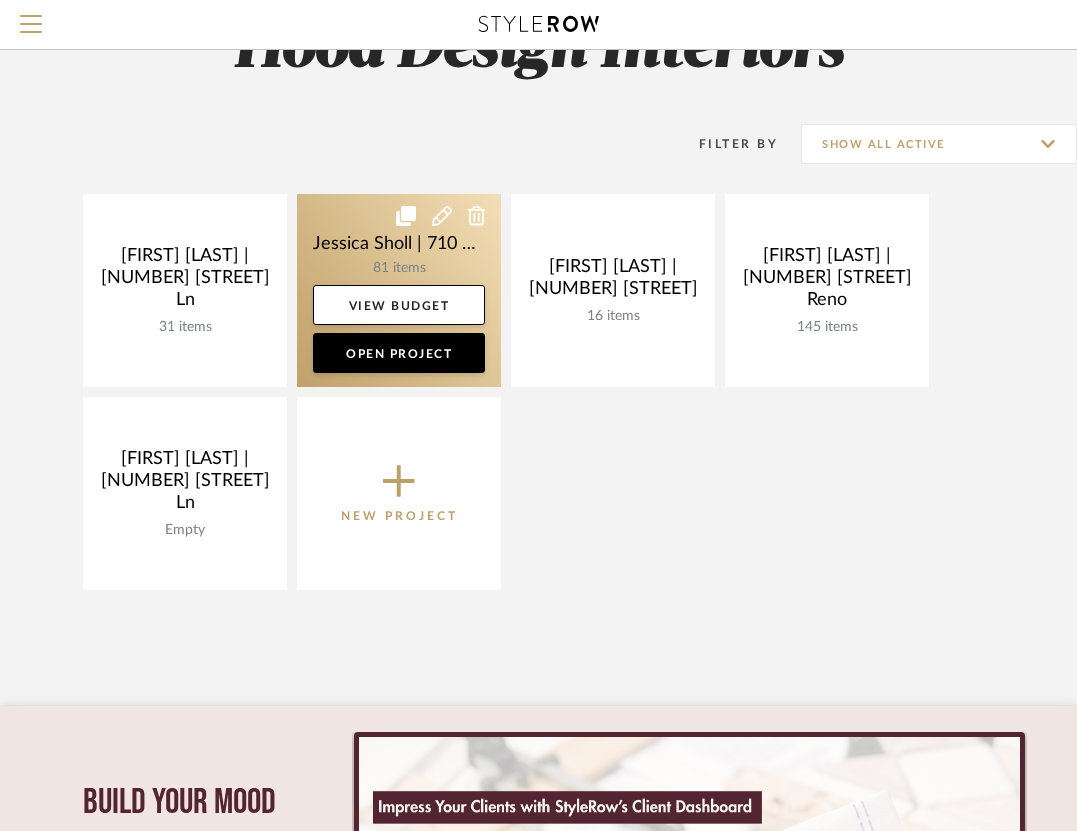 click 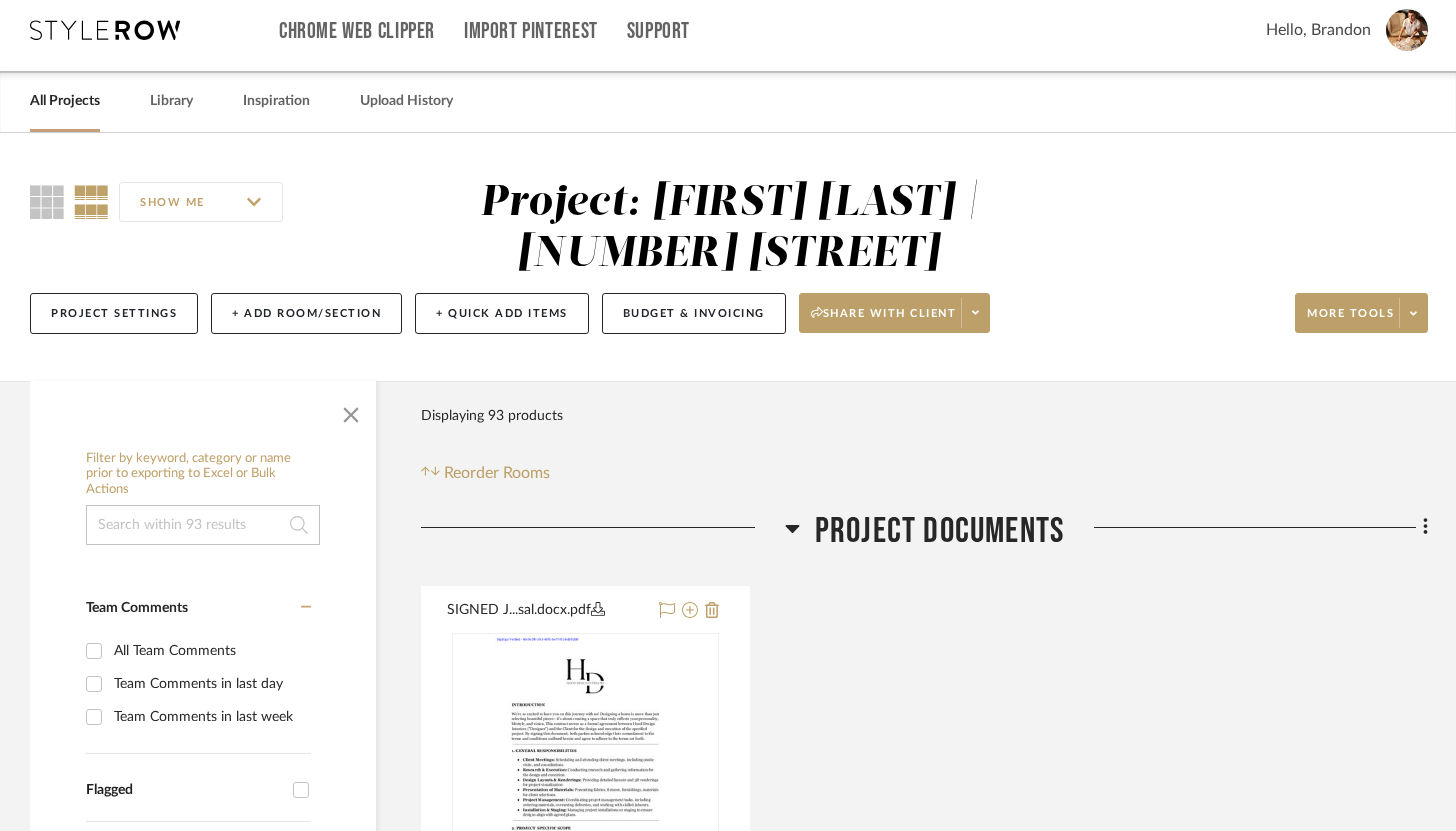scroll, scrollTop: 0, scrollLeft: 0, axis: both 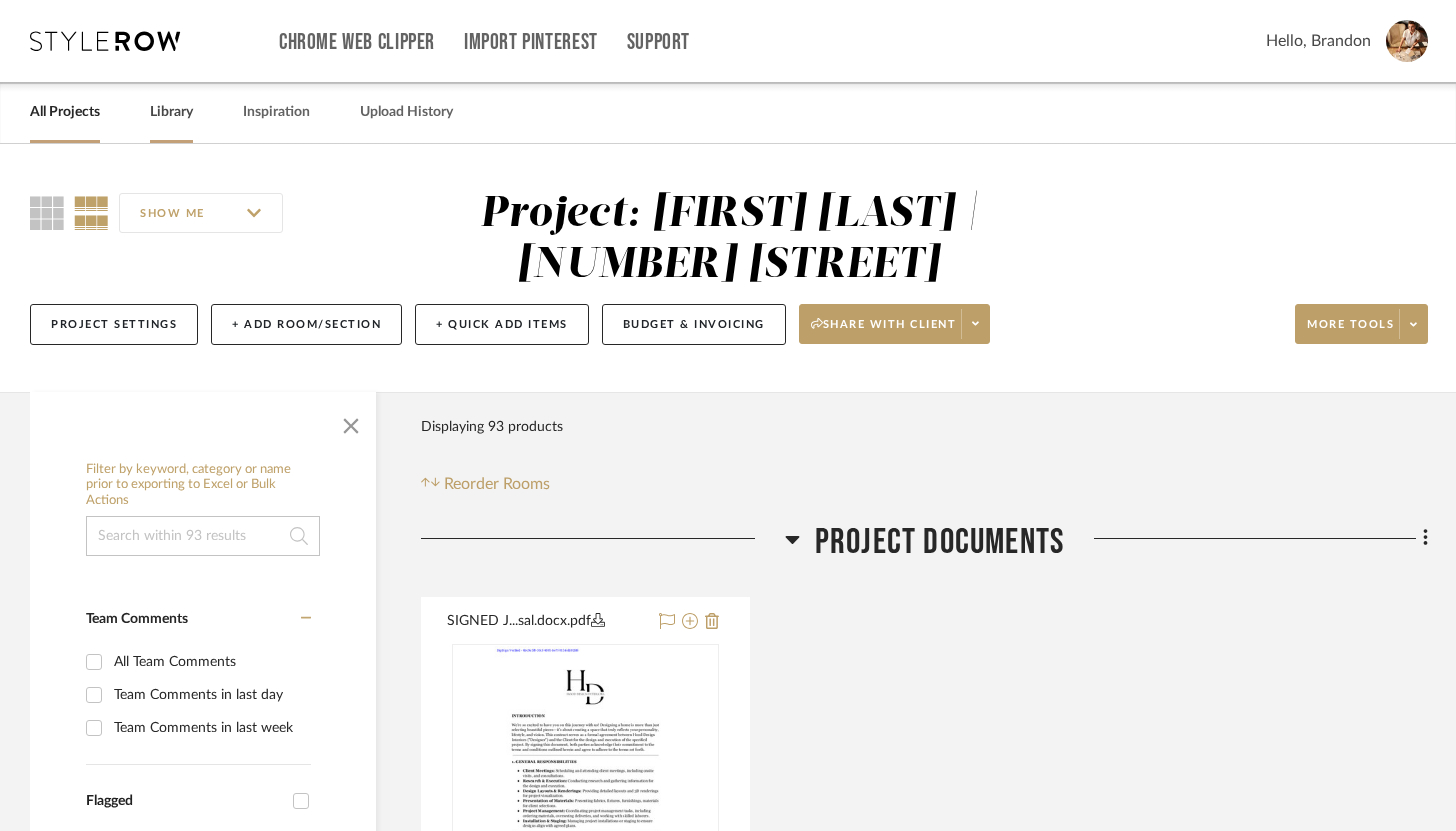 click on "Library" at bounding box center [171, 112] 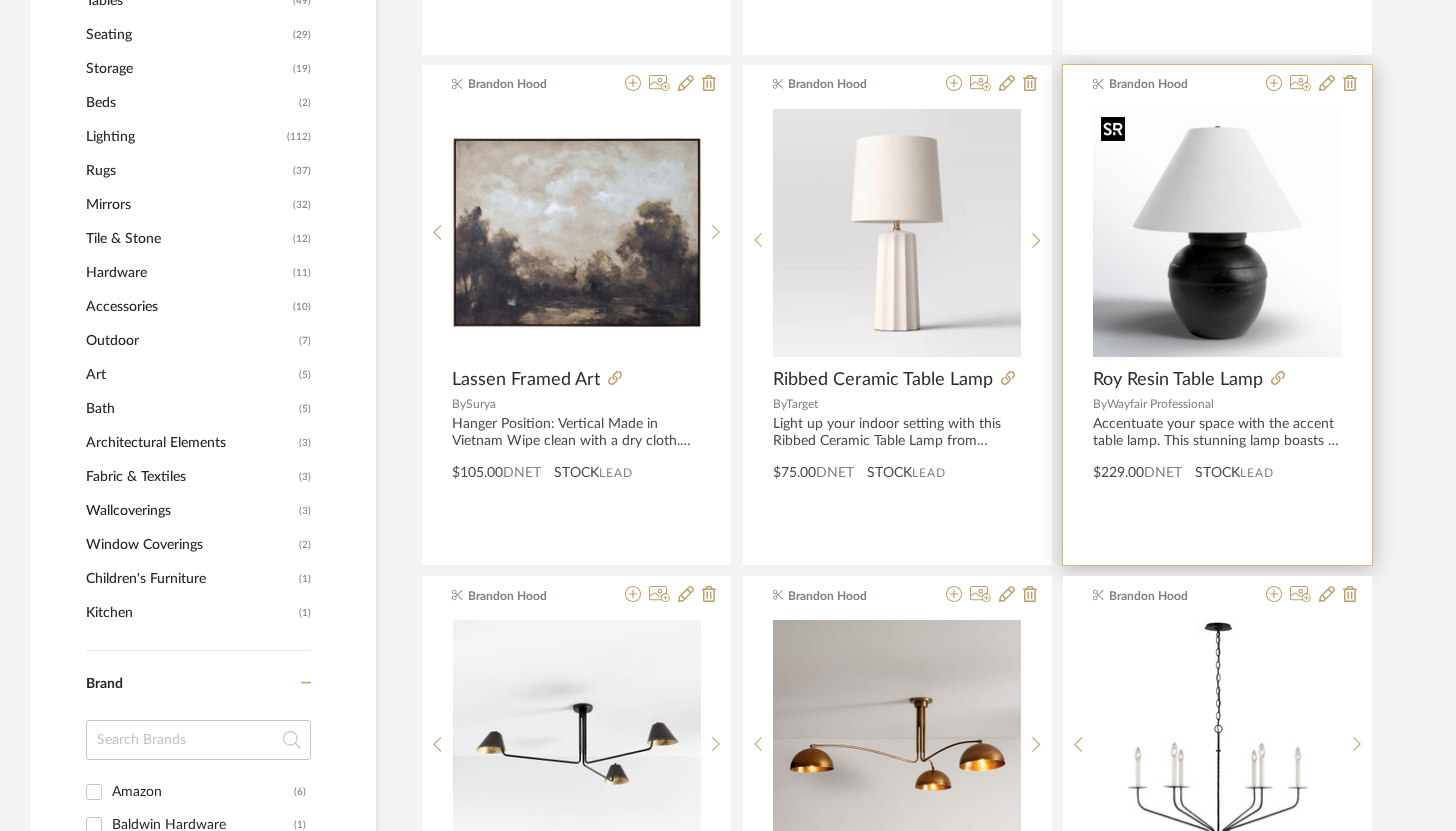 scroll, scrollTop: 827, scrollLeft: 0, axis: vertical 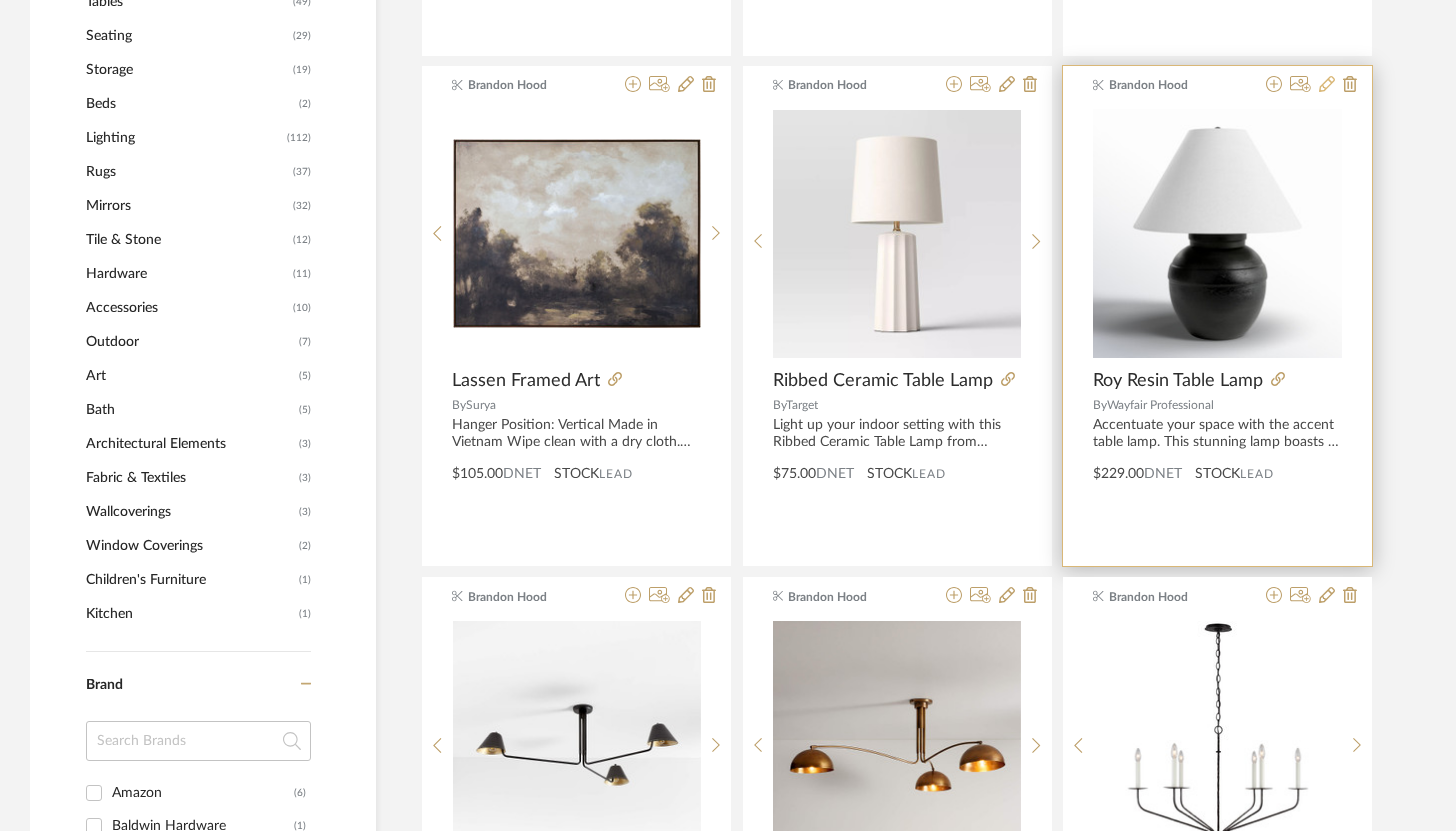click 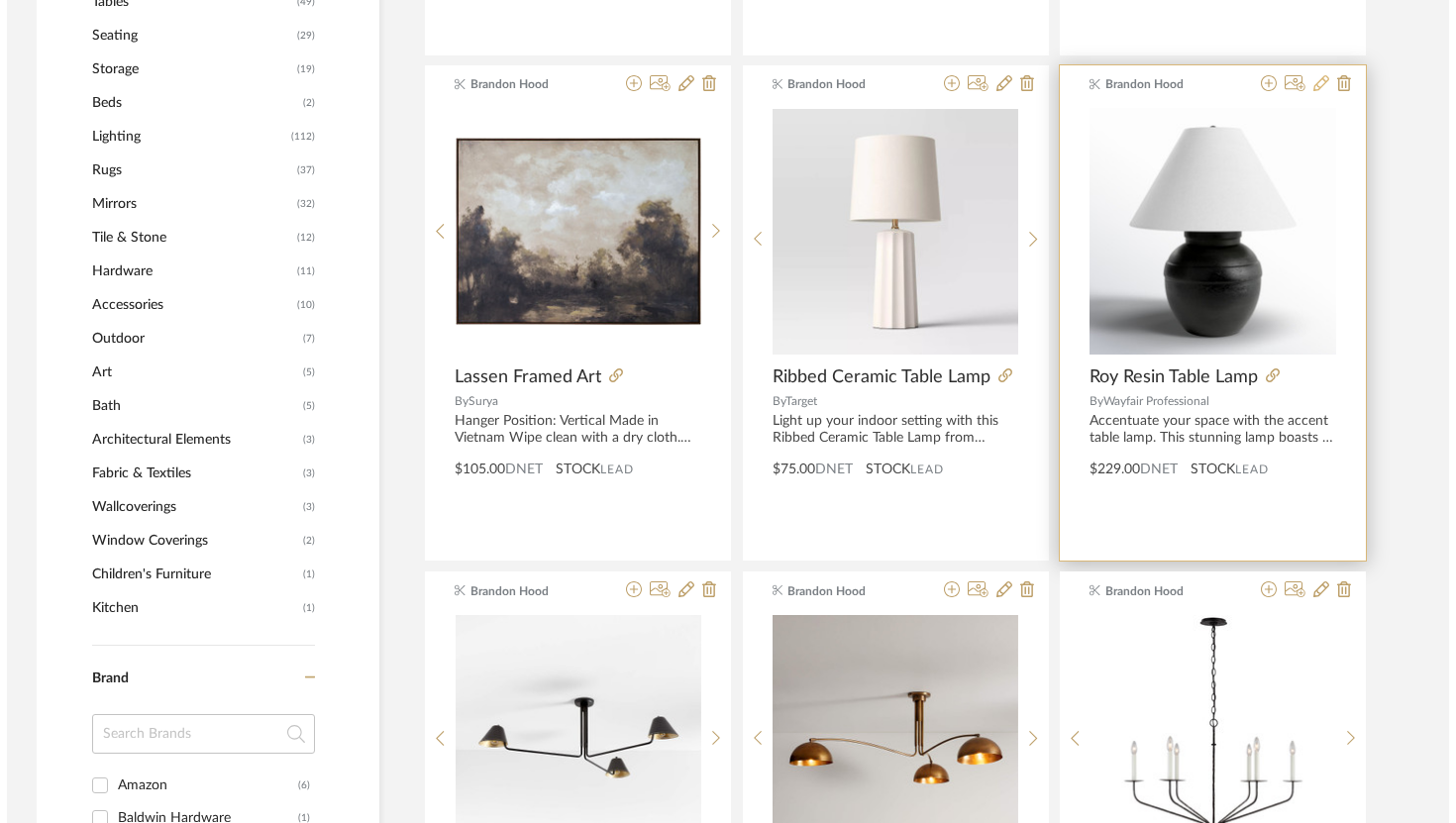 scroll, scrollTop: 0, scrollLeft: 0, axis: both 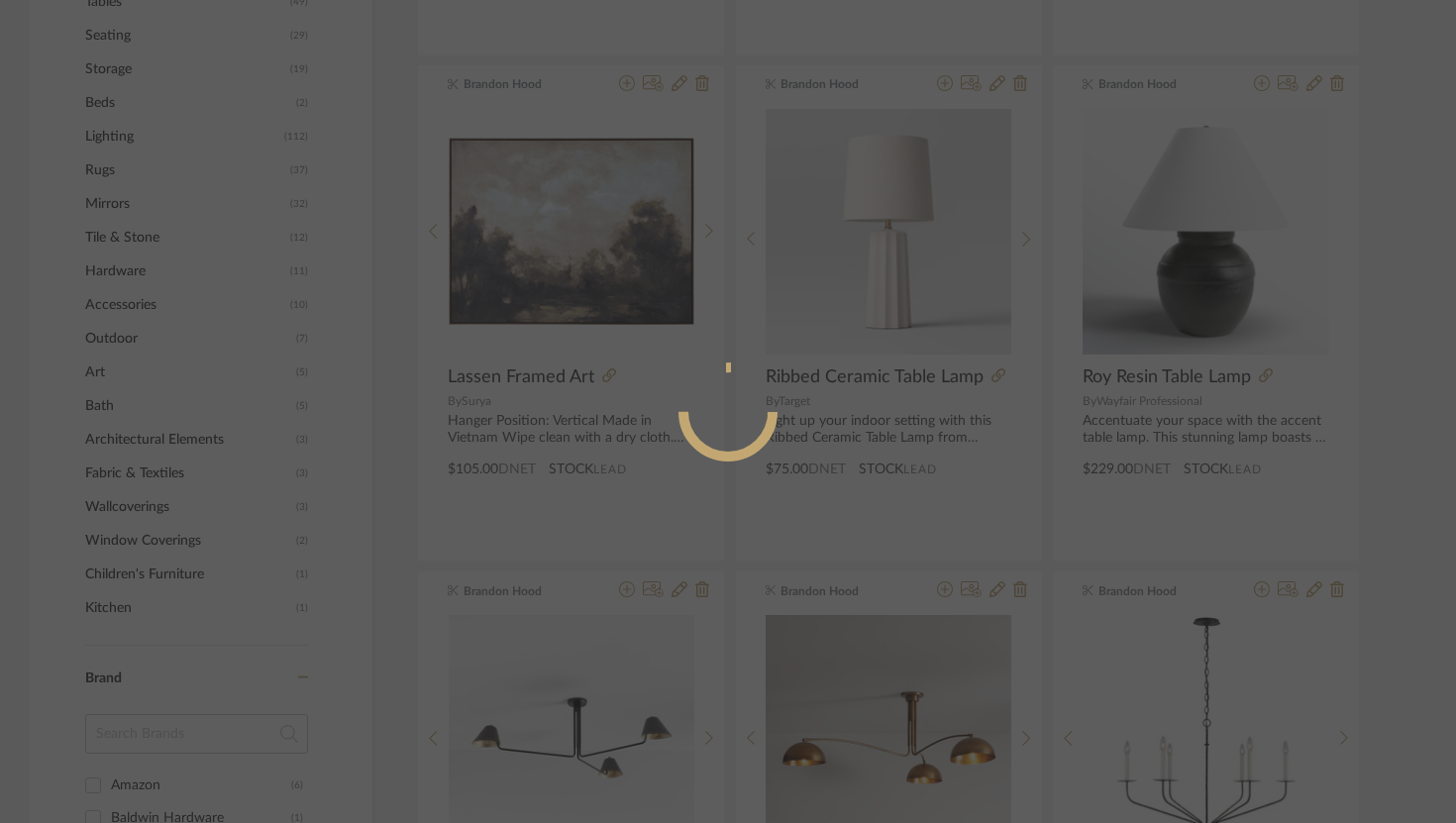 radio on "true" 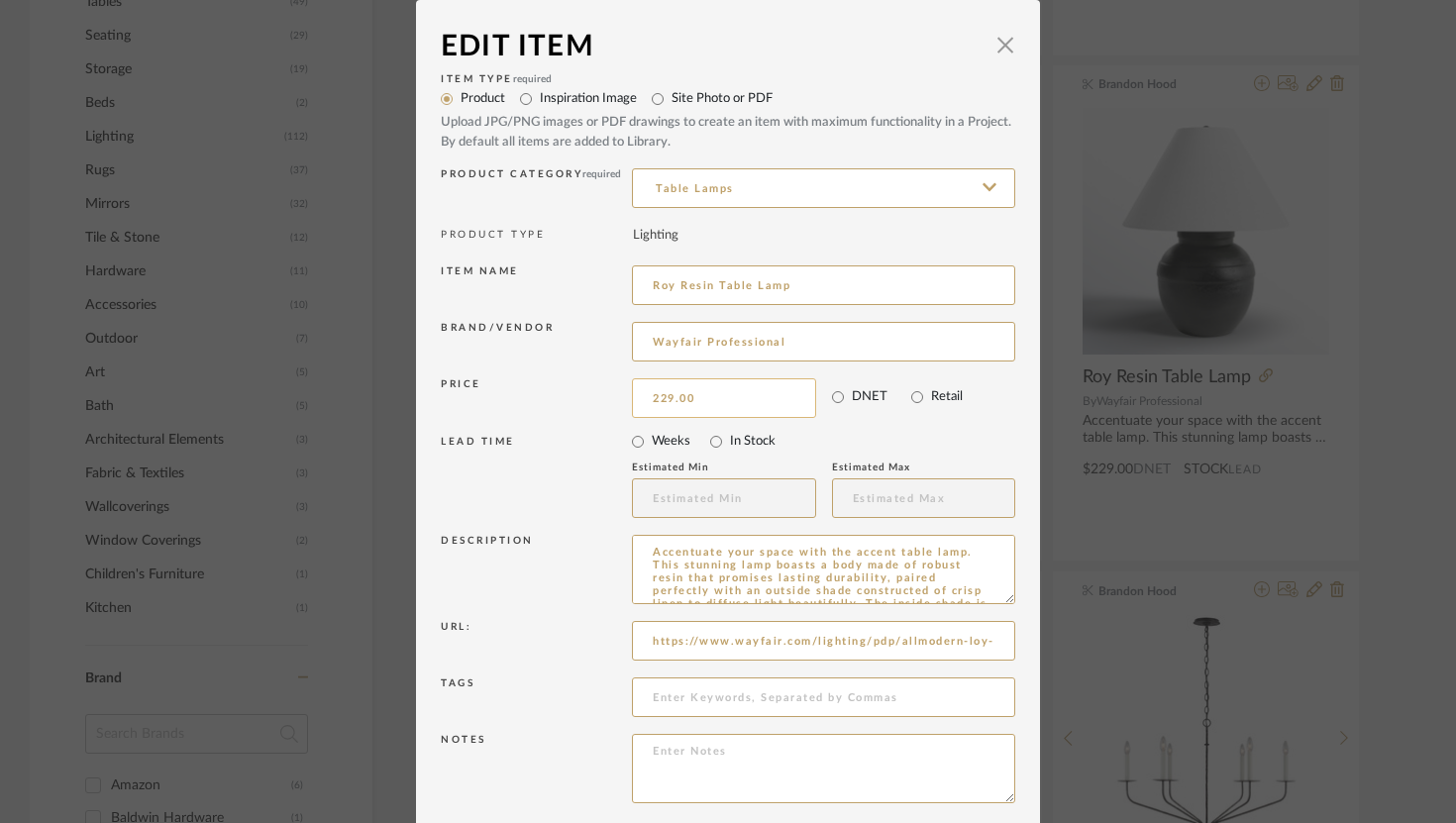 click on "229.00" at bounding box center (724, 398) 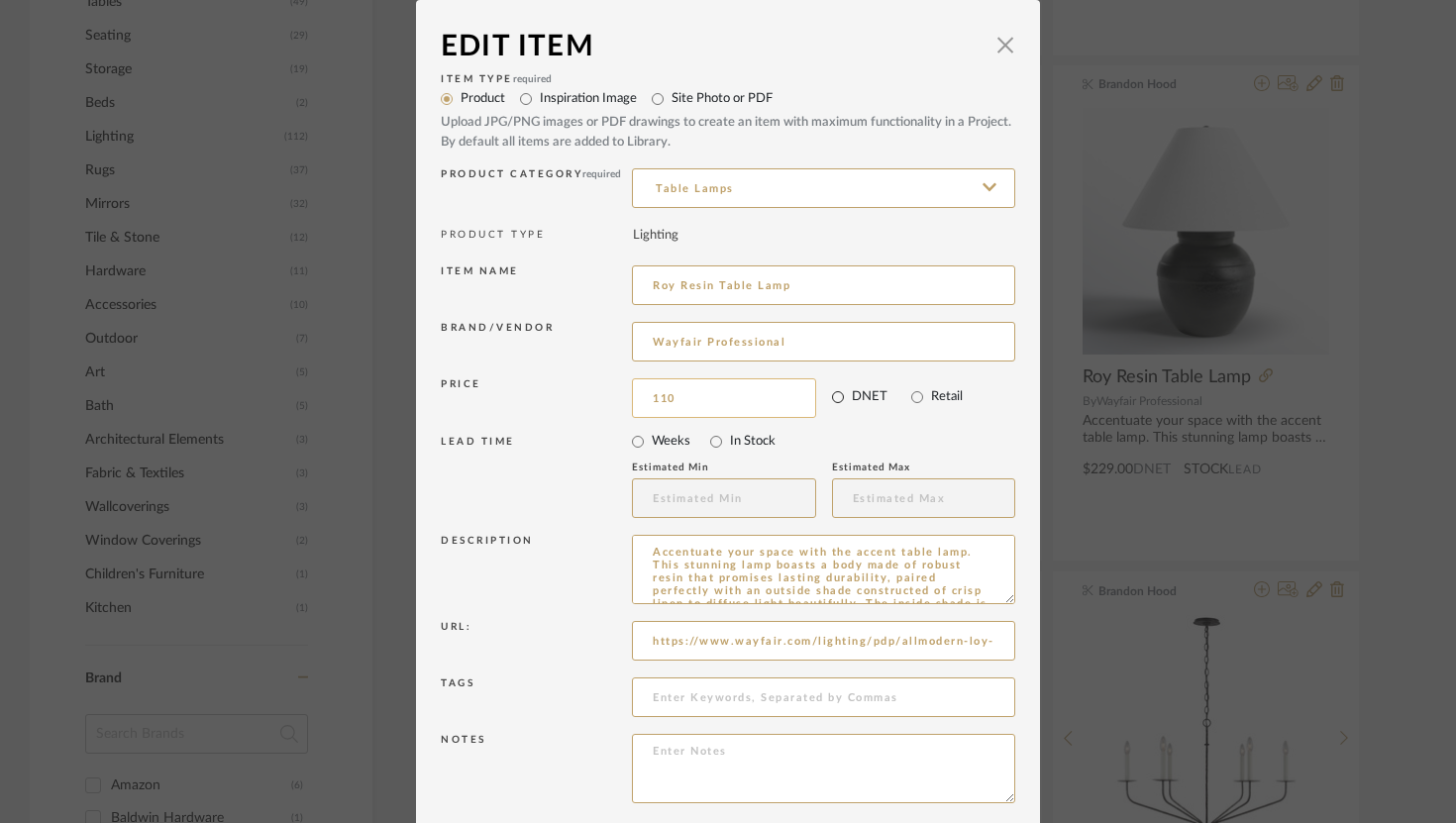 type on "$110.00" 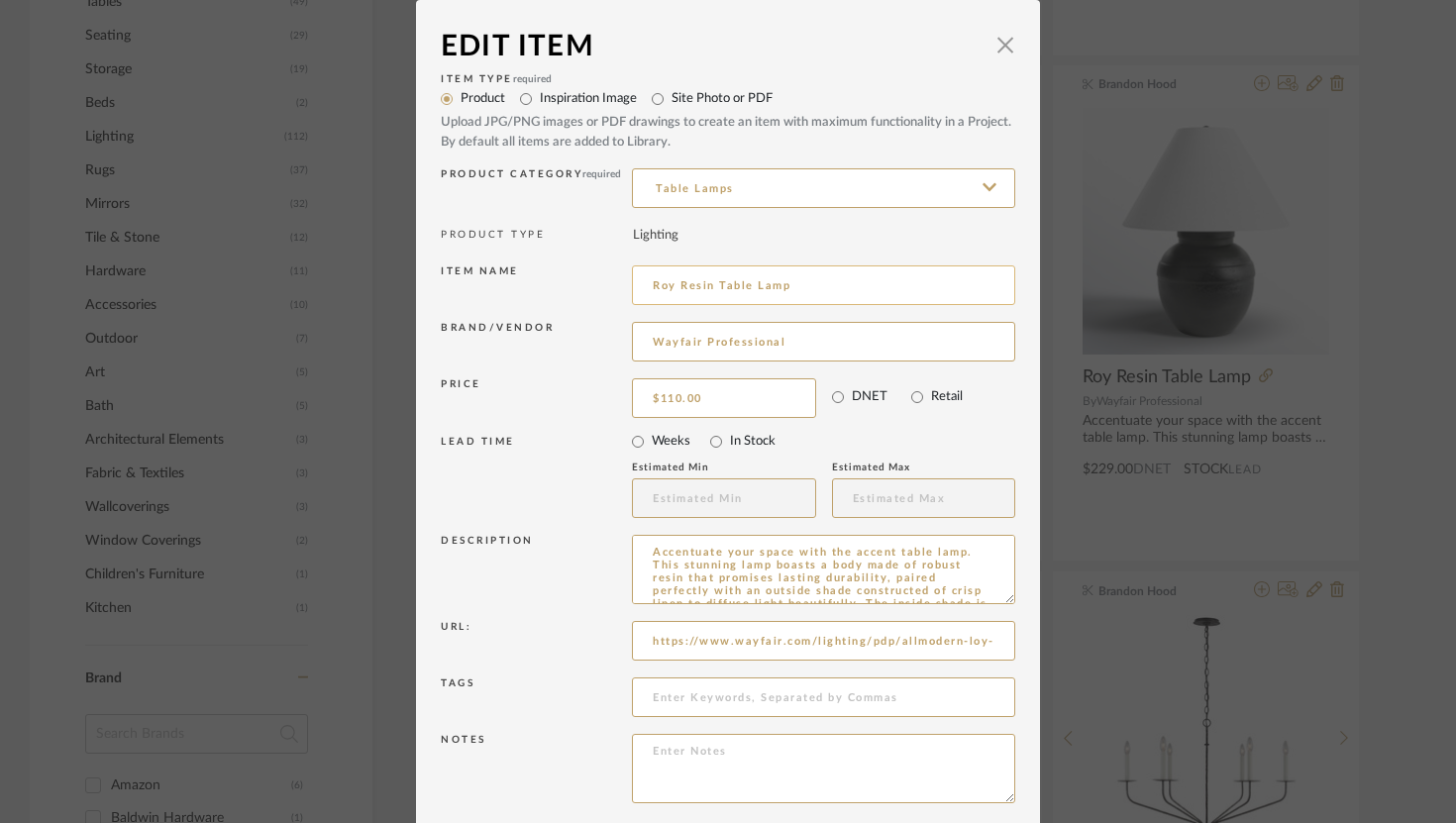 drag, startPoint x: 793, startPoint y: 290, endPoint x: 687, endPoint y: 268, distance: 108.25895 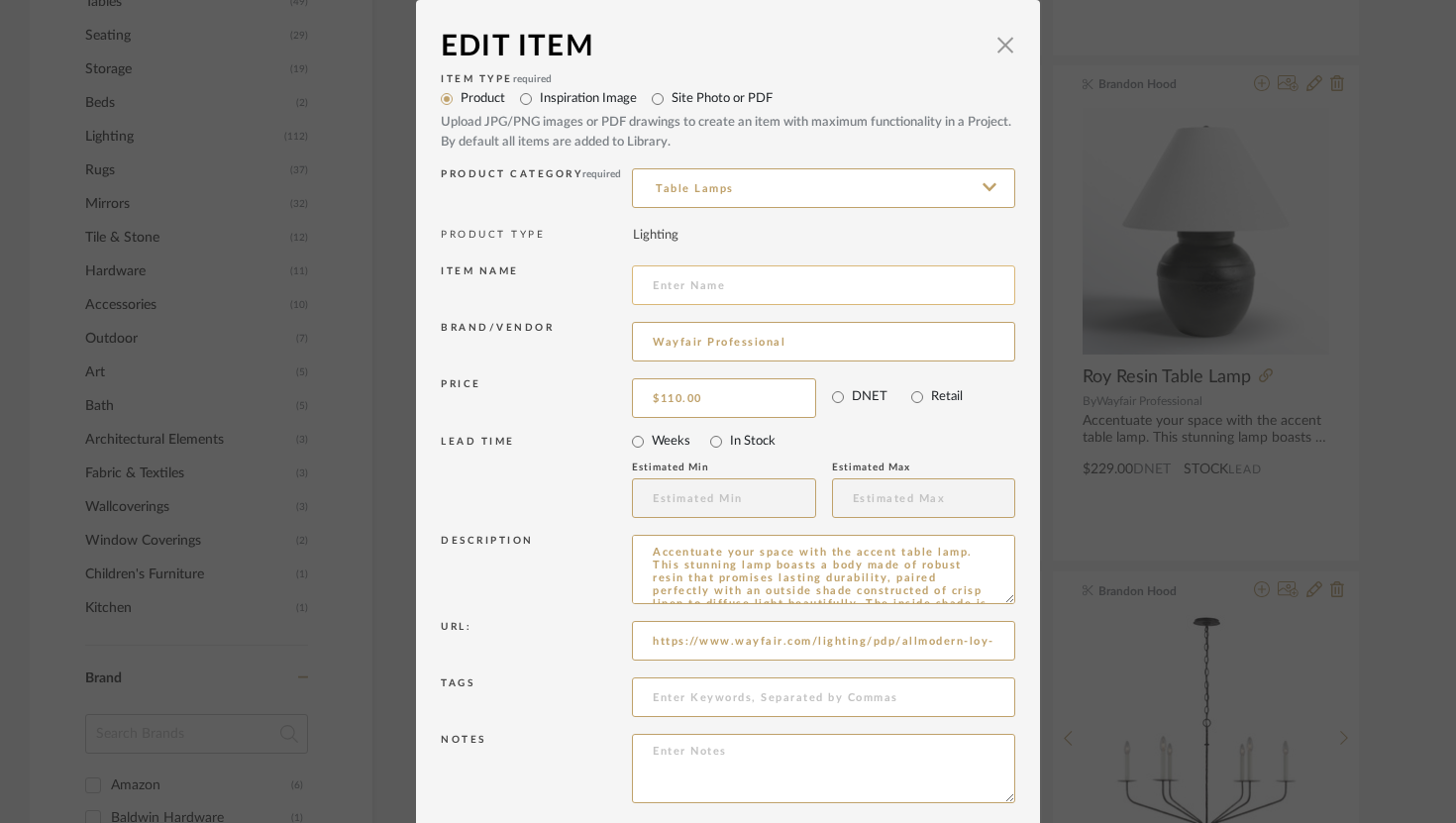 click at bounding box center [823, 285] 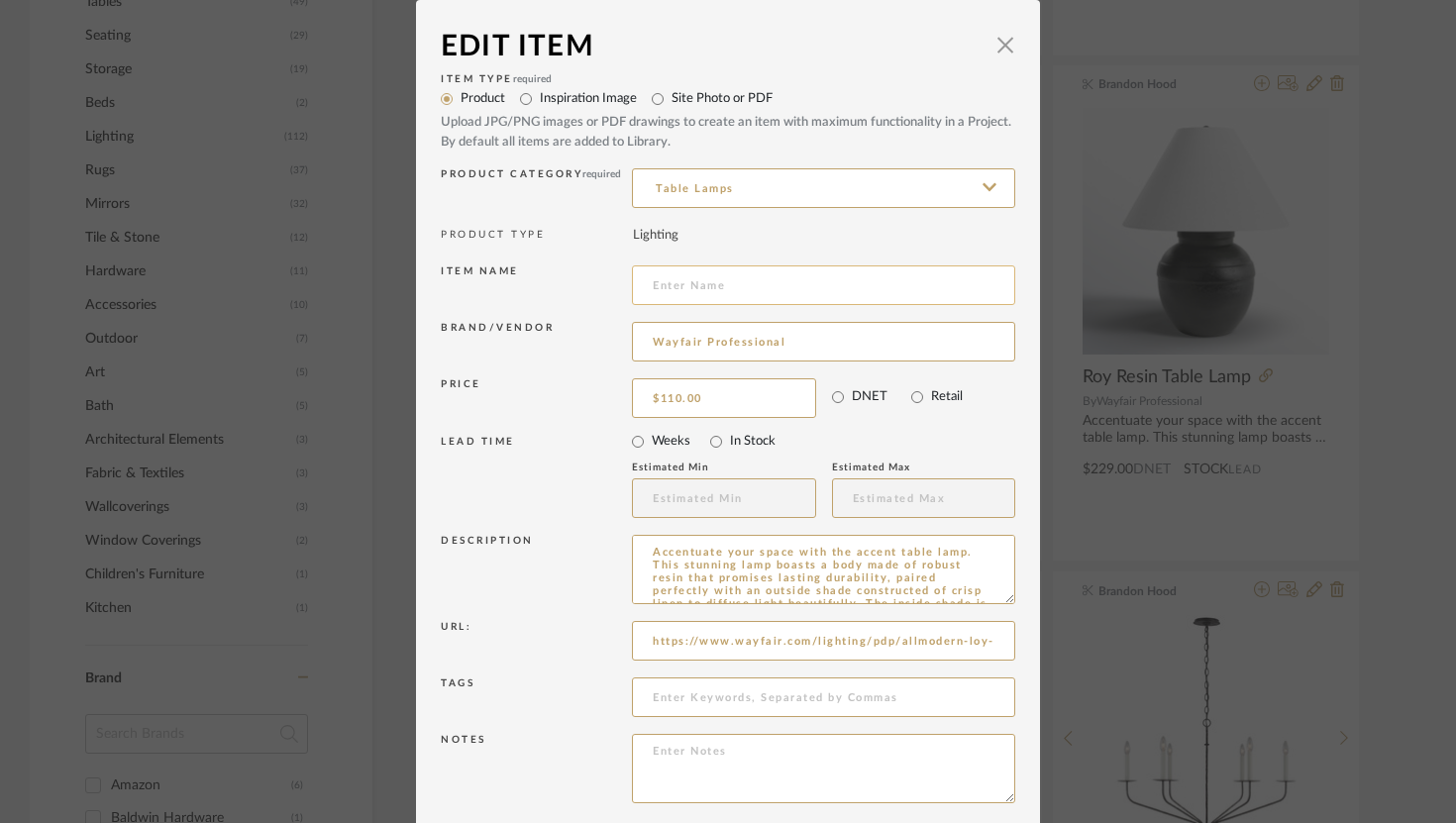 paste on "Pernille Accent Table Lamp" 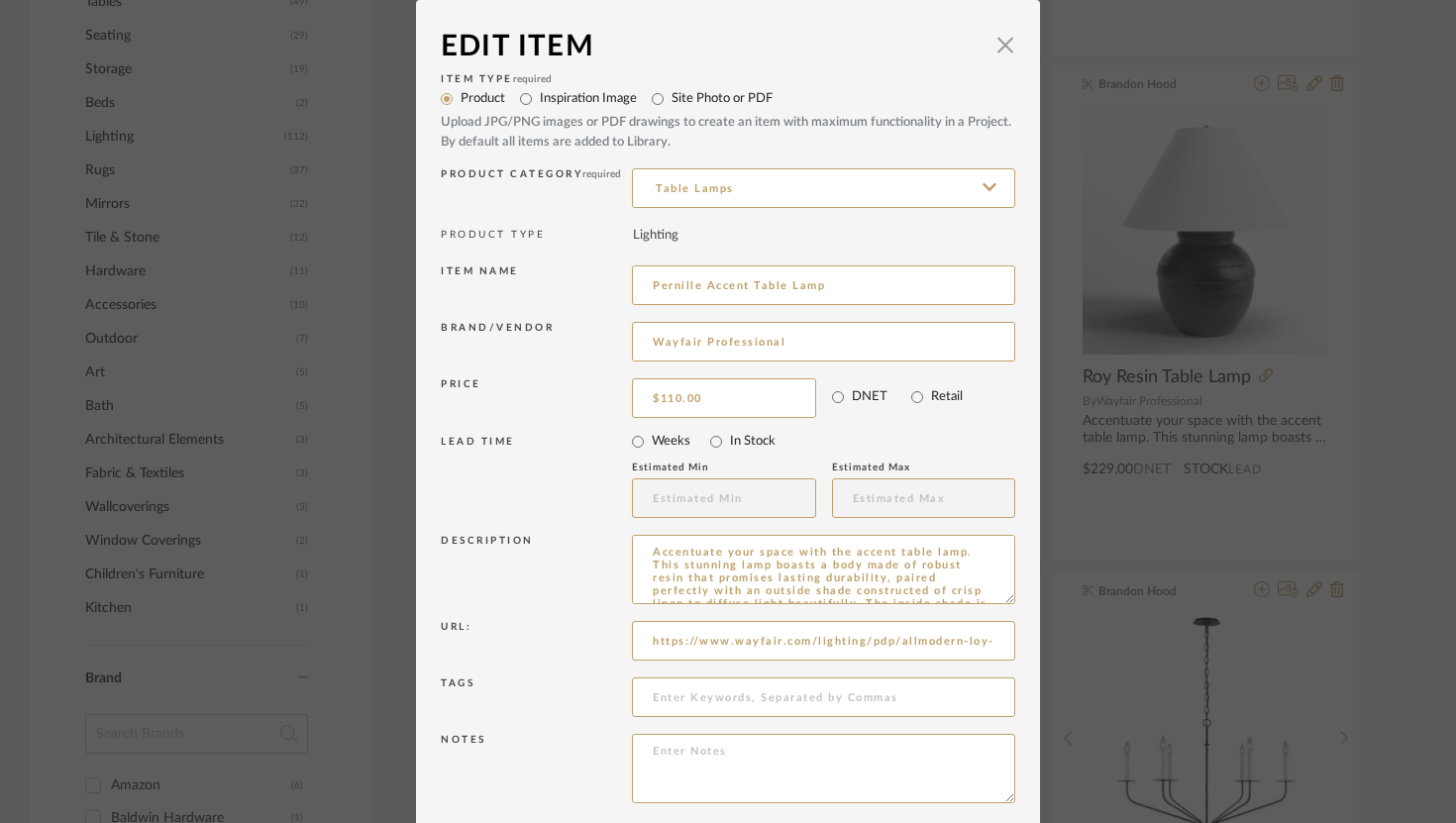 scroll, scrollTop: 66, scrollLeft: 0, axis: vertical 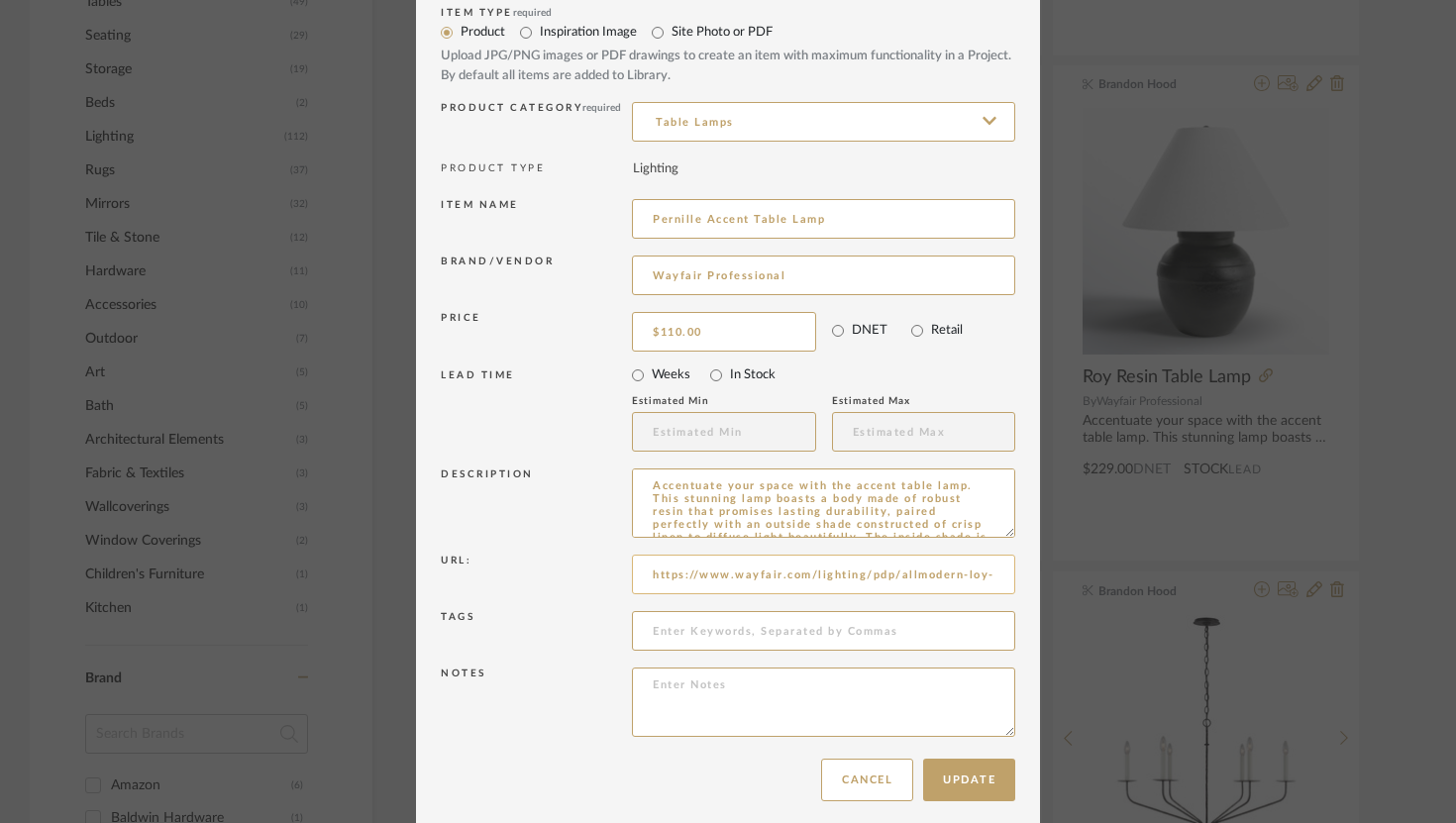 type on "Pernille Accent Table Lamp" 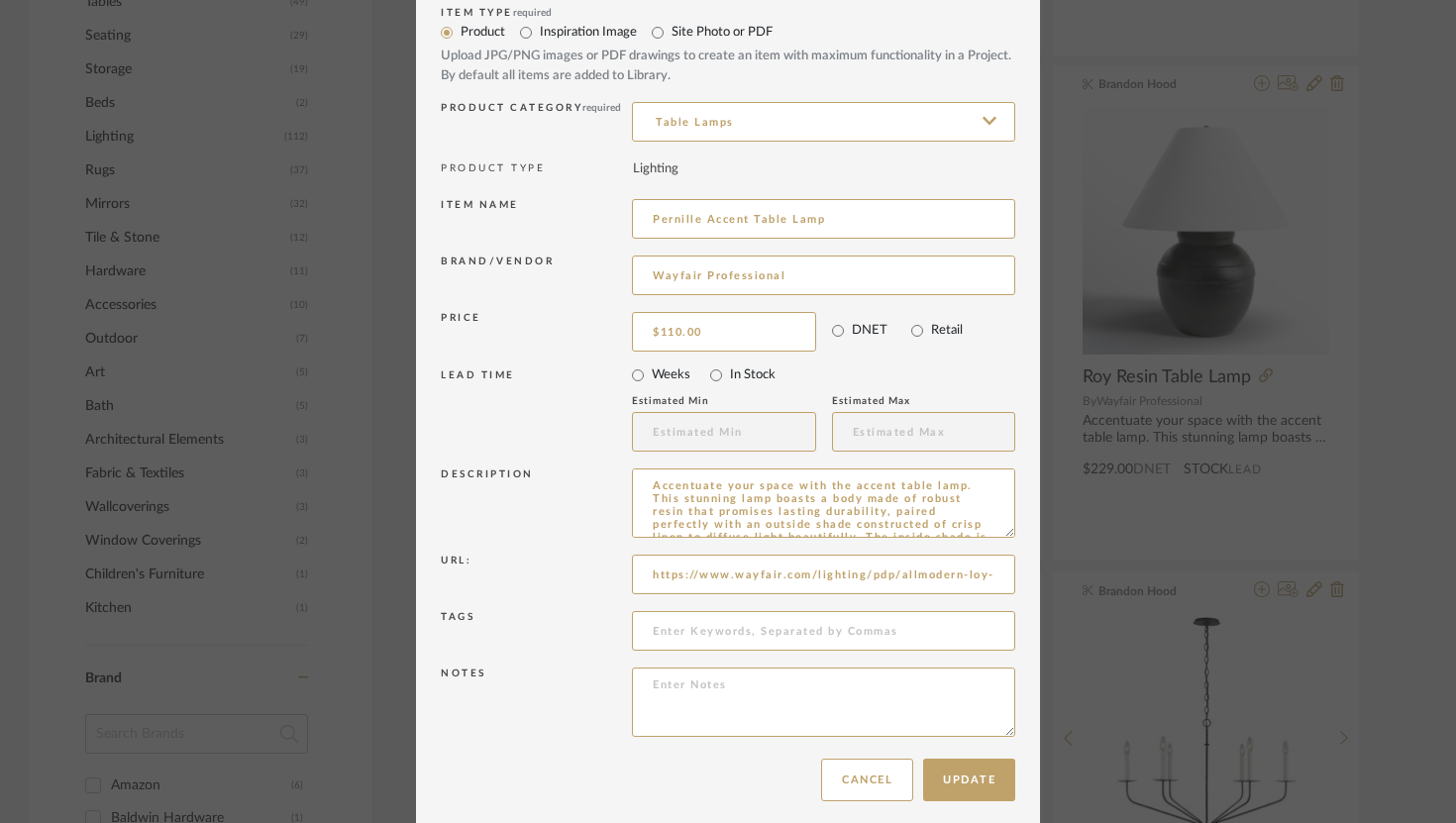 scroll, scrollTop: 0, scrollLeft: 218, axis: horizontal 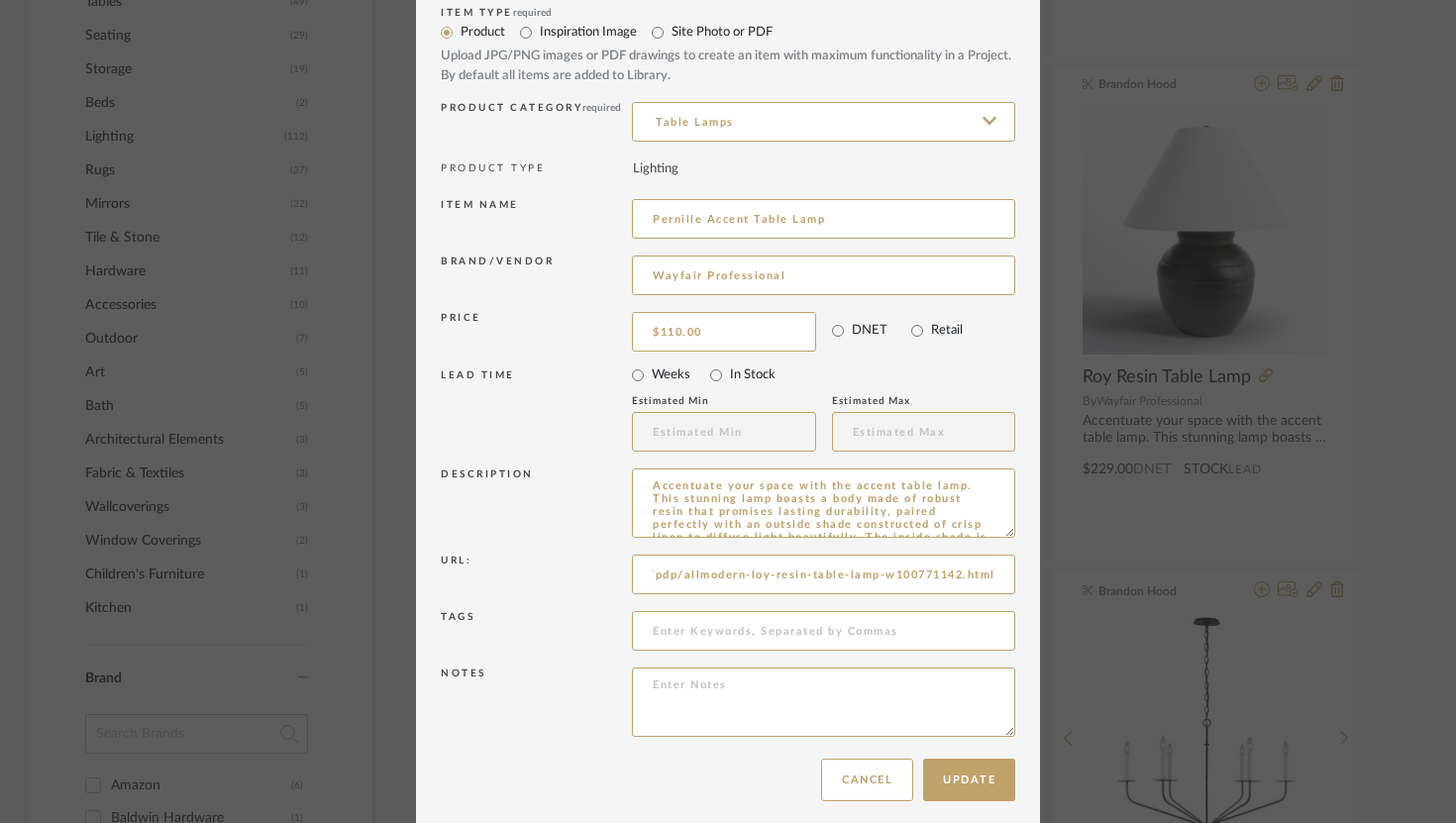 drag, startPoint x: 642, startPoint y: 569, endPoint x: 1029, endPoint y: 571, distance: 387.00517 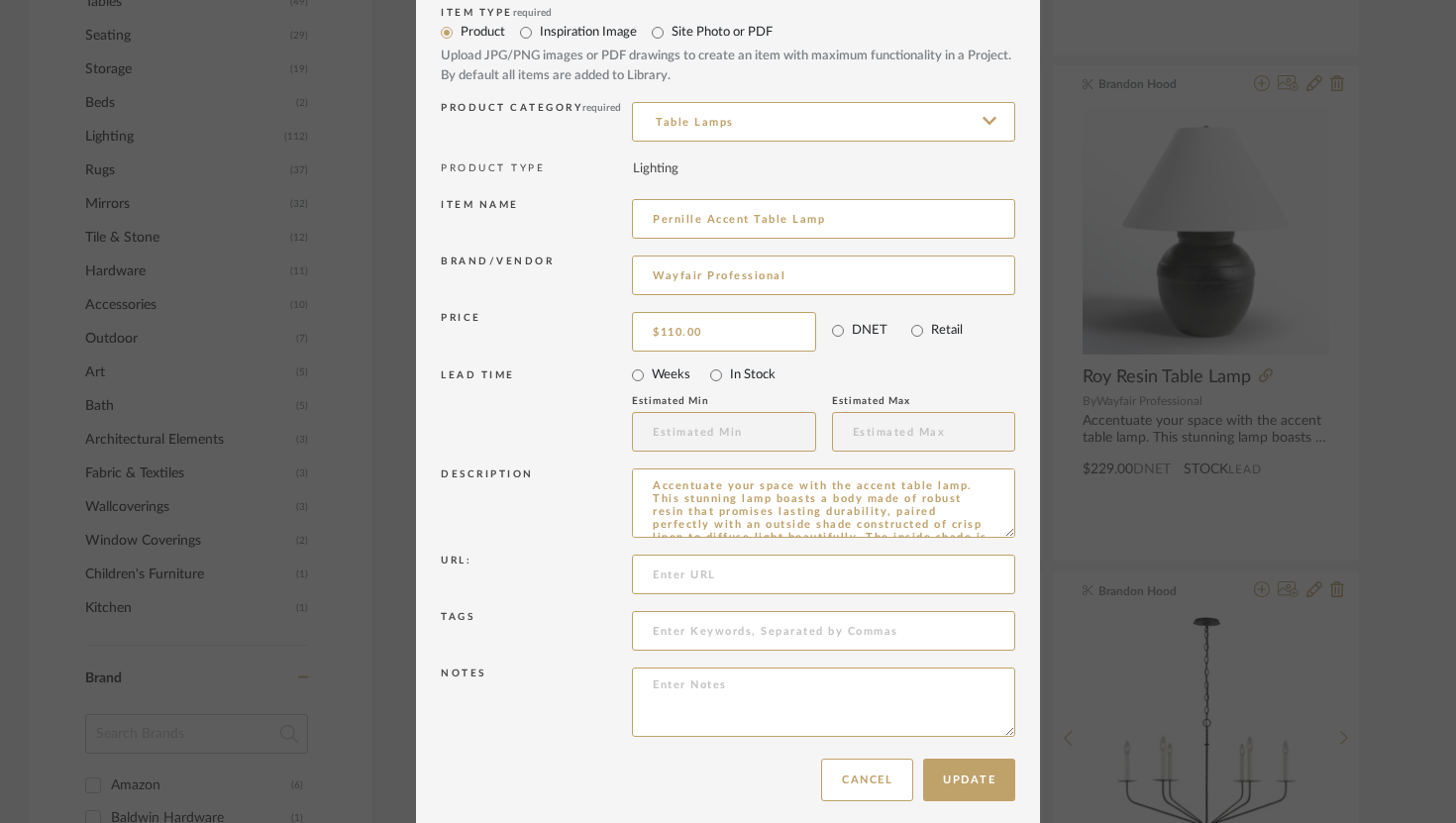 scroll, scrollTop: 0, scrollLeft: 0, axis: both 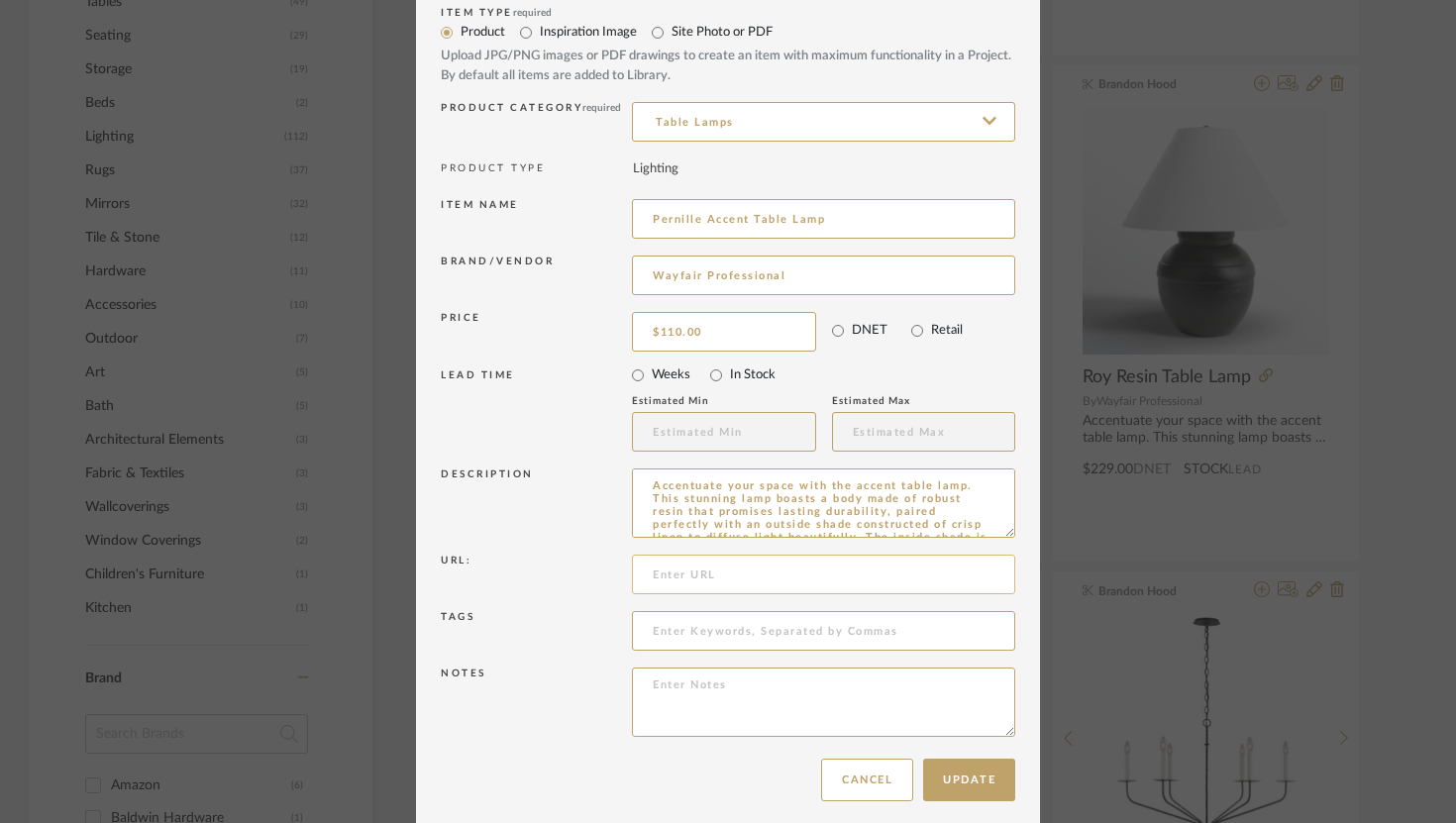 click at bounding box center [823, 574] 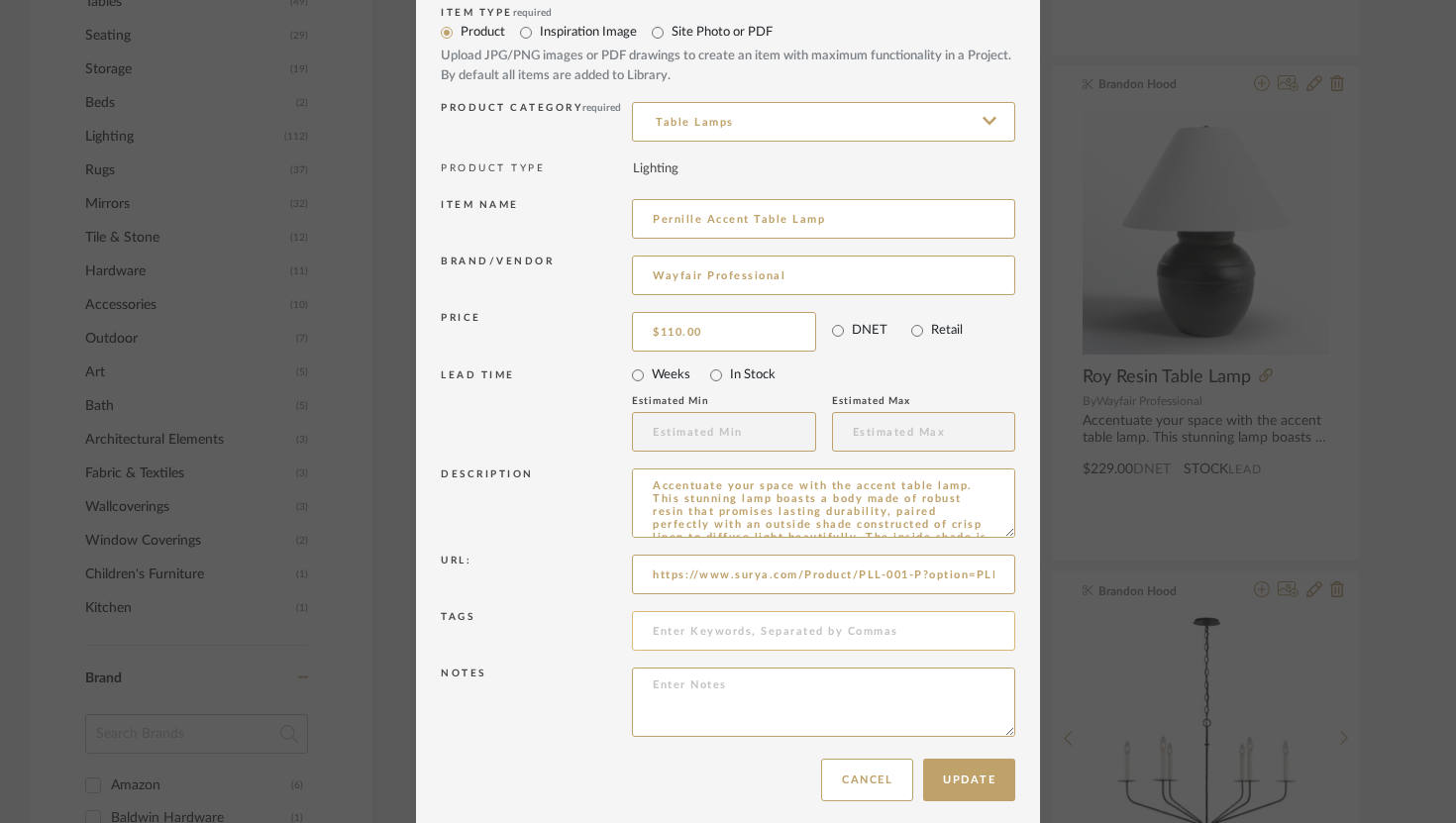 scroll, scrollTop: 0, scrollLeft: 35, axis: horizontal 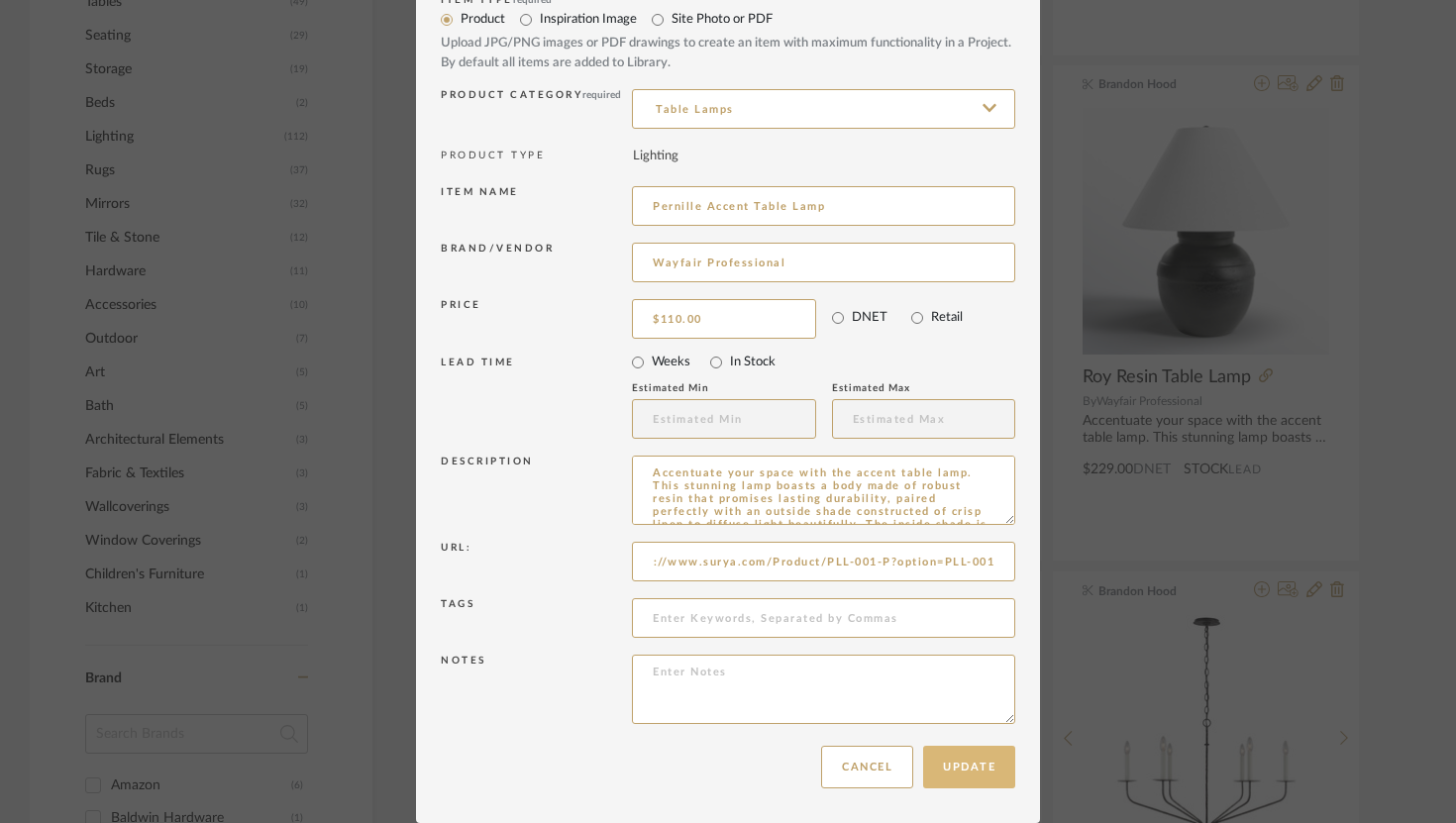 type on "https://www.surya.com/Product/PLL-001-P?option=PLL-001" 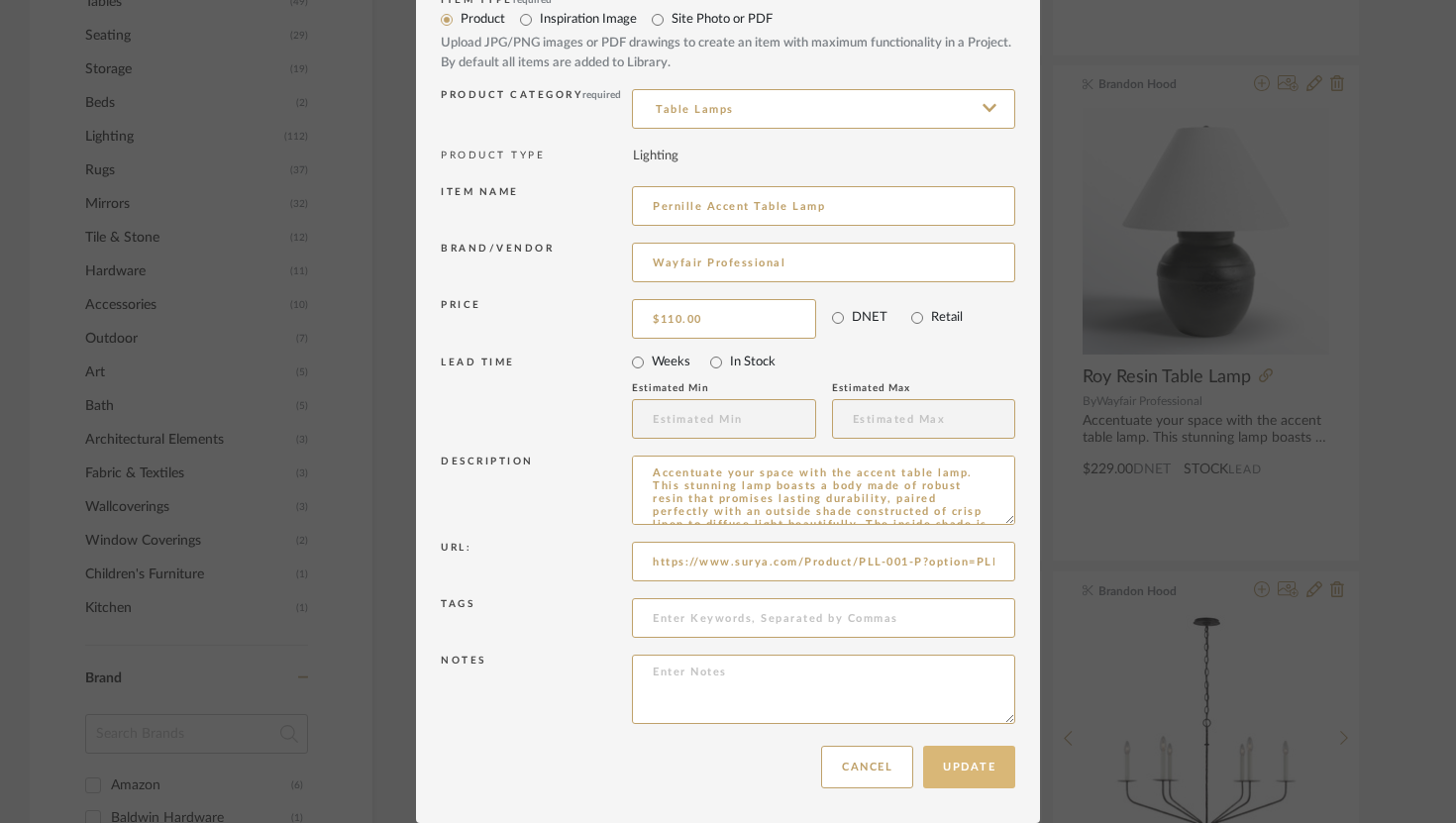 click on "Update" at bounding box center [969, 767] 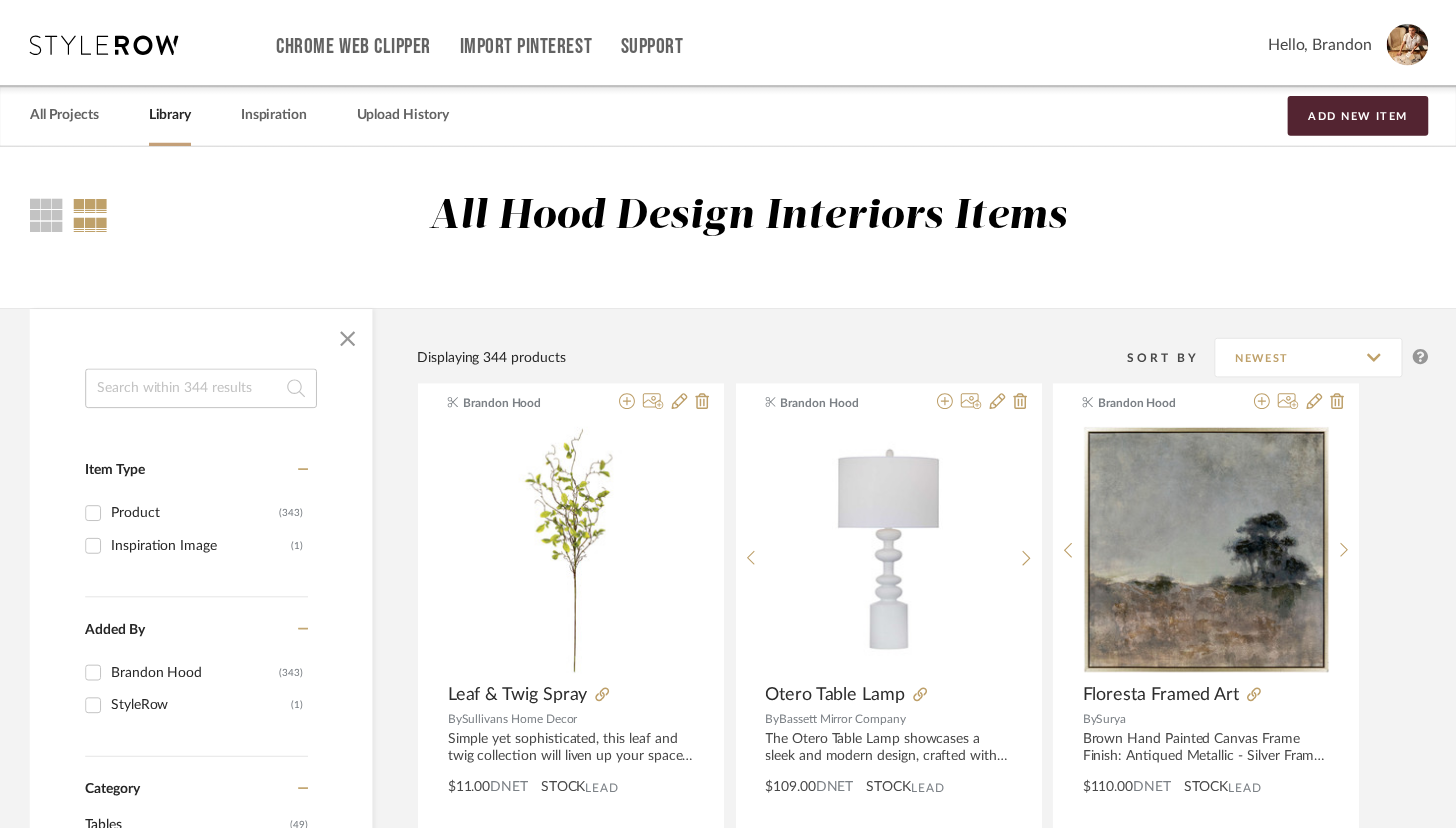 scroll, scrollTop: 827, scrollLeft: 0, axis: vertical 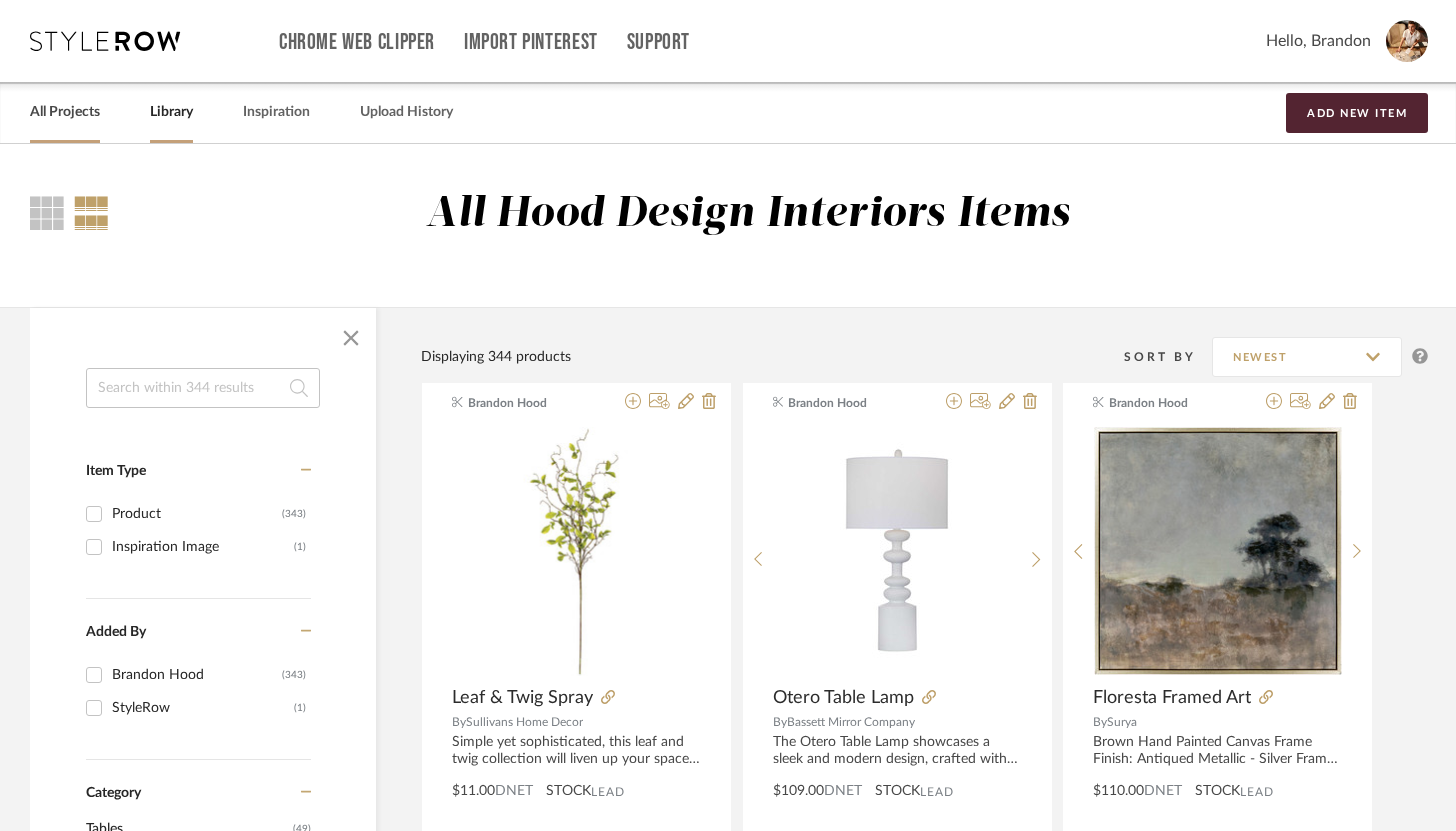 click on "All Projects" at bounding box center [65, 112] 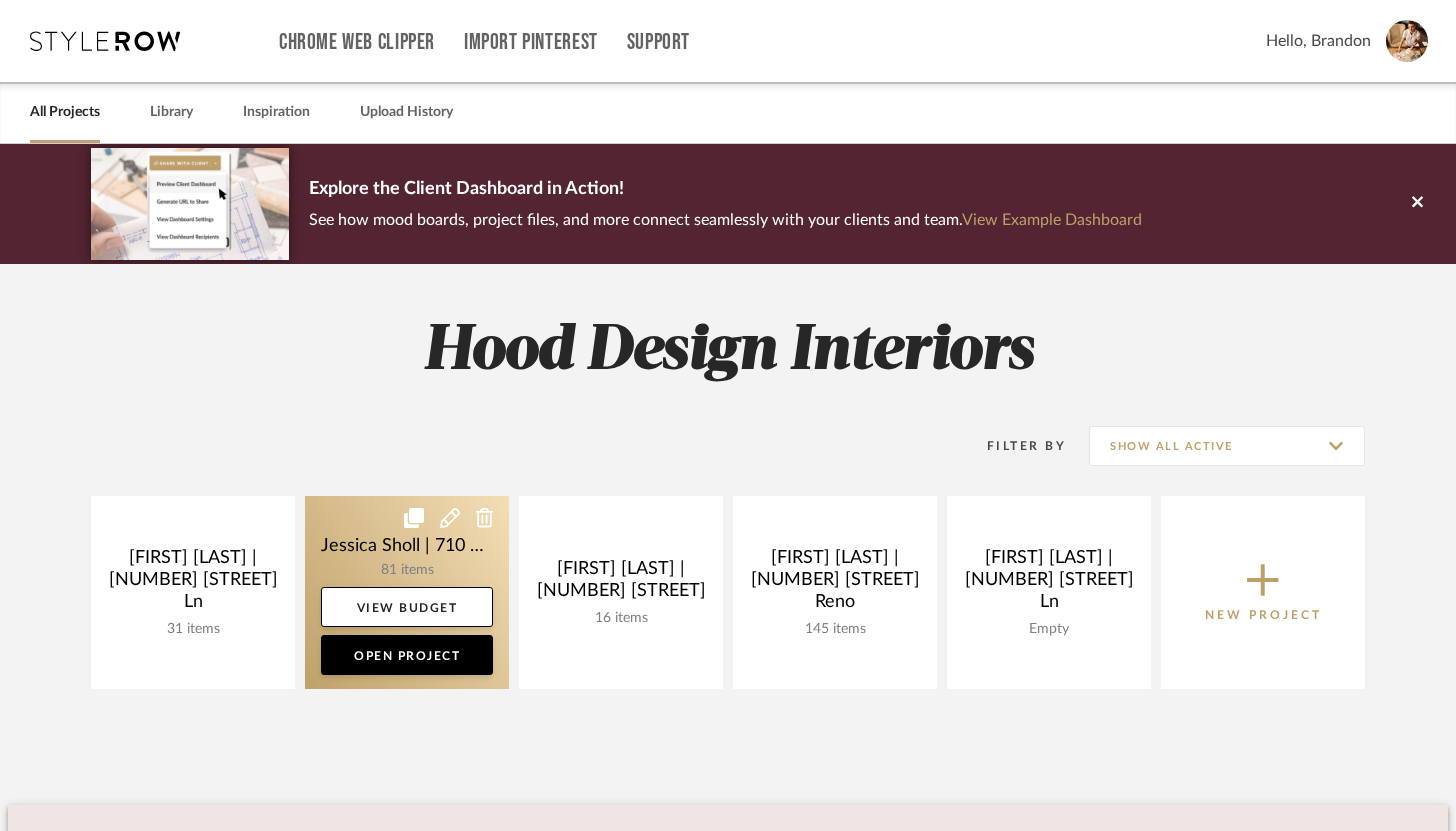 click 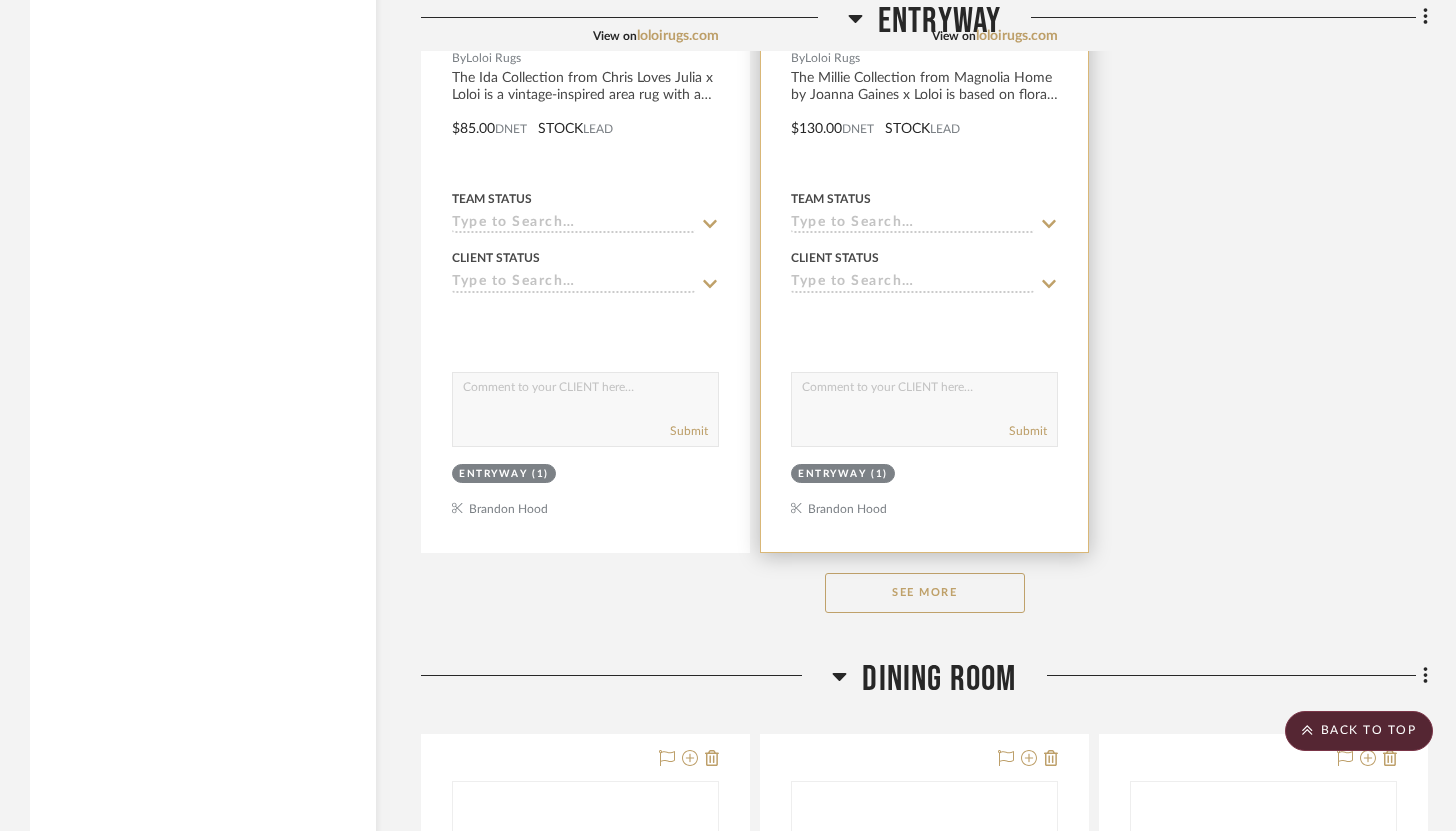 scroll, scrollTop: 3757, scrollLeft: 0, axis: vertical 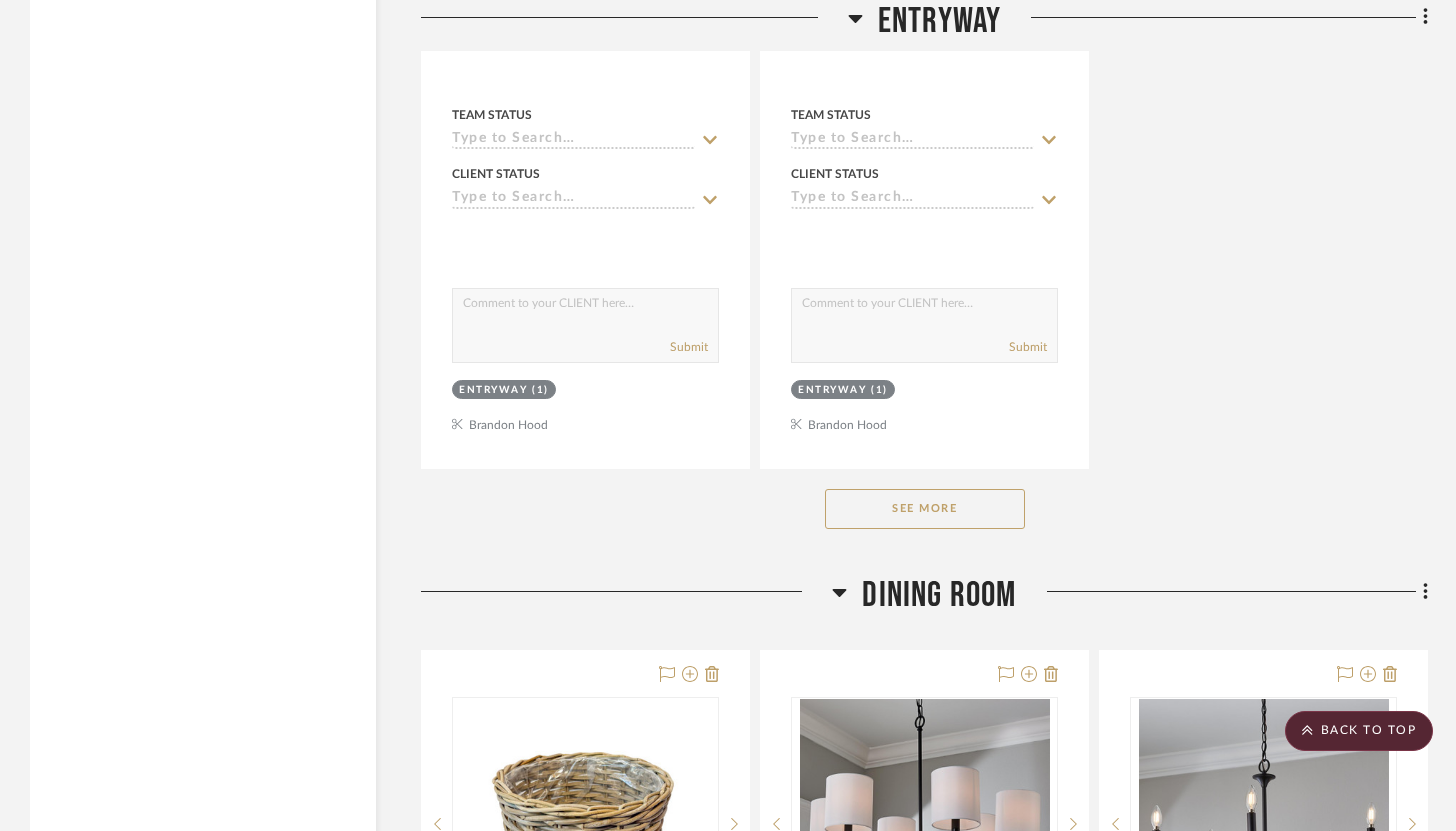 click on "See More" 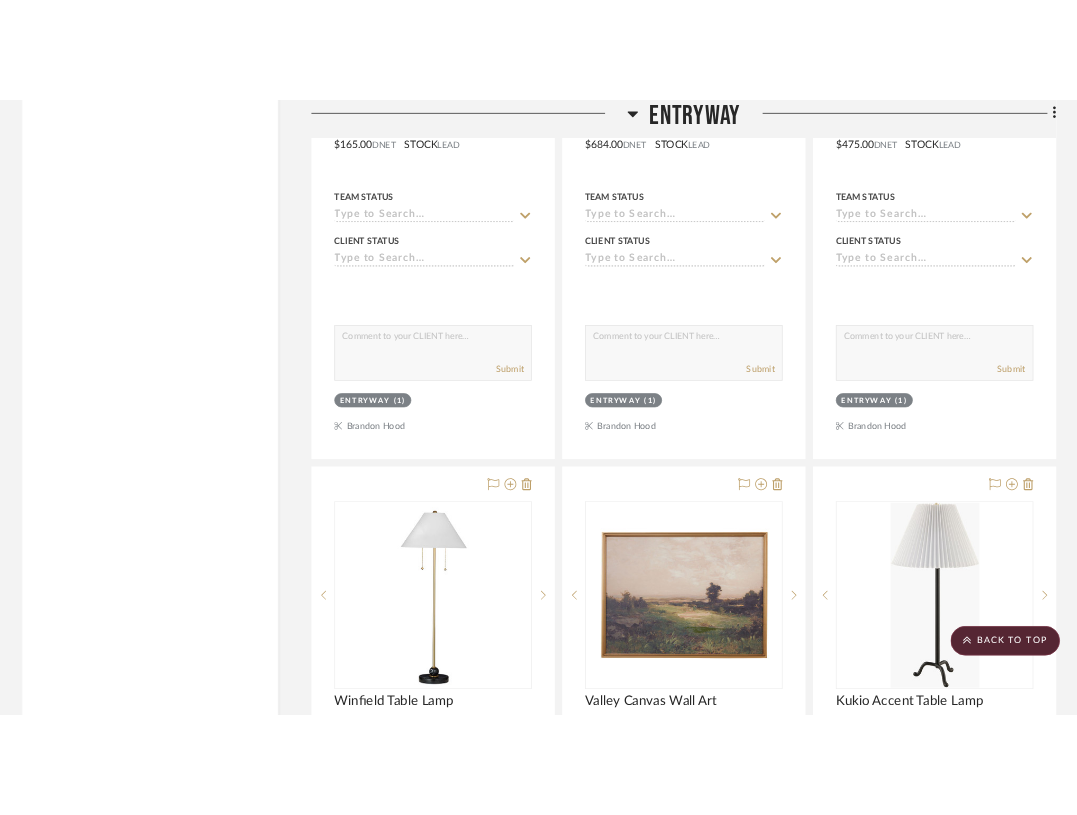scroll, scrollTop: 4640, scrollLeft: 0, axis: vertical 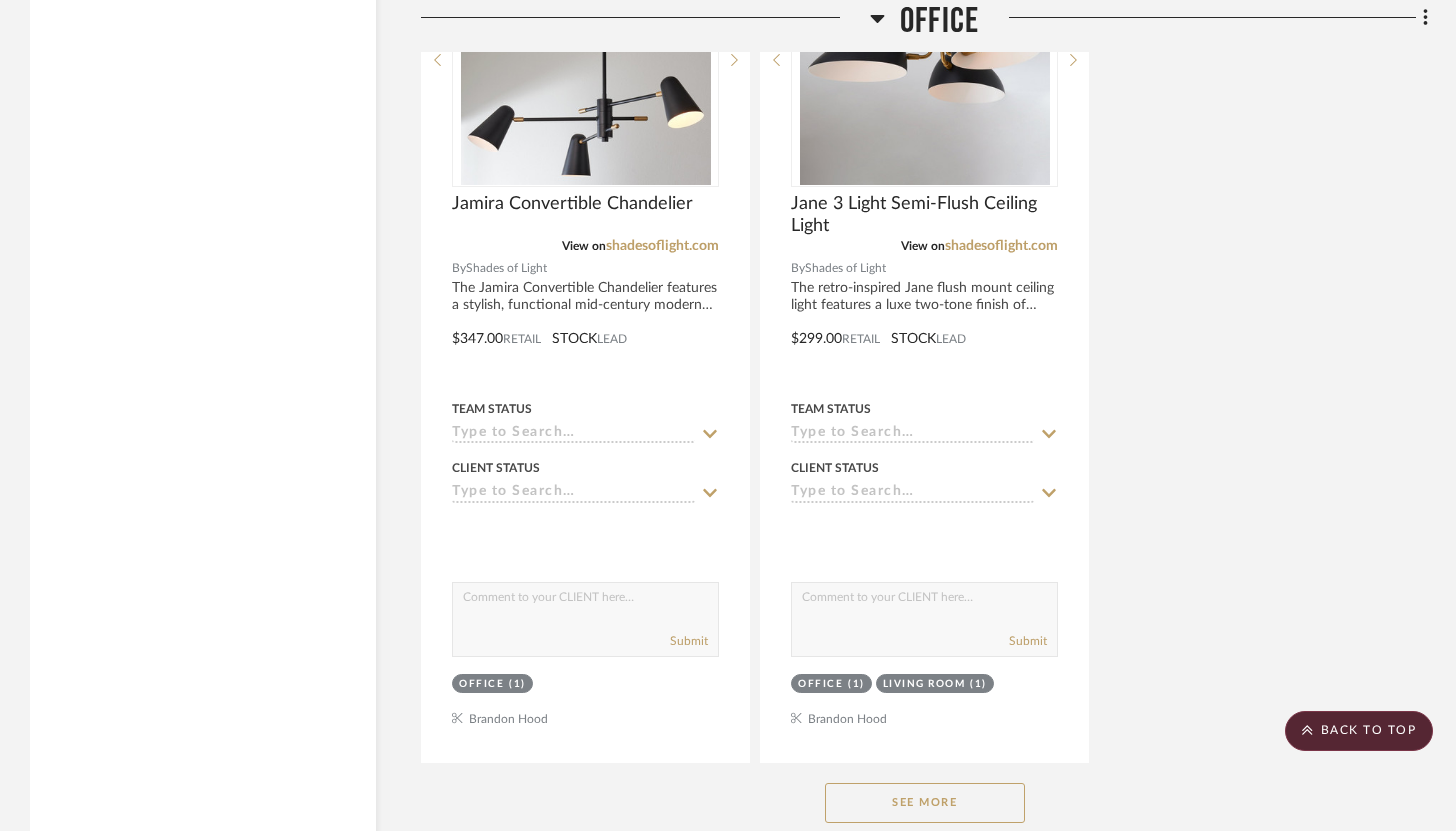 click on "See More" 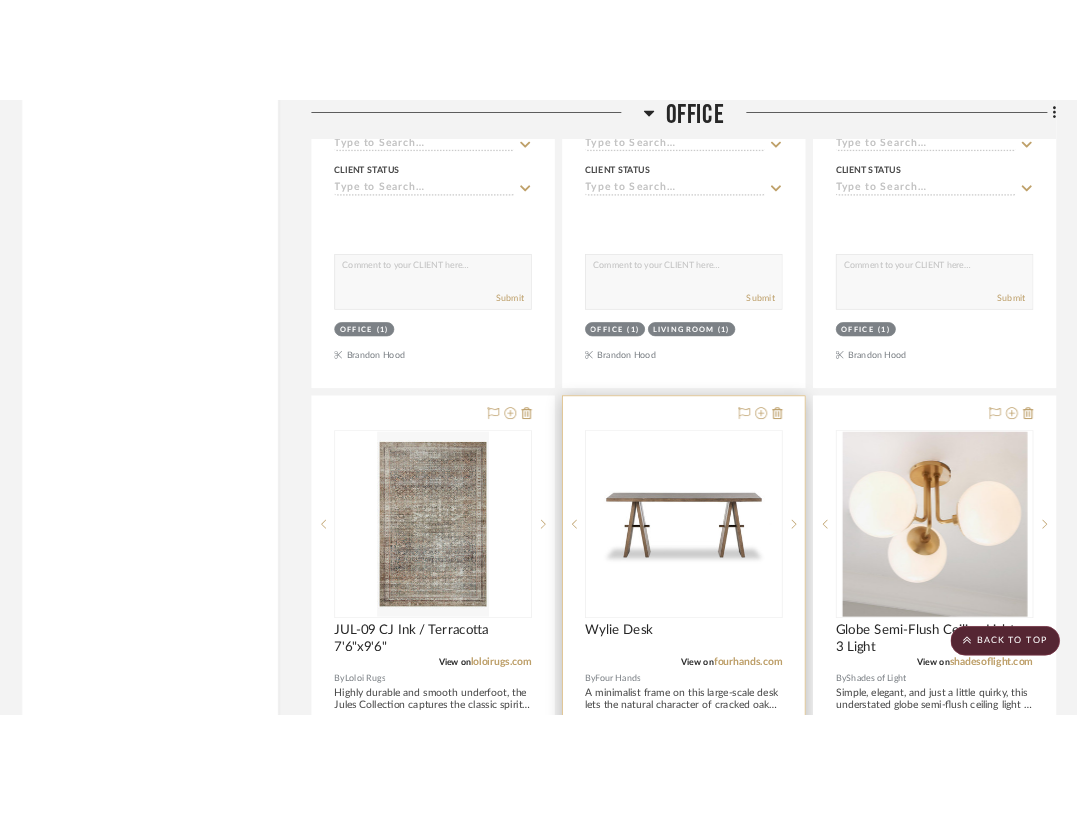 scroll, scrollTop: 16858, scrollLeft: 0, axis: vertical 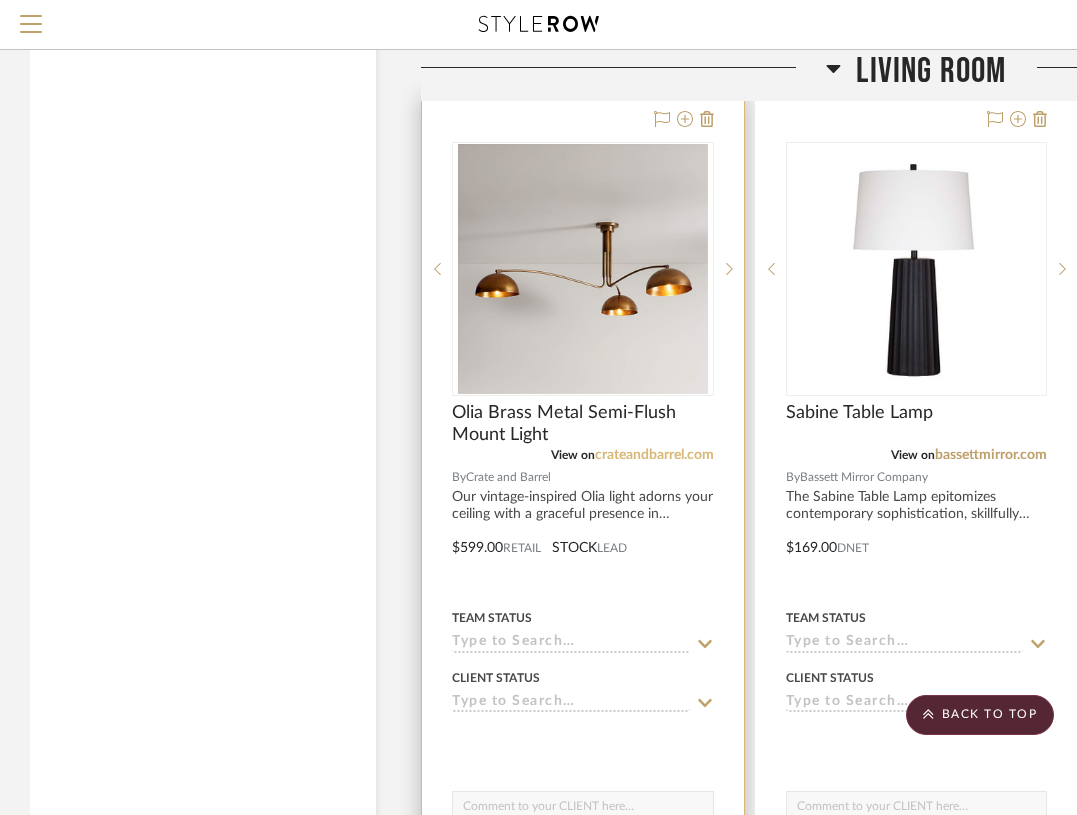 click on "crateandbarrel.com" at bounding box center [654, 455] 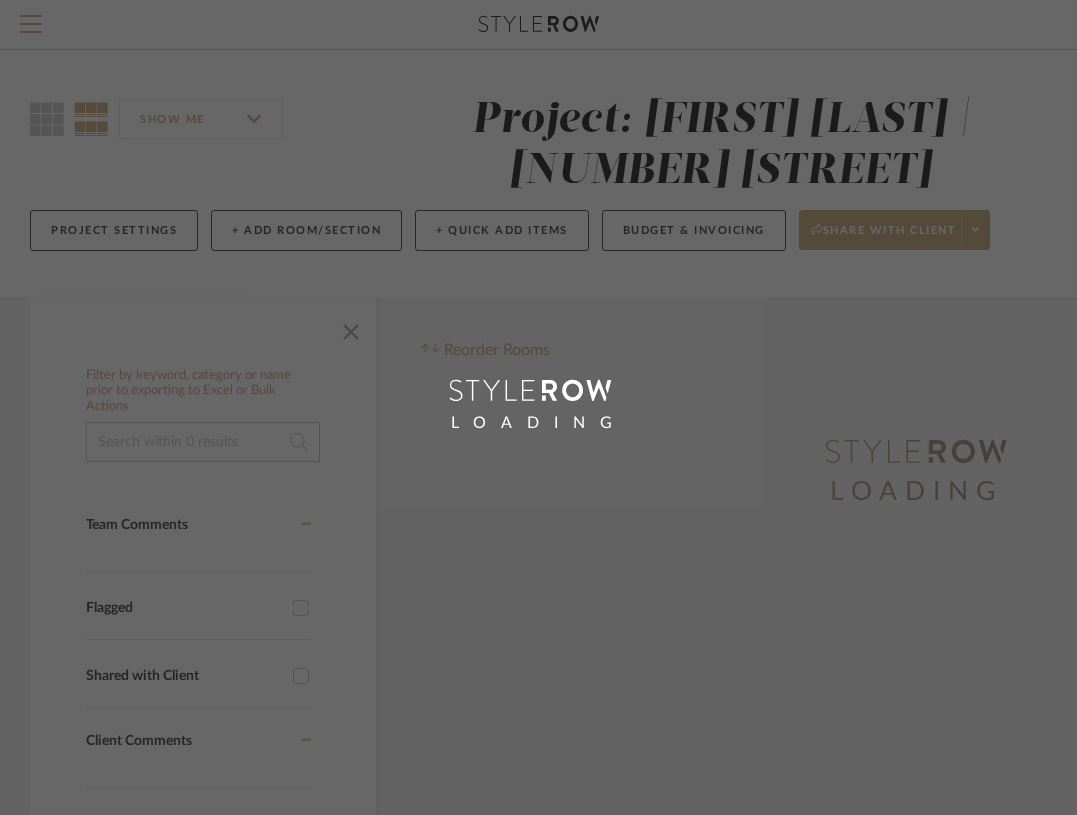 scroll, scrollTop: 0, scrollLeft: 0, axis: both 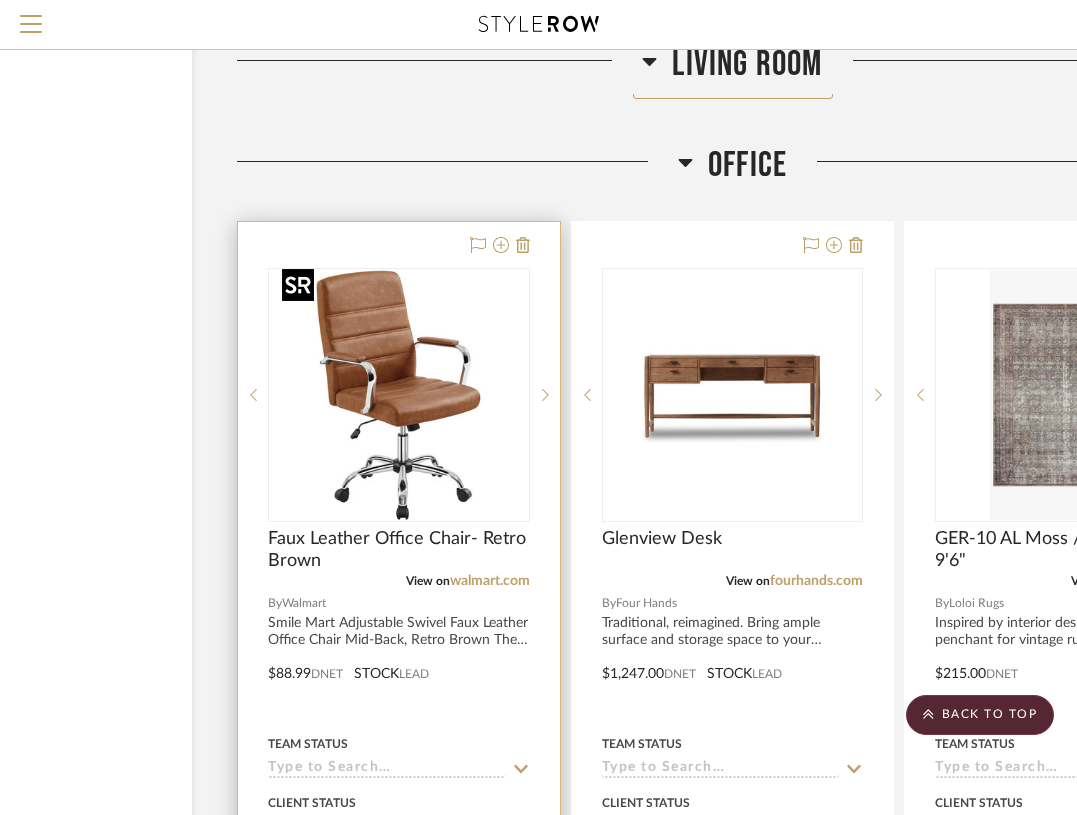 click at bounding box center (399, 395) 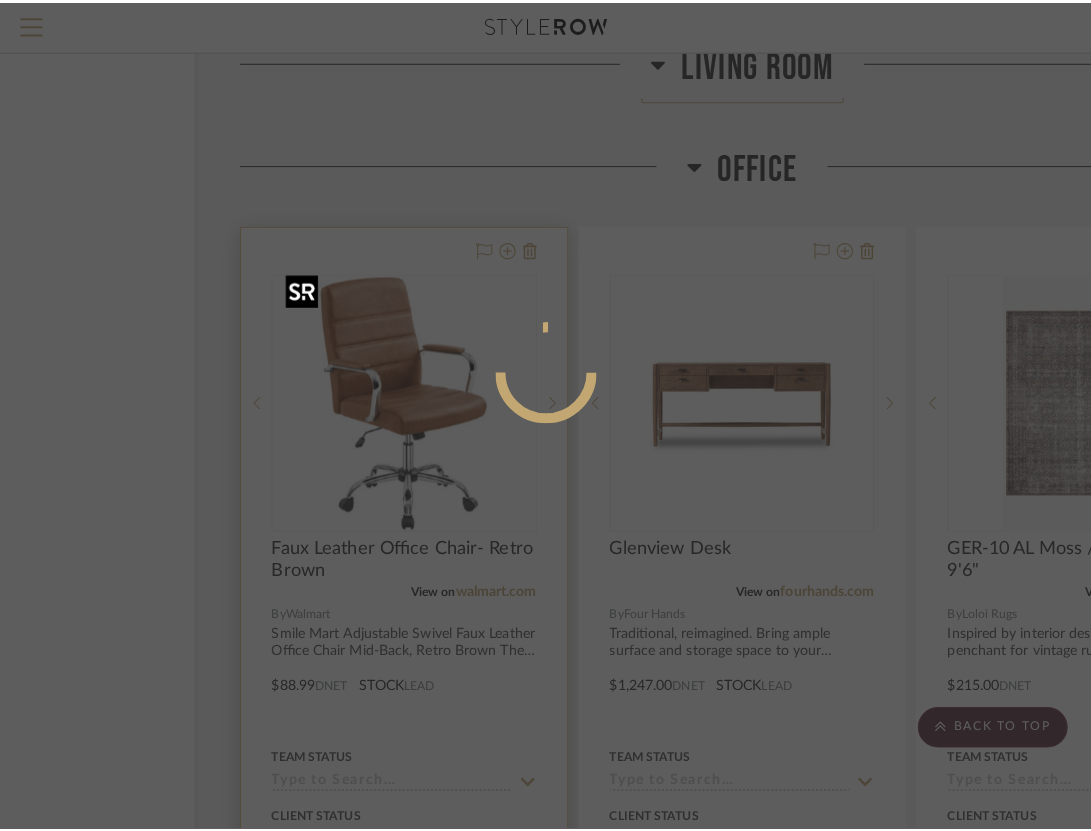 scroll, scrollTop: 0, scrollLeft: 0, axis: both 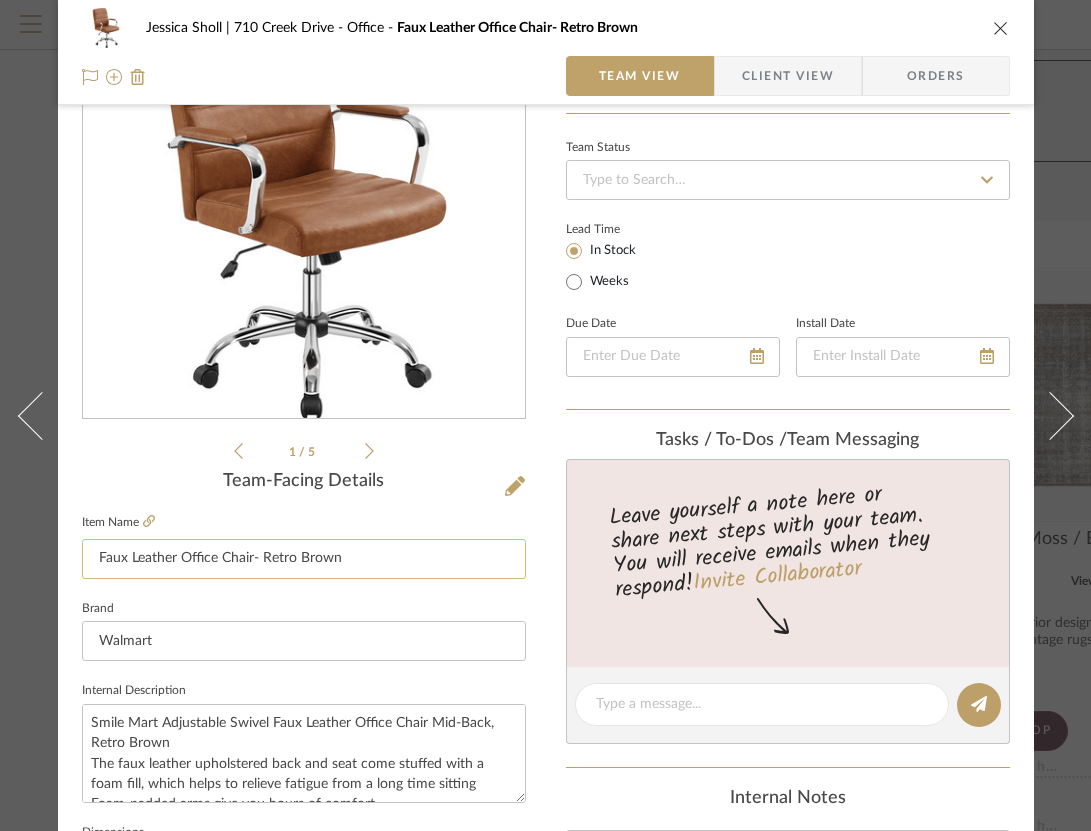 drag, startPoint x: 387, startPoint y: 561, endPoint x: 109, endPoint y: 564, distance: 278.01617 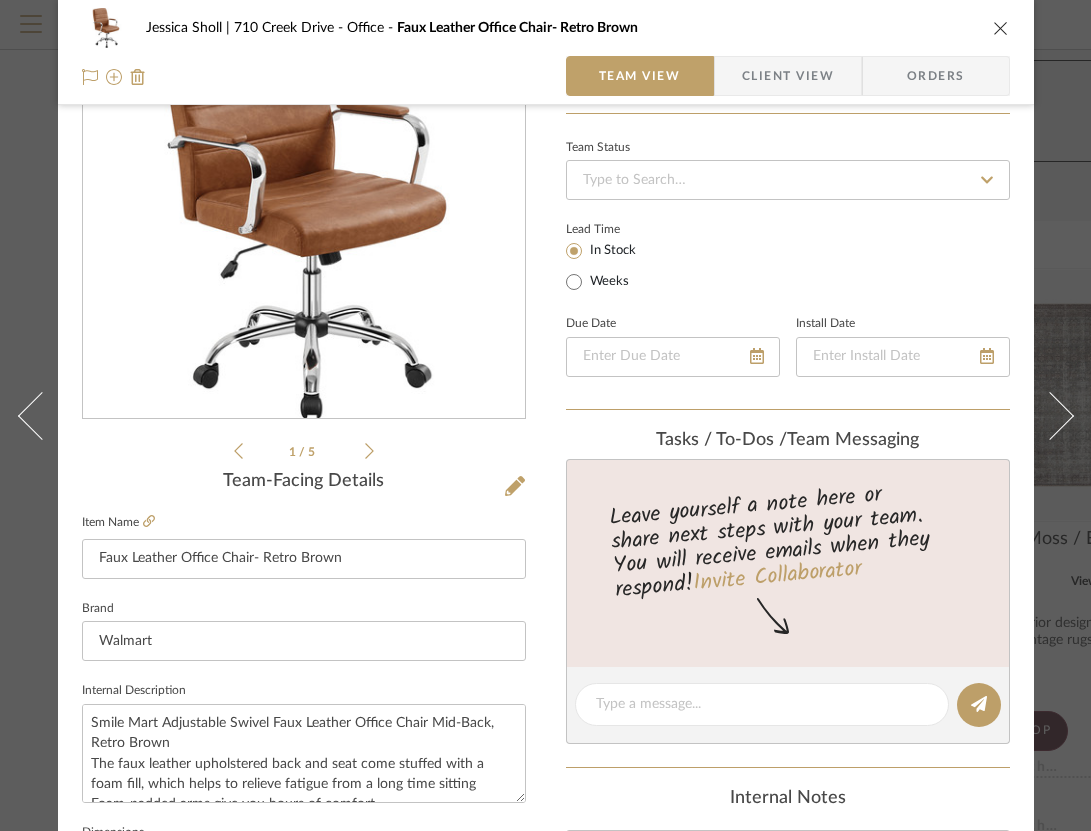click on "Item Name  Faux Leather Office Chair- Retro Brown" 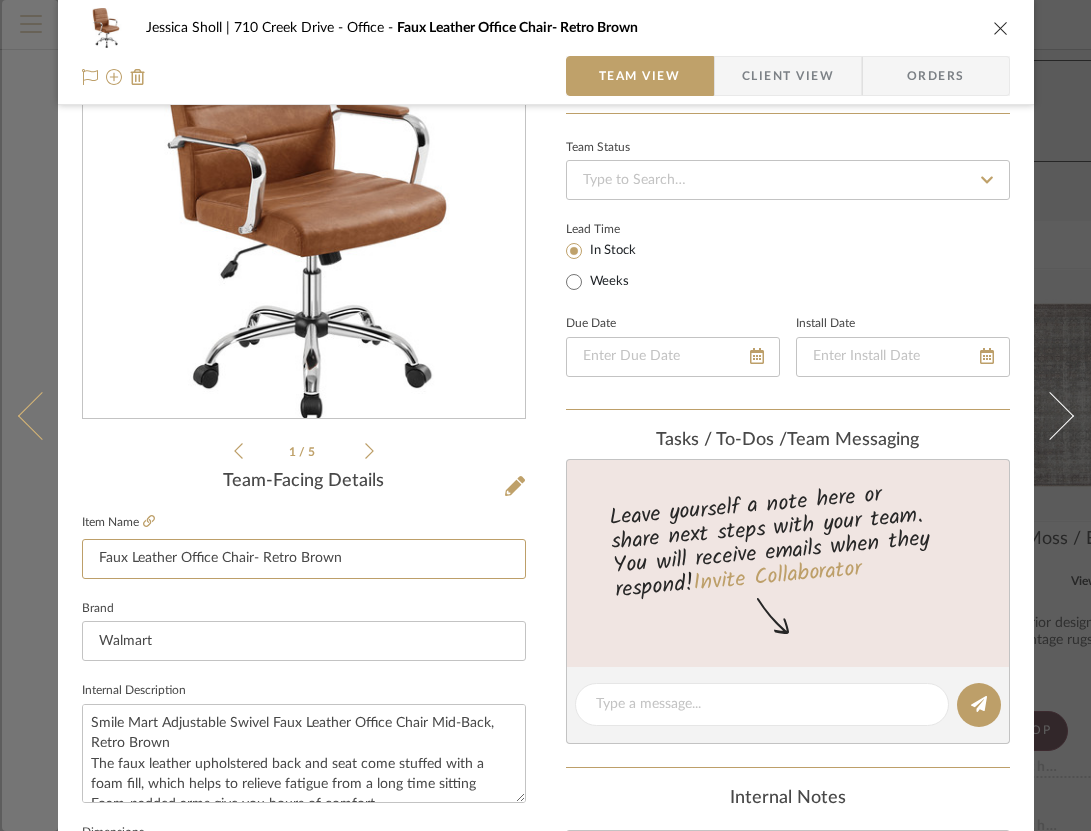 drag, startPoint x: 351, startPoint y: 559, endPoint x: 54, endPoint y: 550, distance: 297.13632 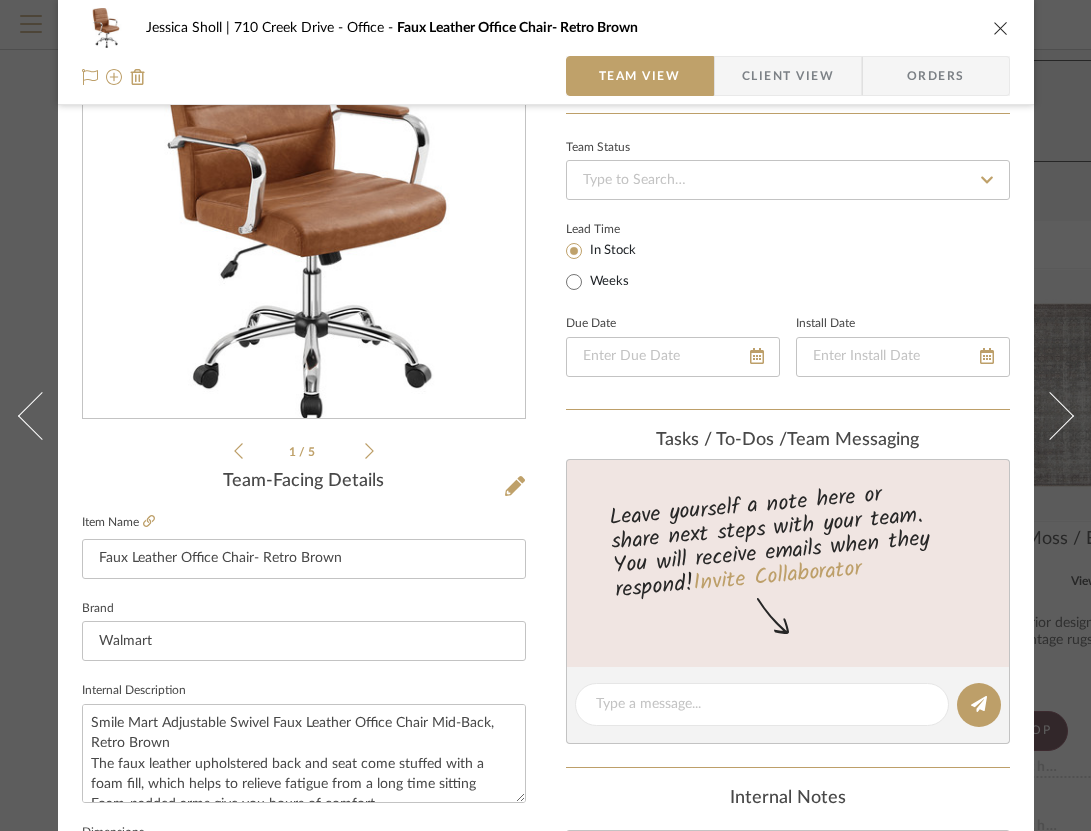 click at bounding box center (1001, 28) 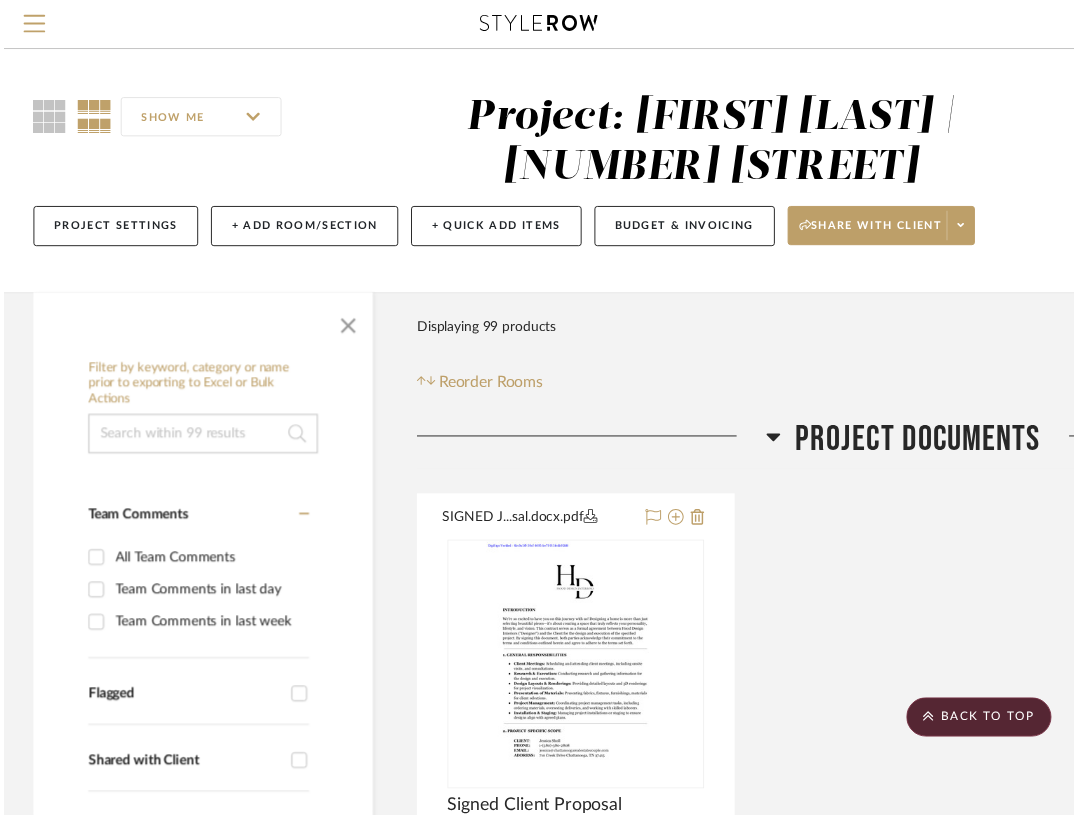 scroll, scrollTop: 11613, scrollLeft: 184, axis: both 